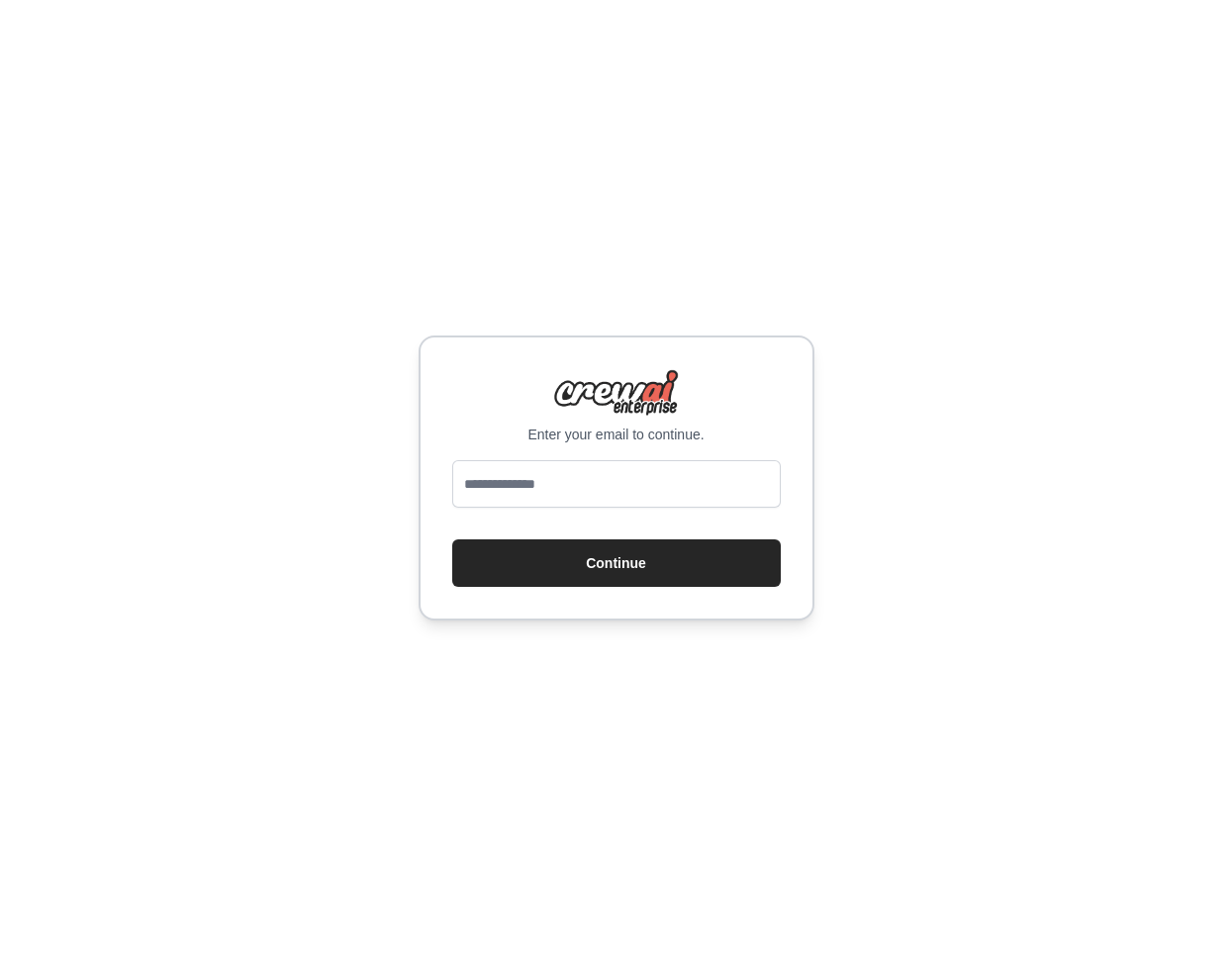 scroll, scrollTop: 0, scrollLeft: 0, axis: both 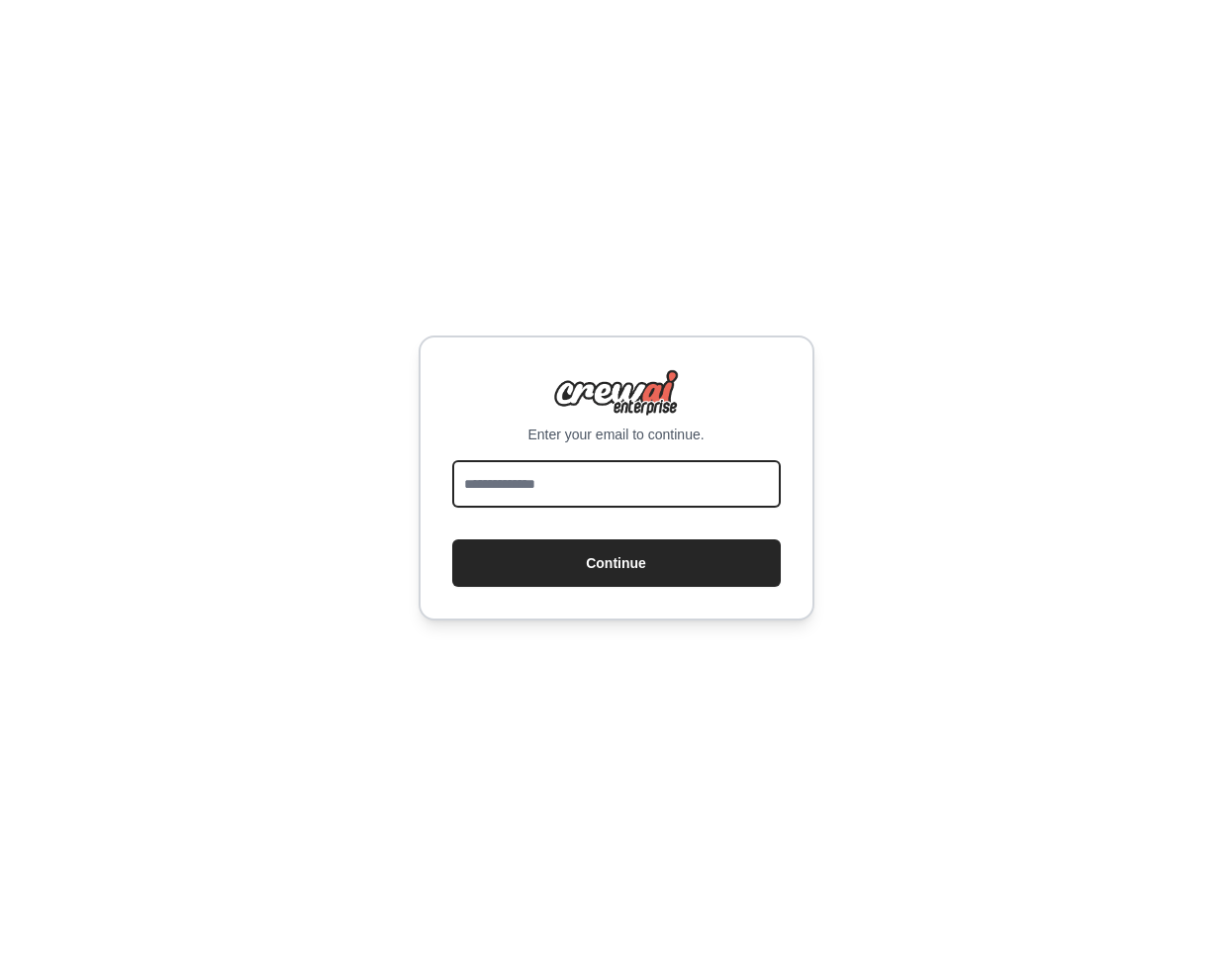 click at bounding box center [616, 484] 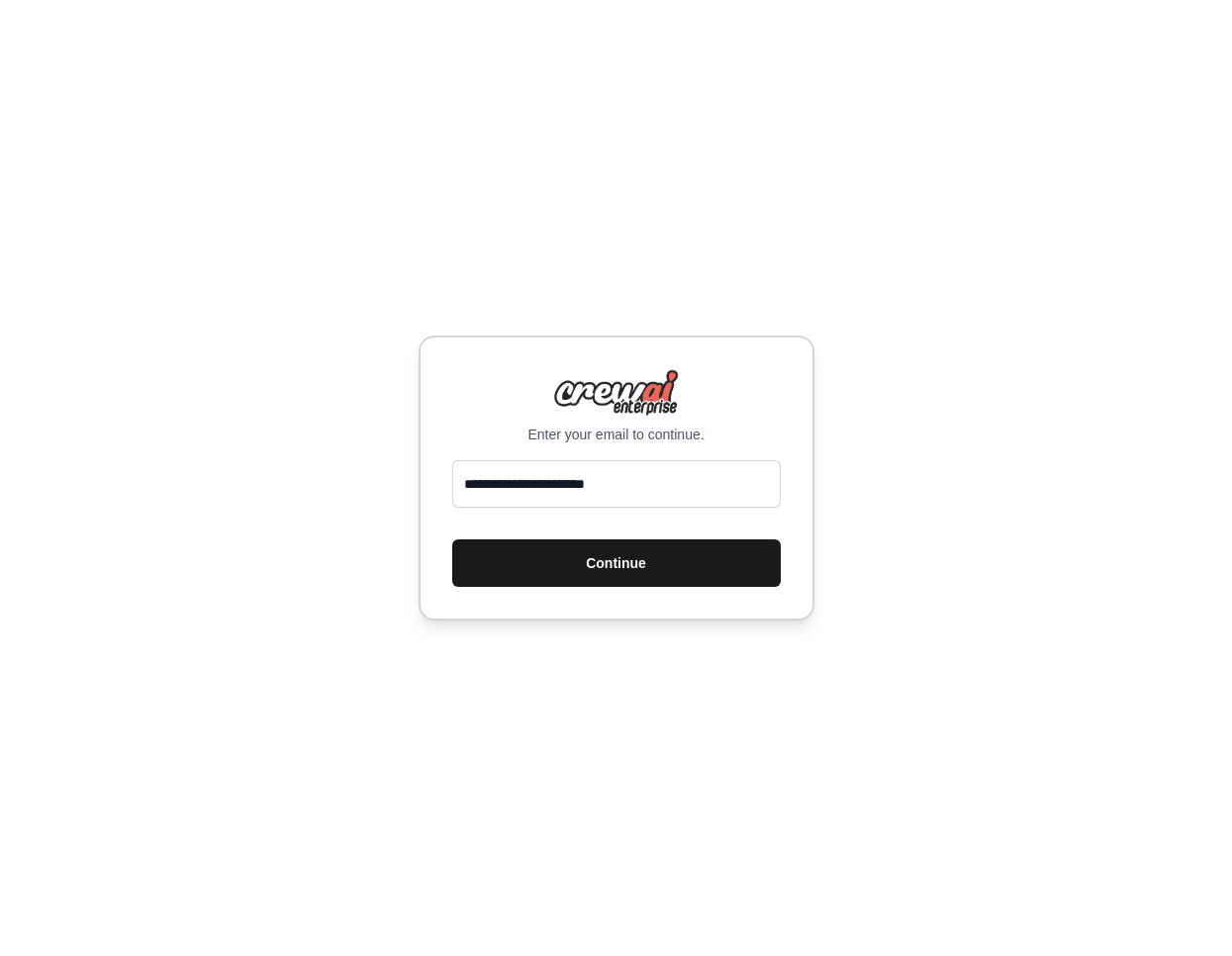 click on "Continue" at bounding box center [616, 563] 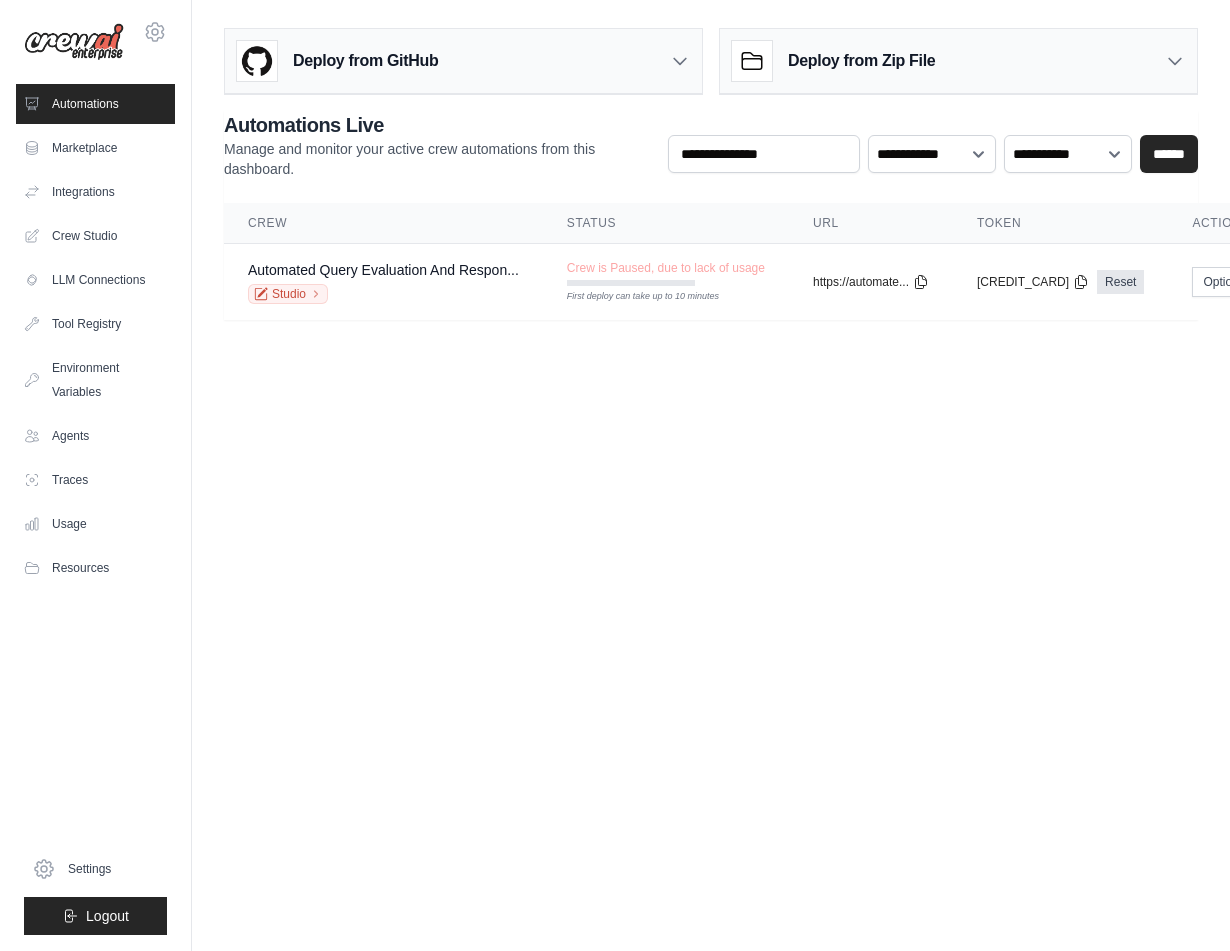 scroll, scrollTop: 0, scrollLeft: 0, axis: both 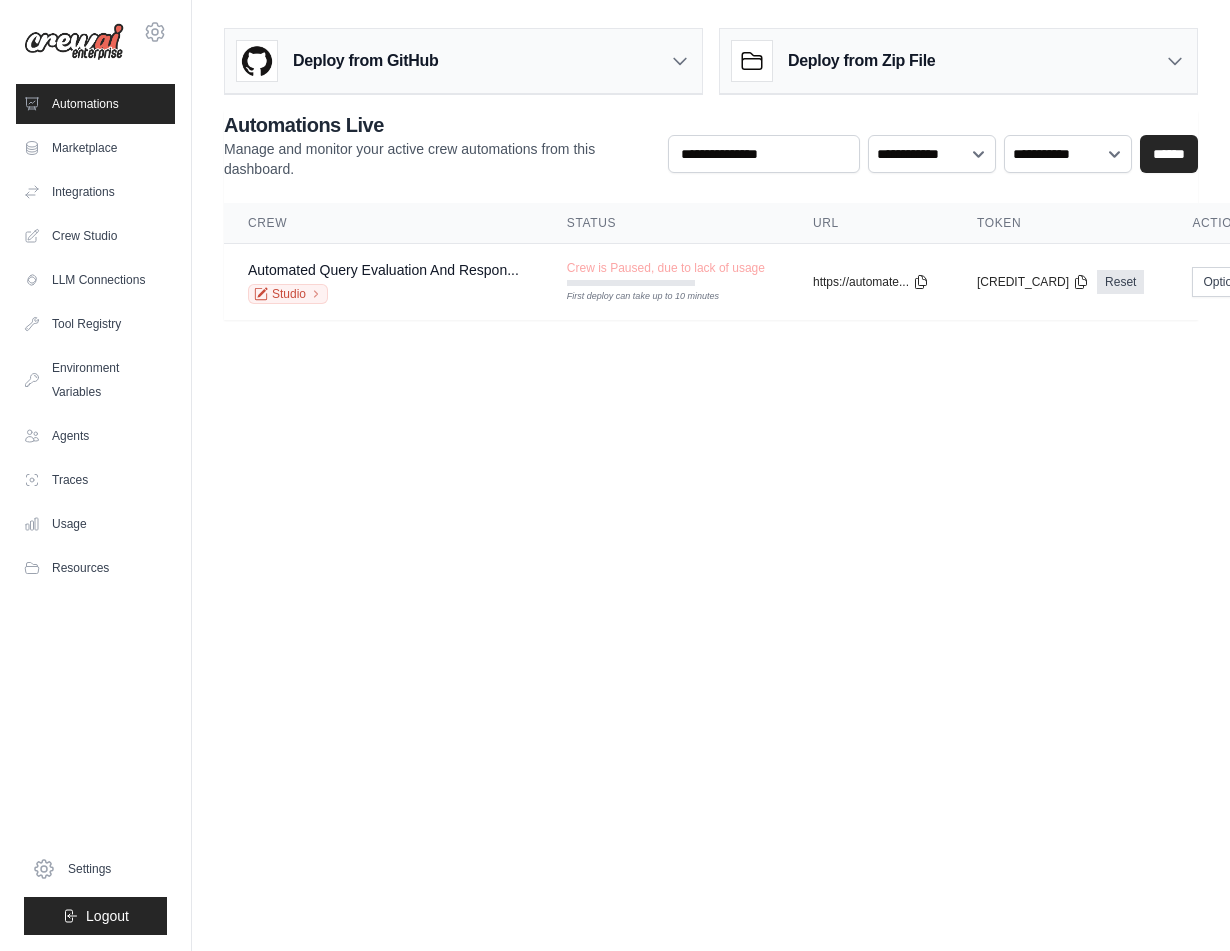 click 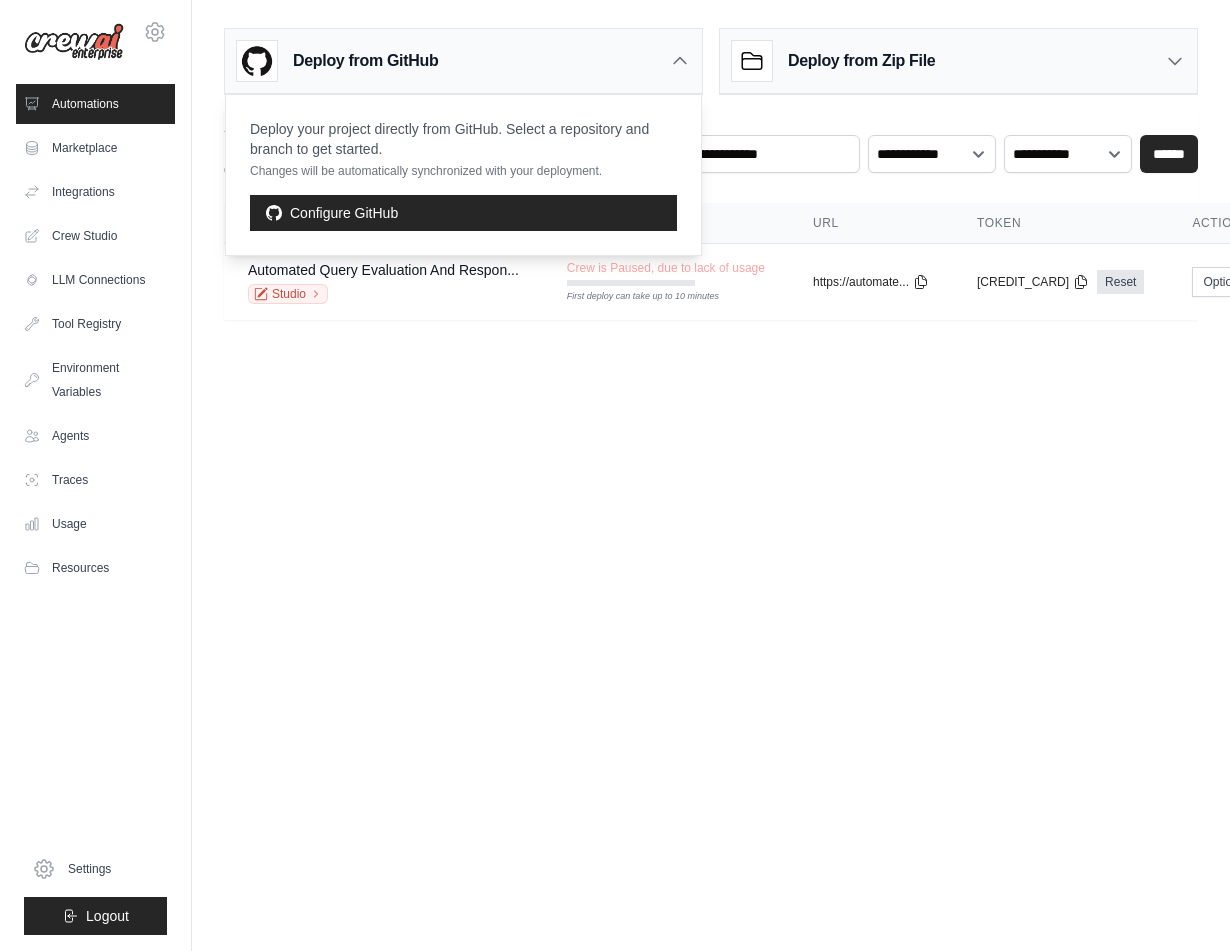 click 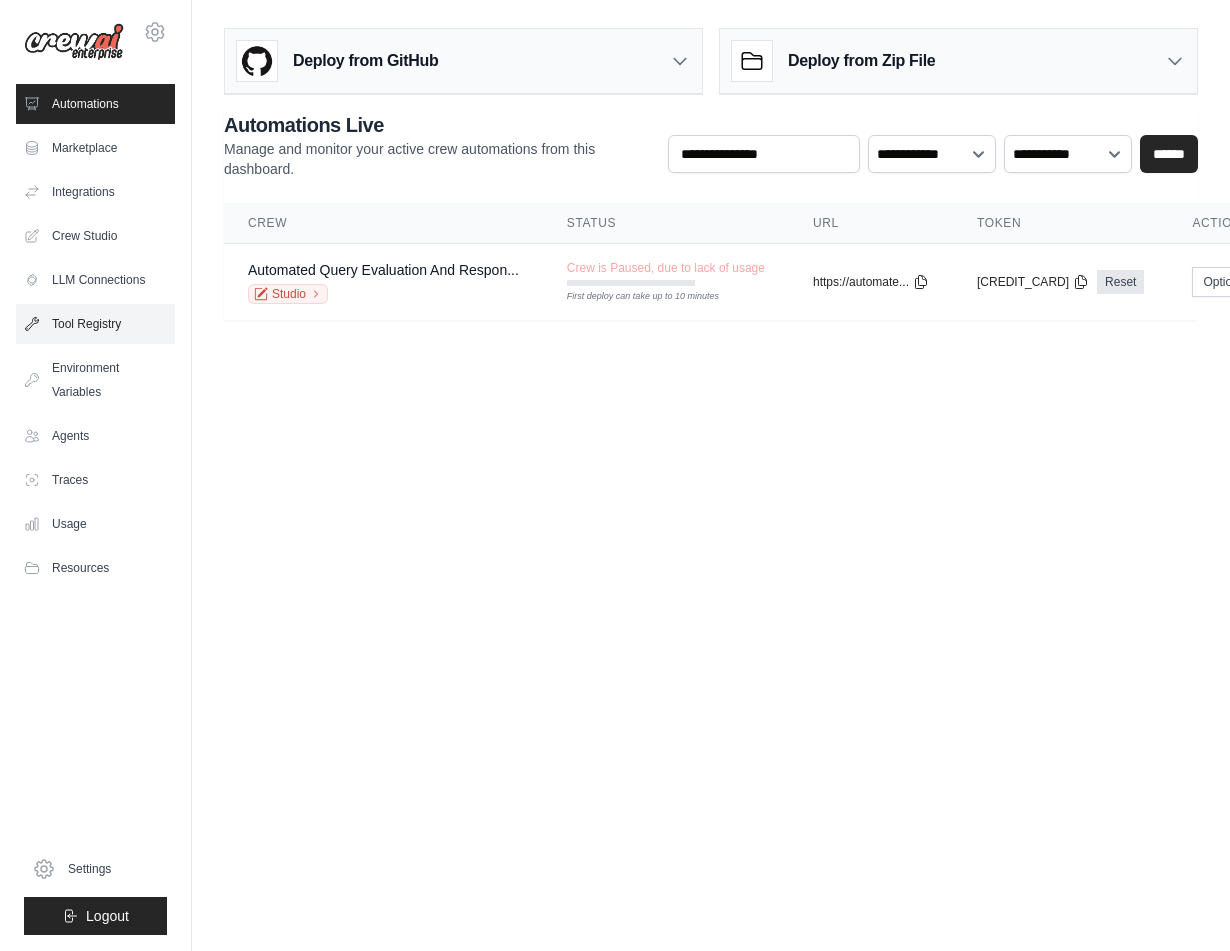 click on "Tool Registry" at bounding box center [95, 324] 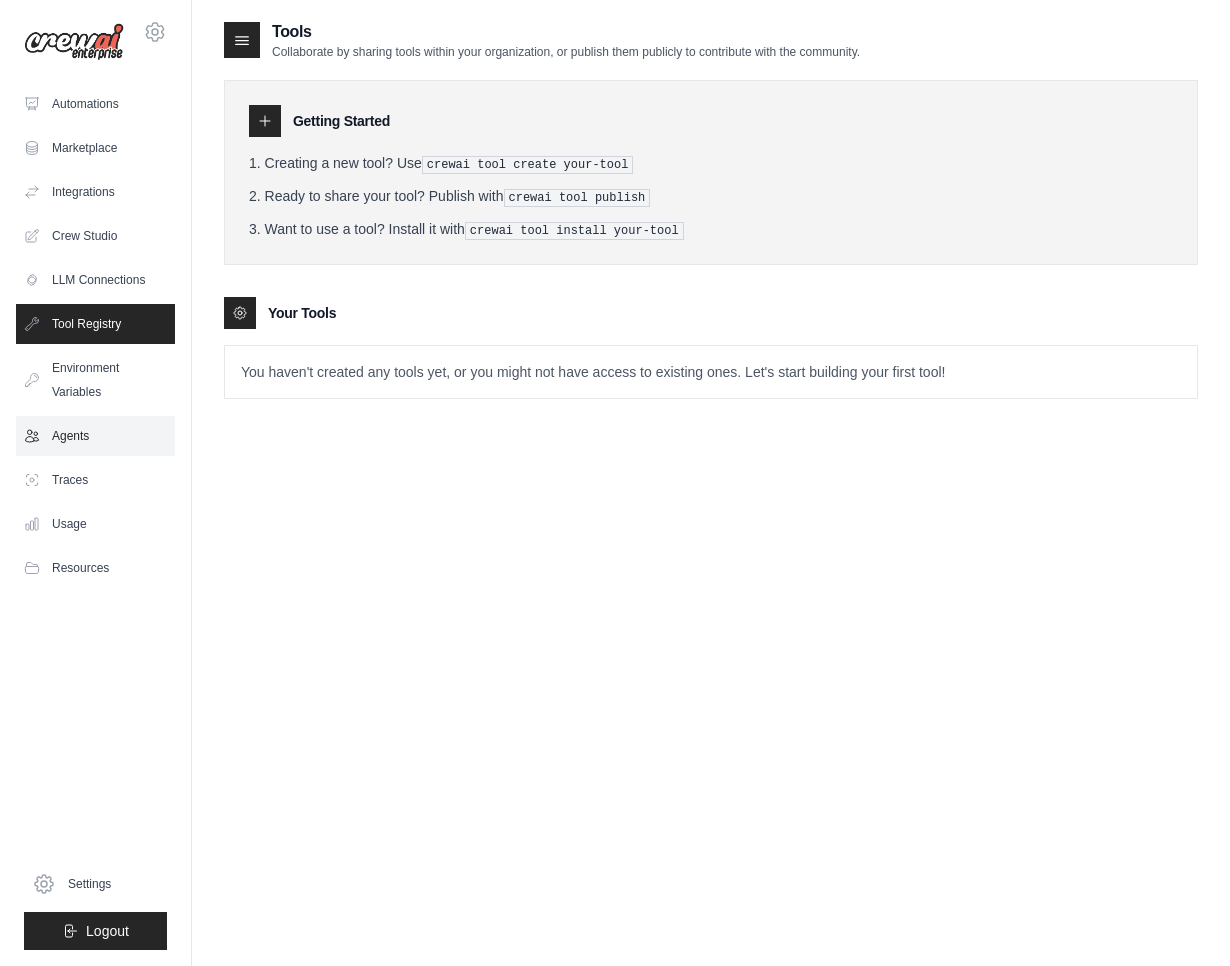 click on "Agents" at bounding box center (95, 436) 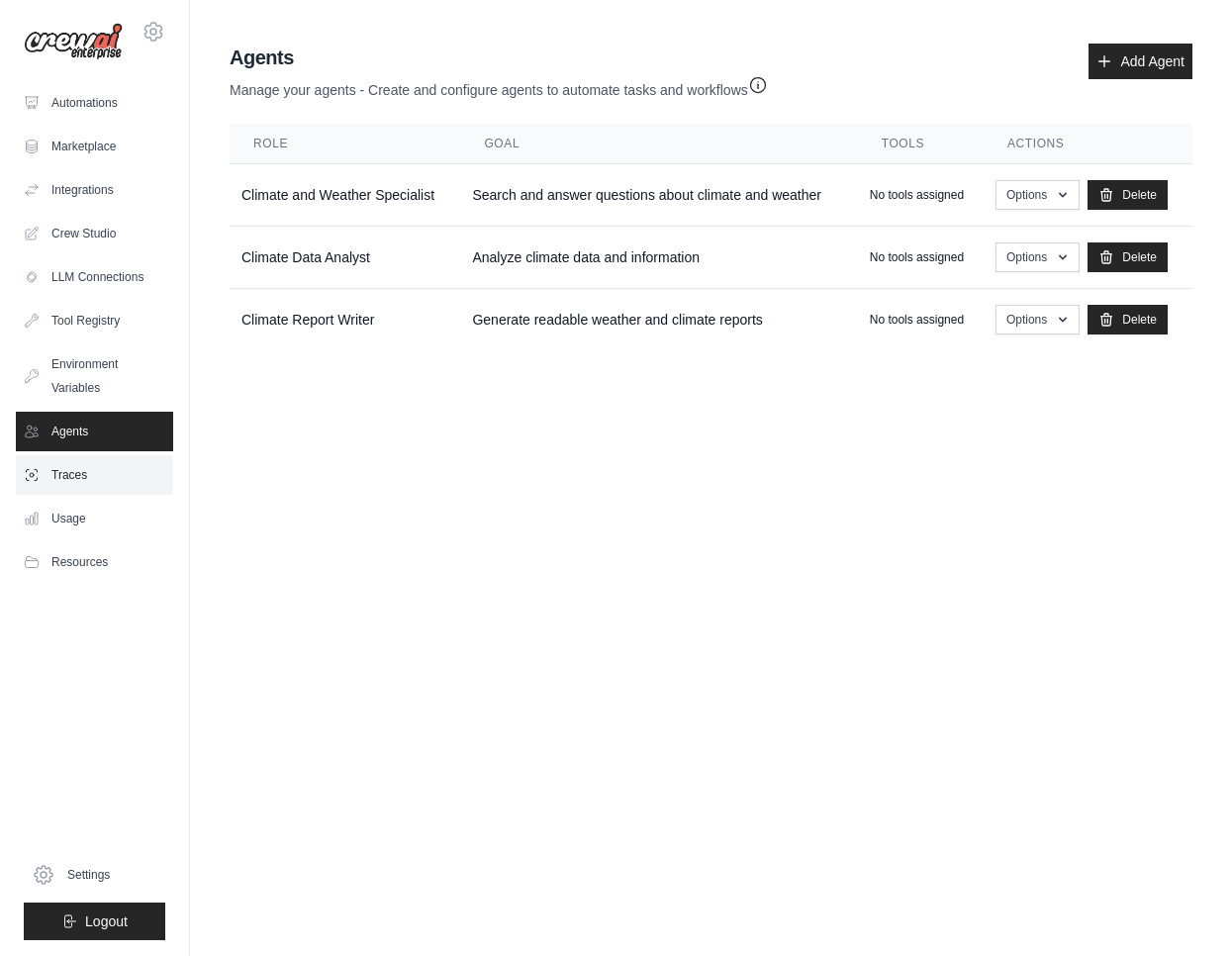 click on "Traces" at bounding box center [94, 475] 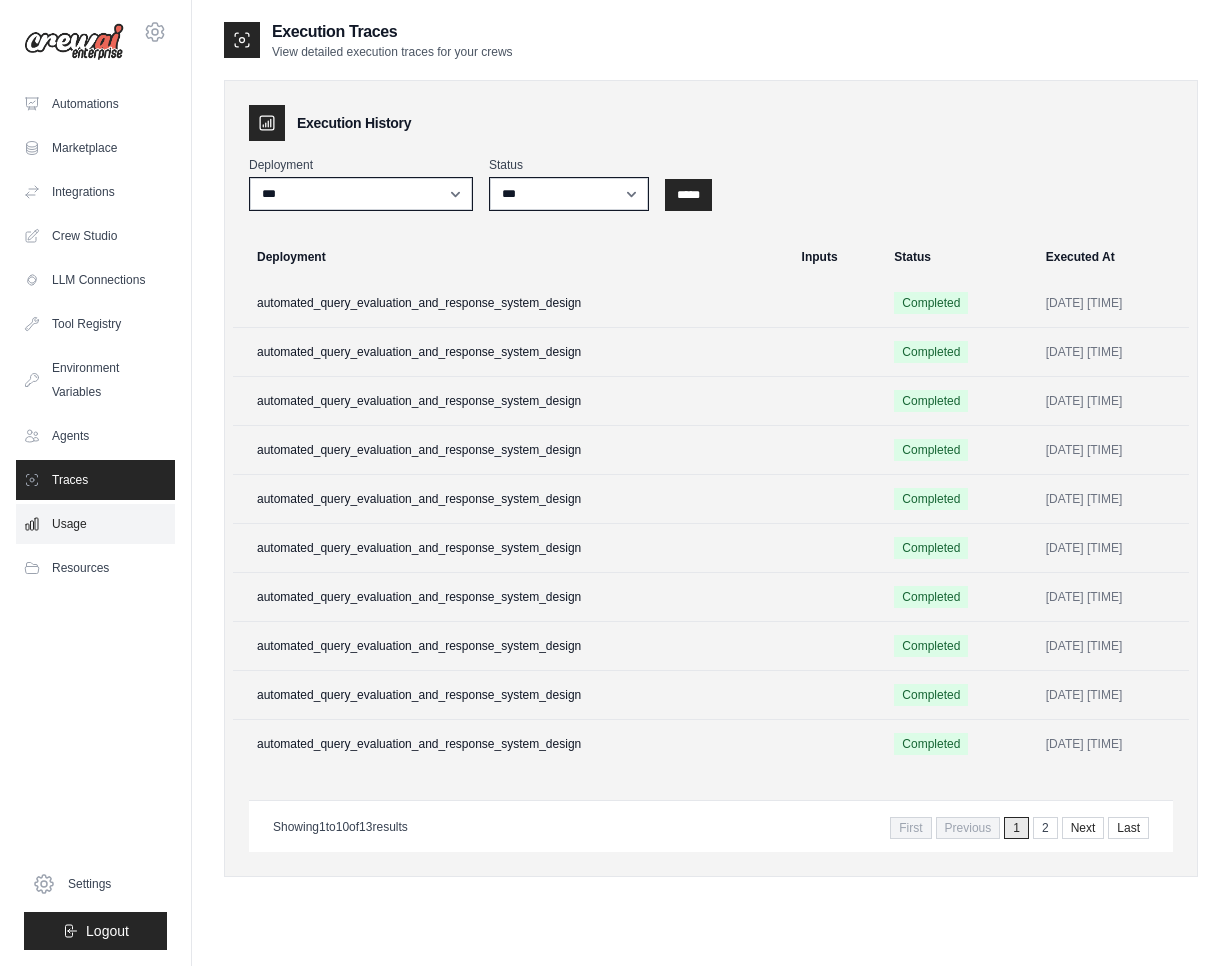 click on "Usage" at bounding box center [95, 524] 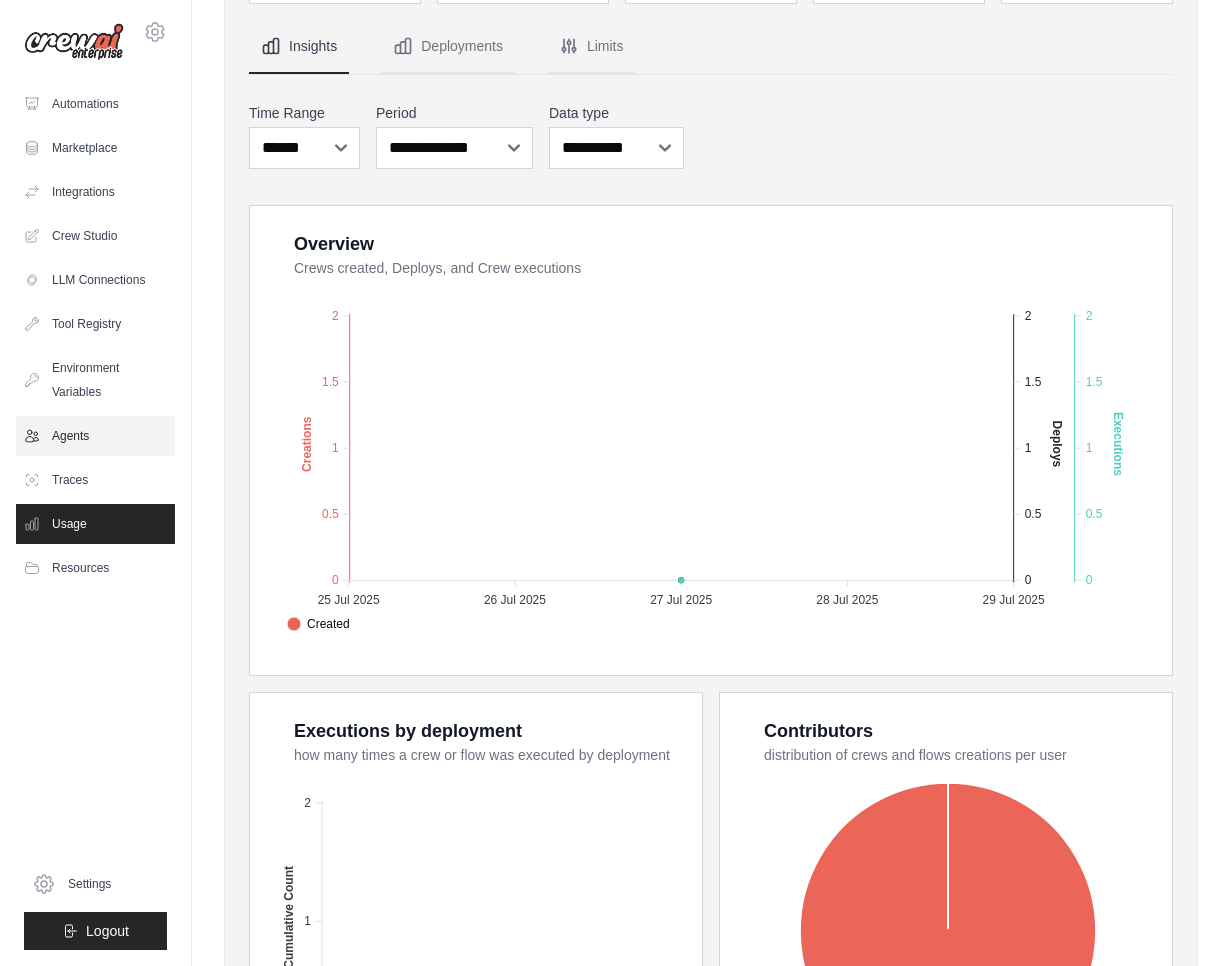 scroll, scrollTop: 0, scrollLeft: 0, axis: both 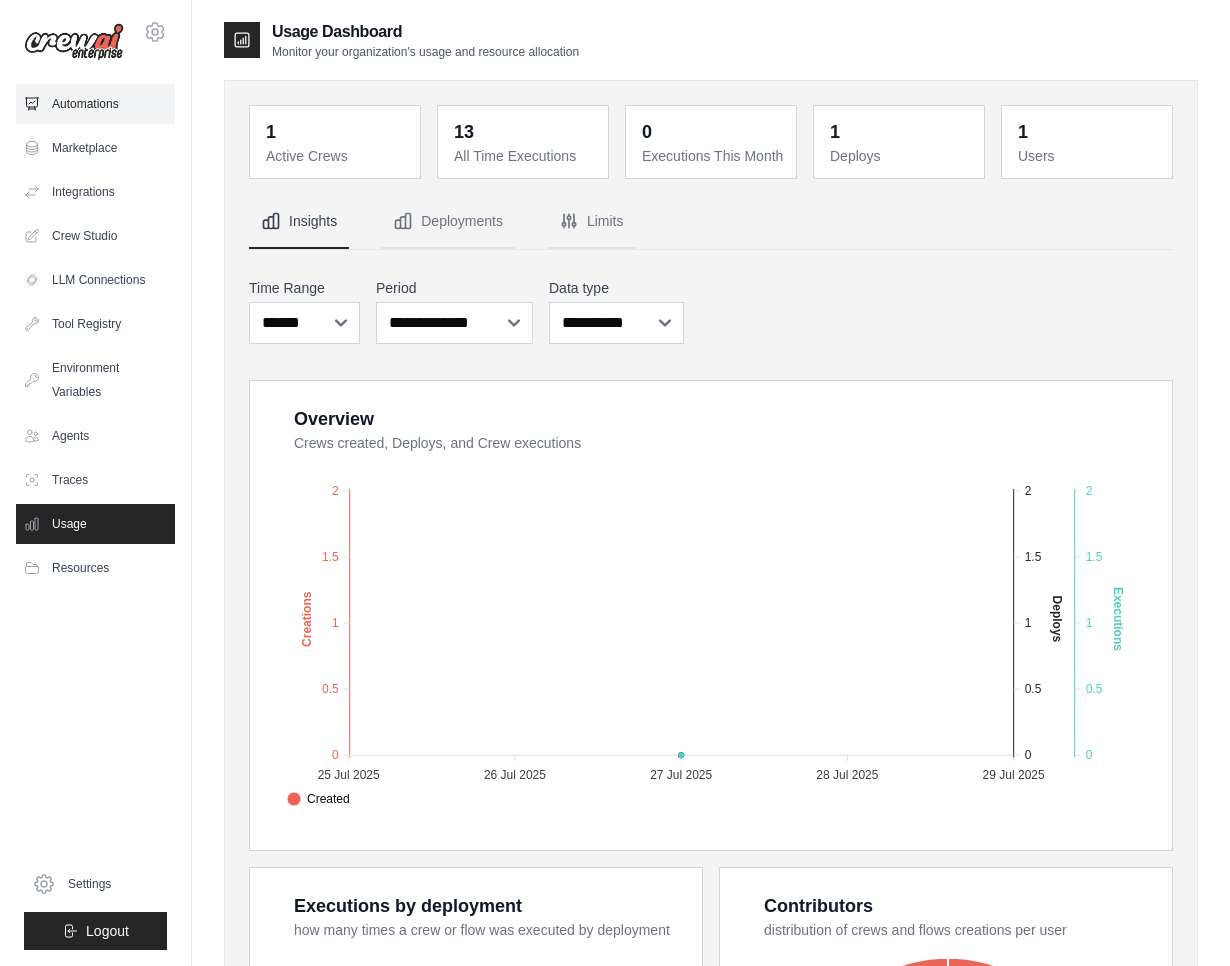 click on "Automations" at bounding box center [95, 104] 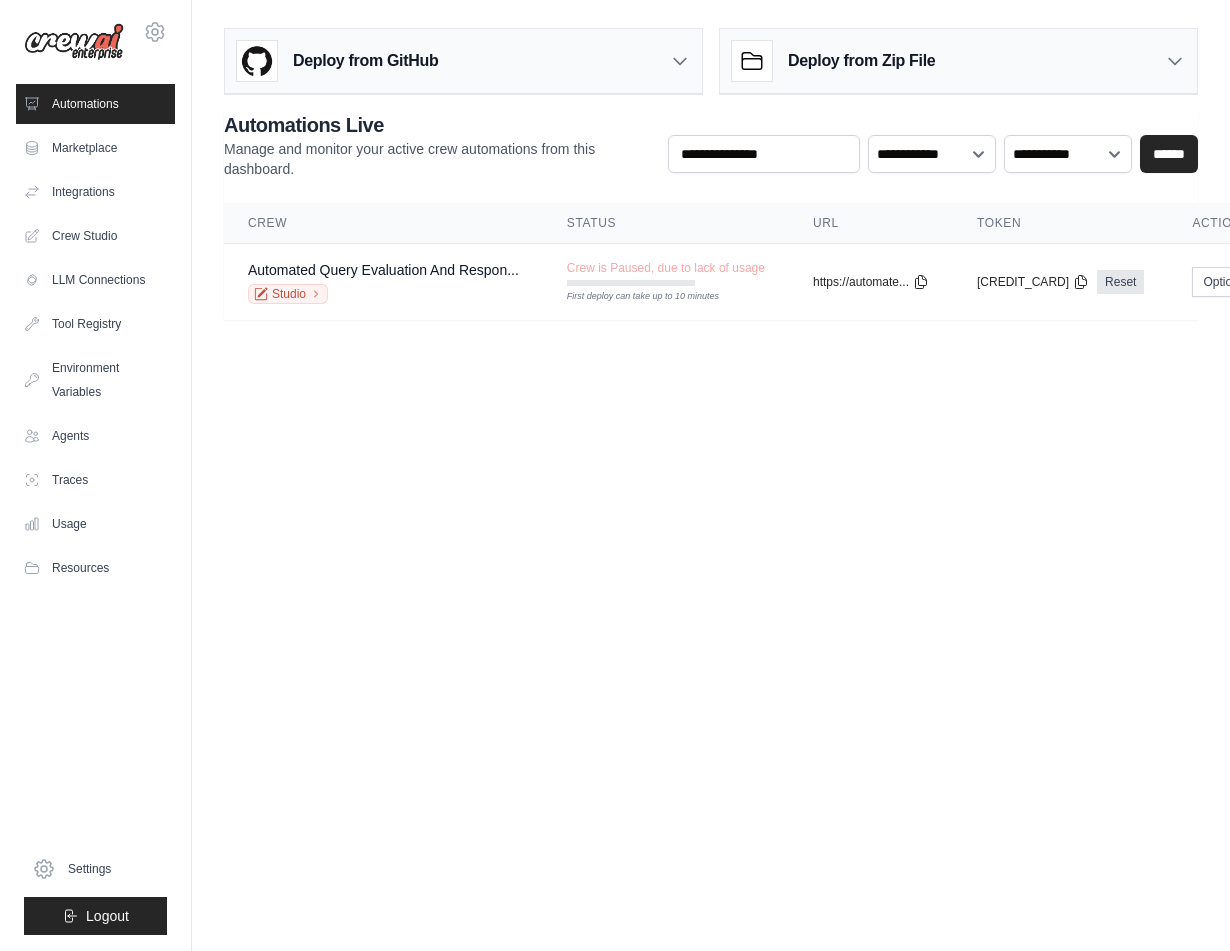click on "Deploy from GitHub" at bounding box center [463, 61] 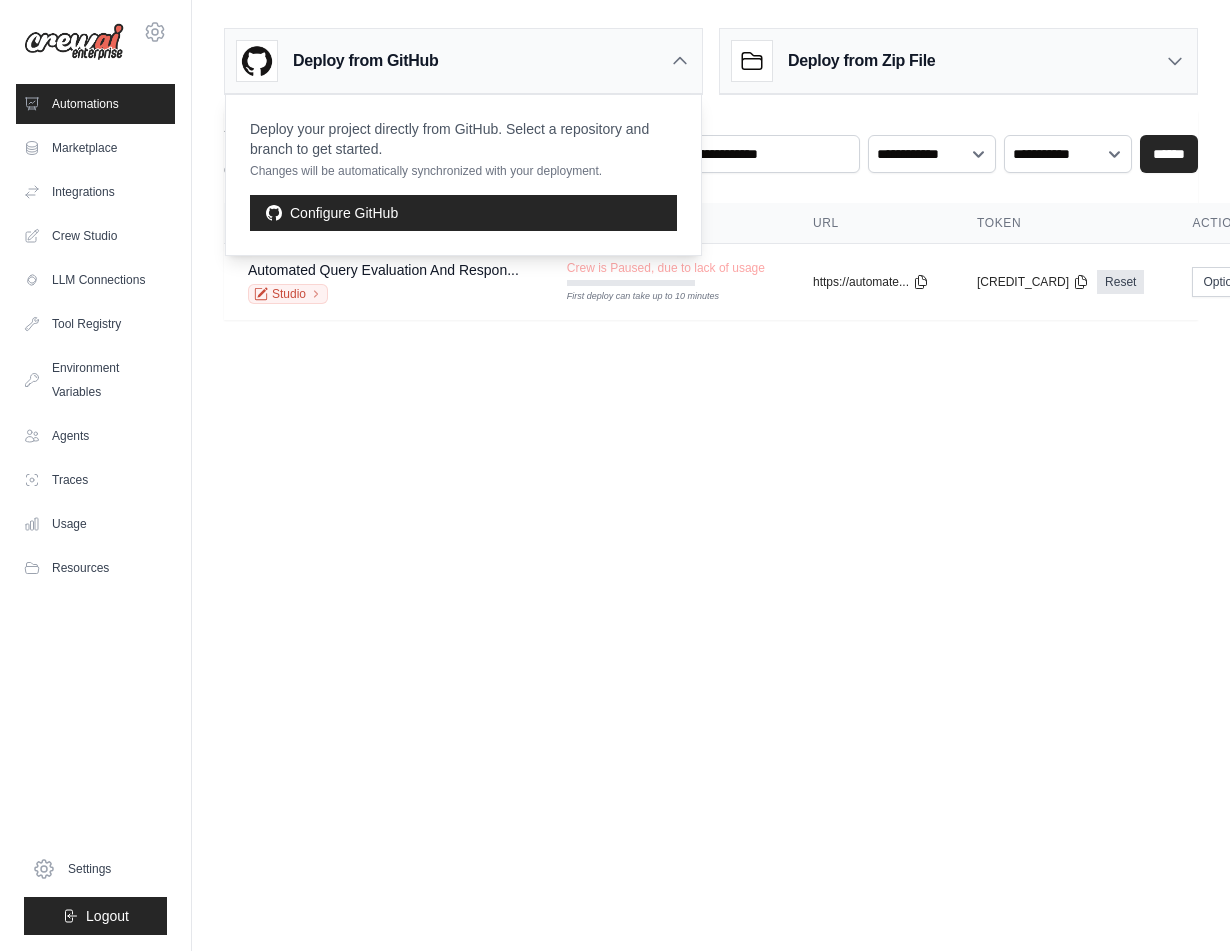 click on "Deploy from Zip File" at bounding box center [861, 61] 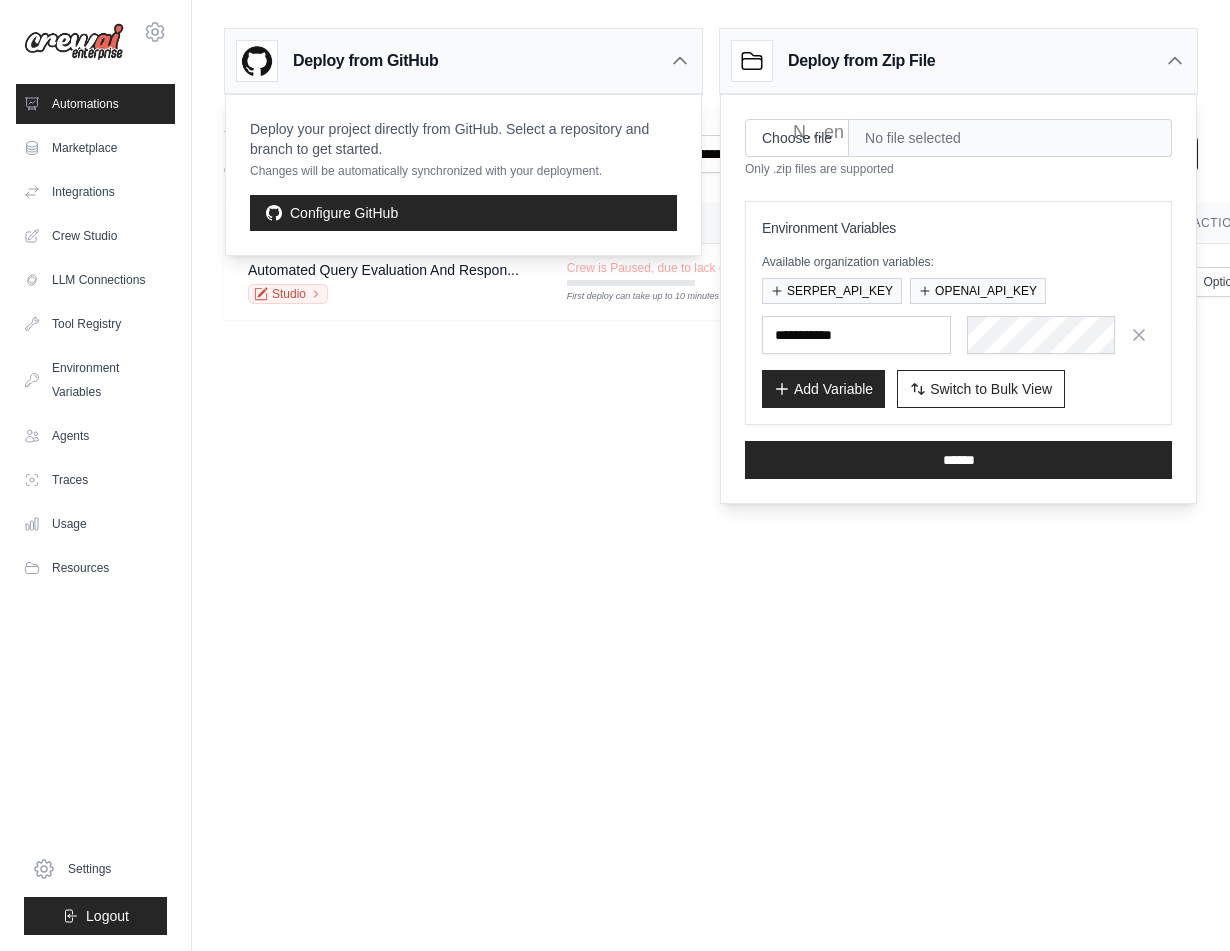 click on "nathan.longoni@helios.sc
Settings
Automations
Marketplace
Integrations" at bounding box center (615, 475) 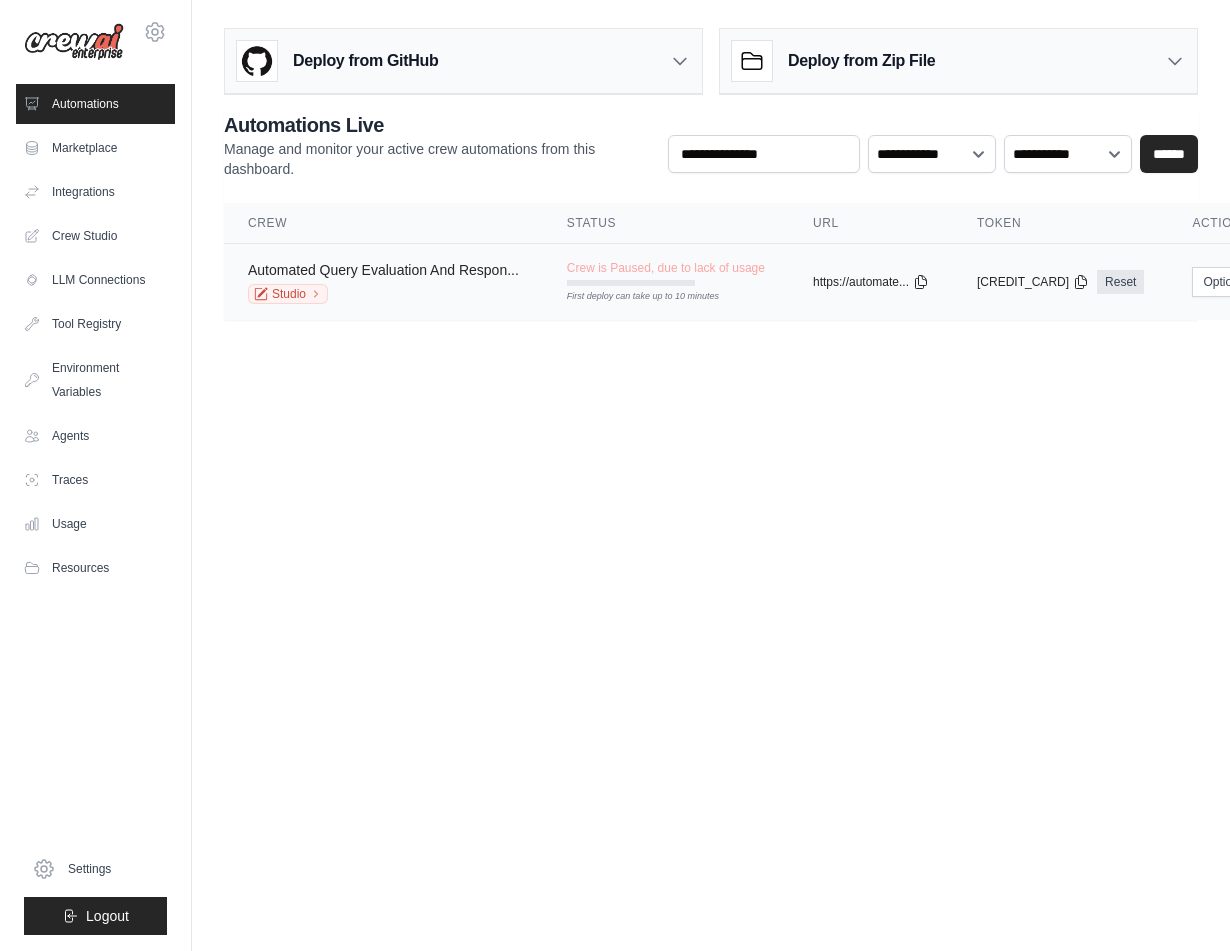 click on "Automated Query Evaluation And Respon..." at bounding box center [383, 270] 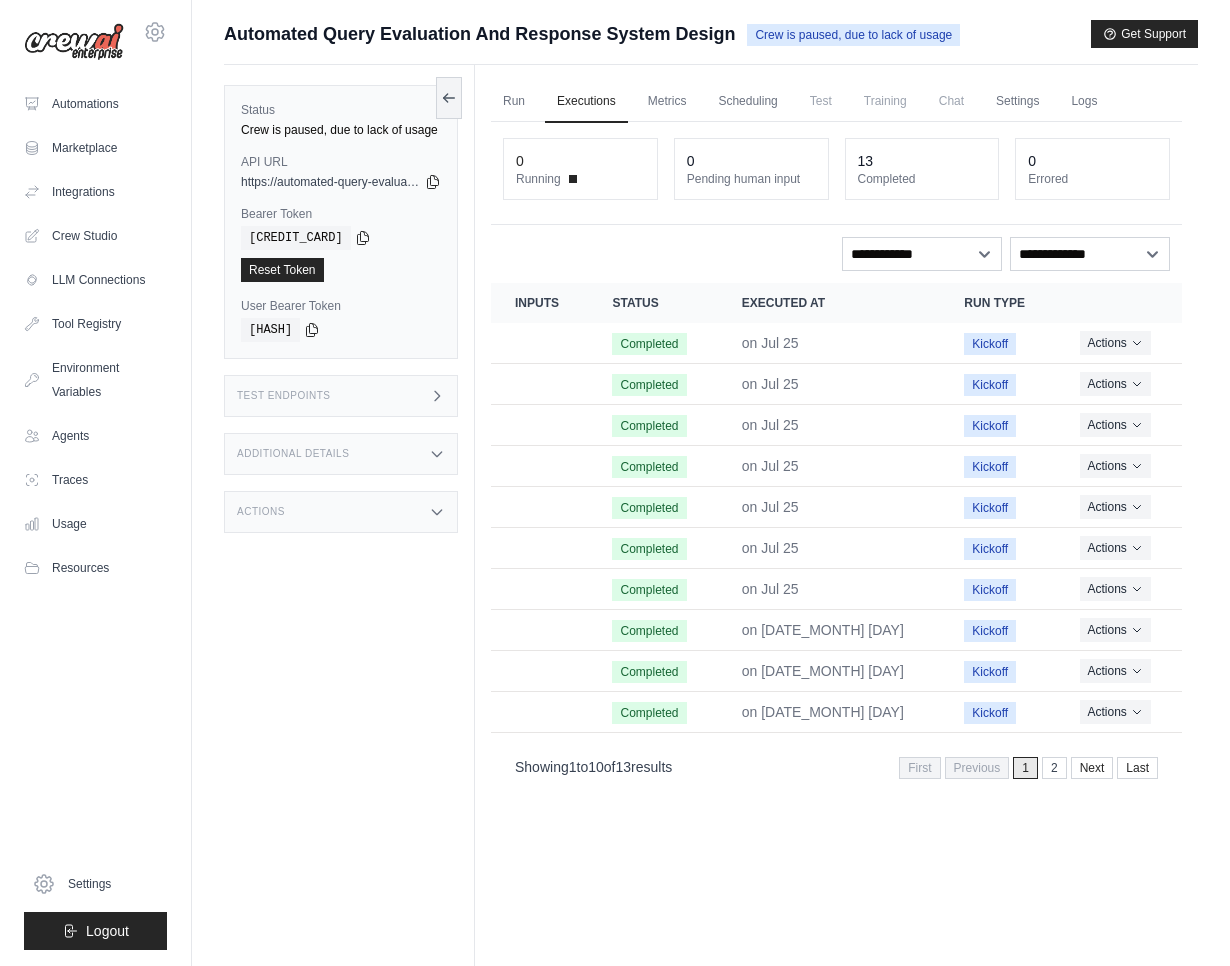 click on "Actions" at bounding box center [341, 512] 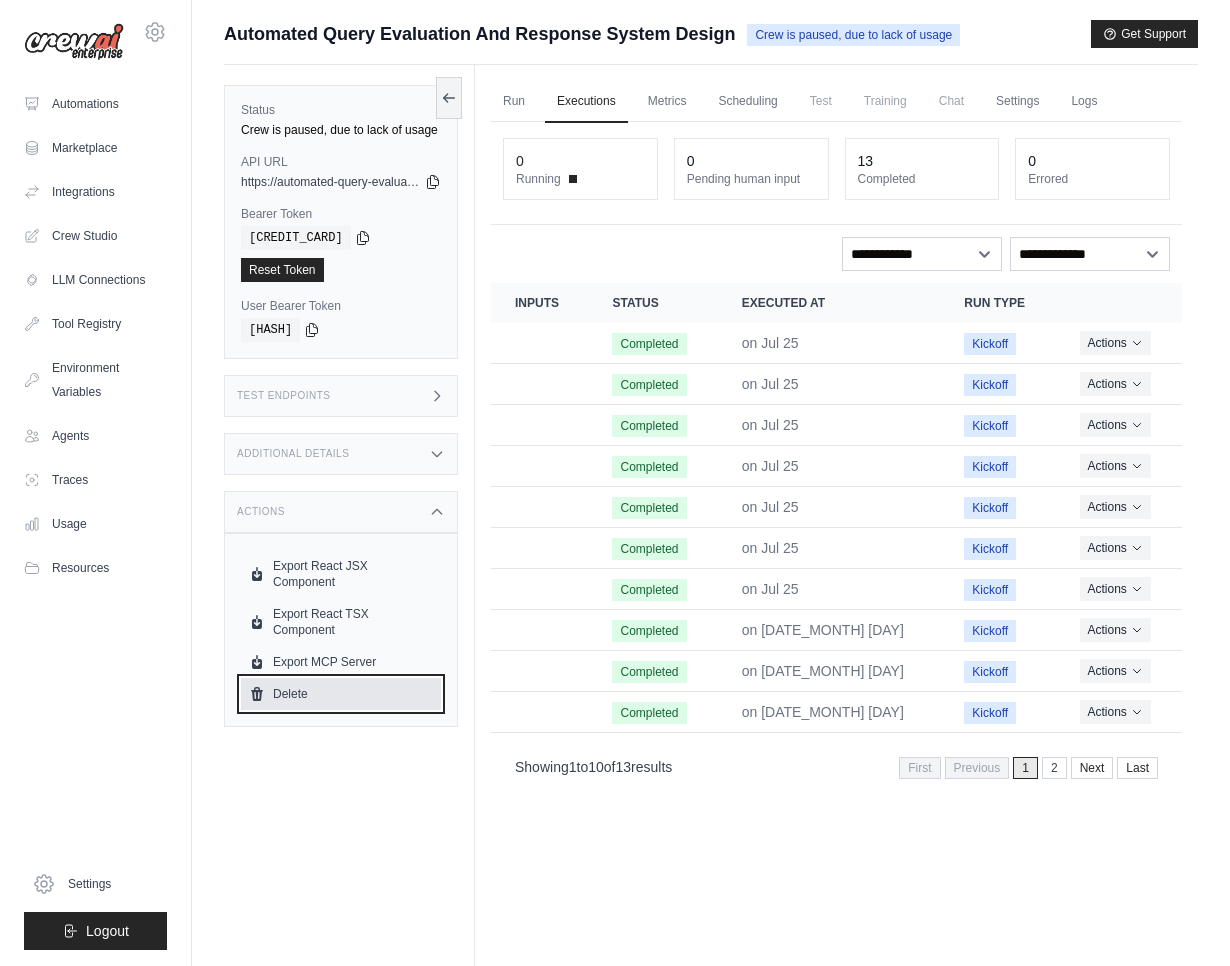 click on "Delete" at bounding box center (341, 694) 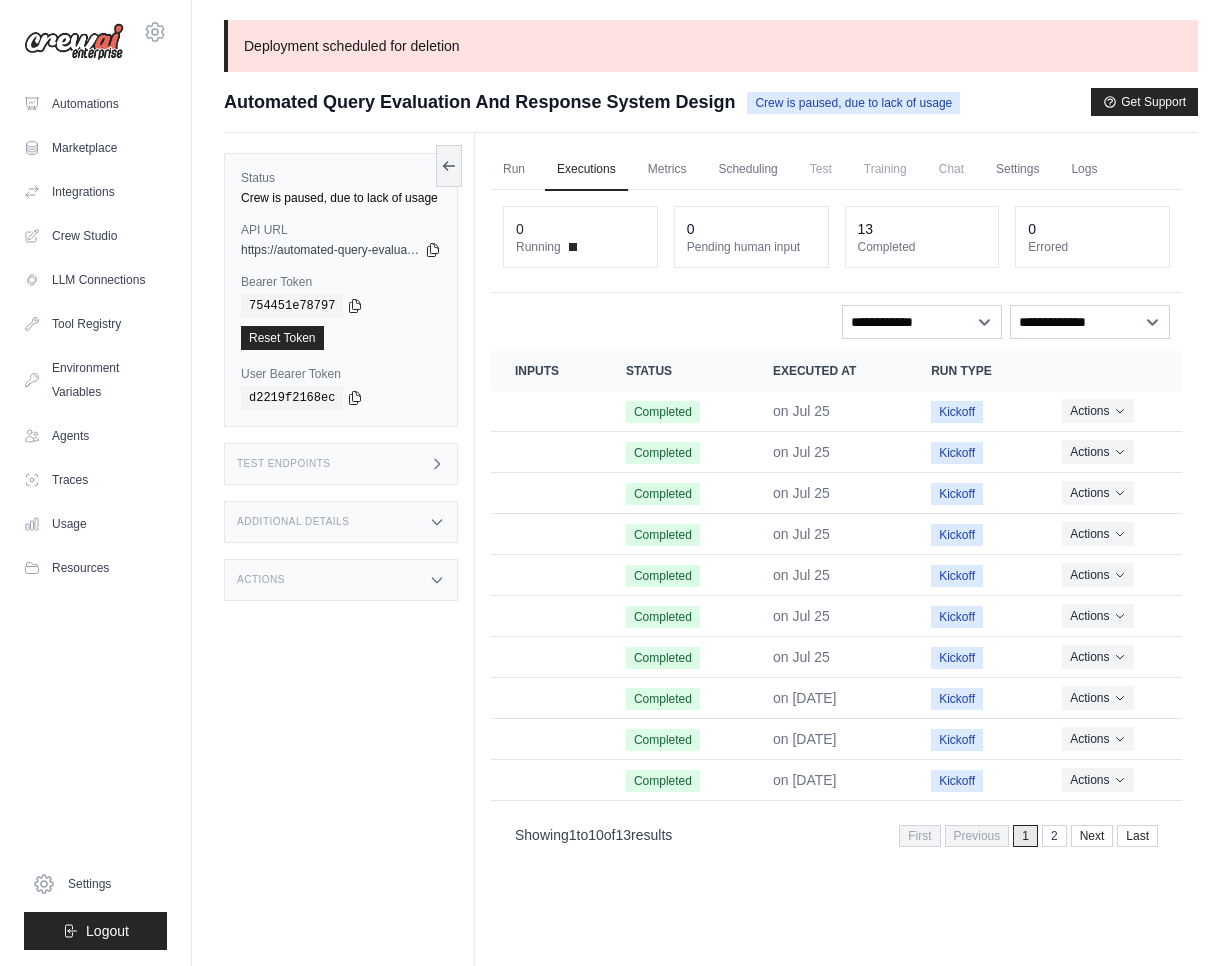 scroll, scrollTop: 0, scrollLeft: 0, axis: both 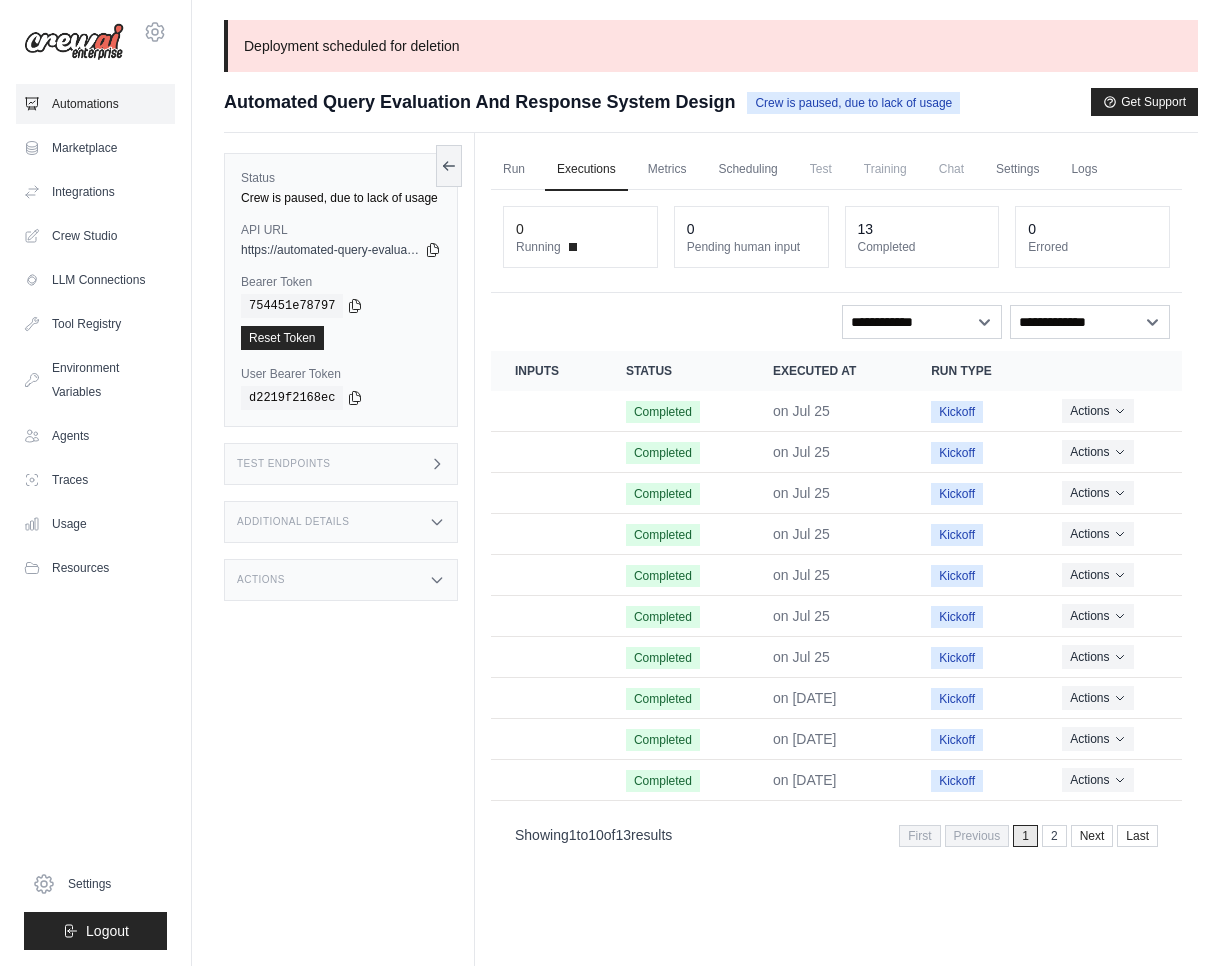 click on "Automations" at bounding box center [95, 104] 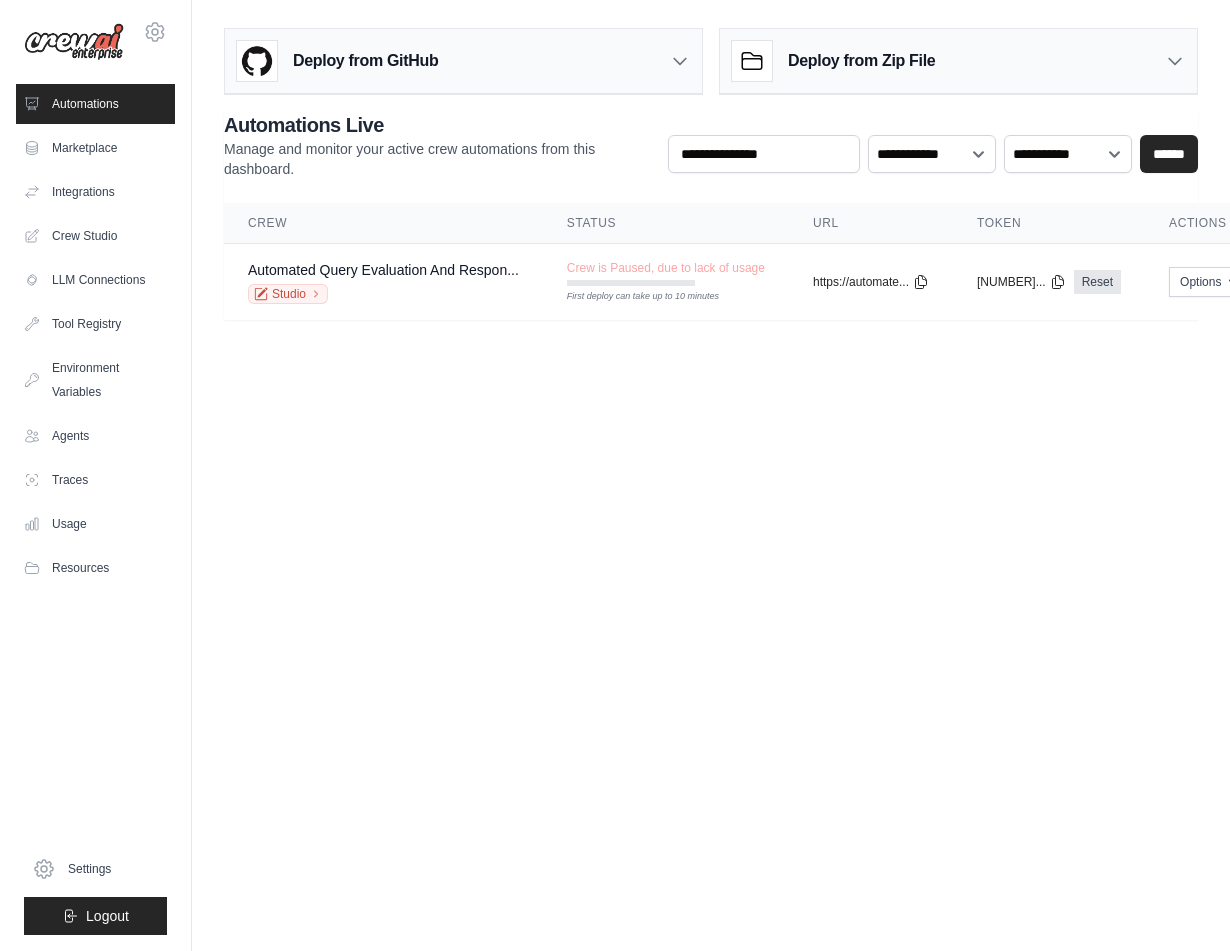 click on "Automations" at bounding box center (95, 104) 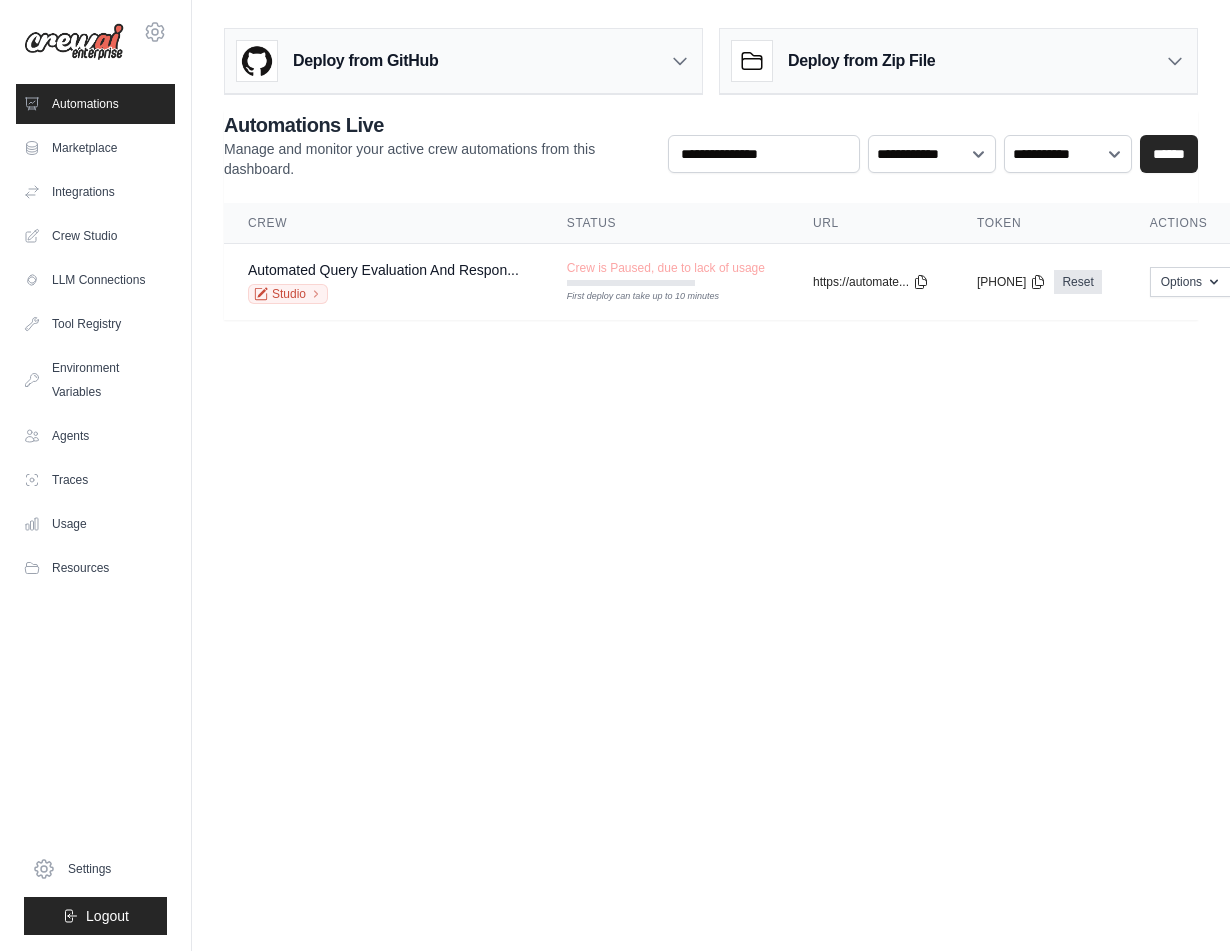 scroll, scrollTop: 0, scrollLeft: 0, axis: both 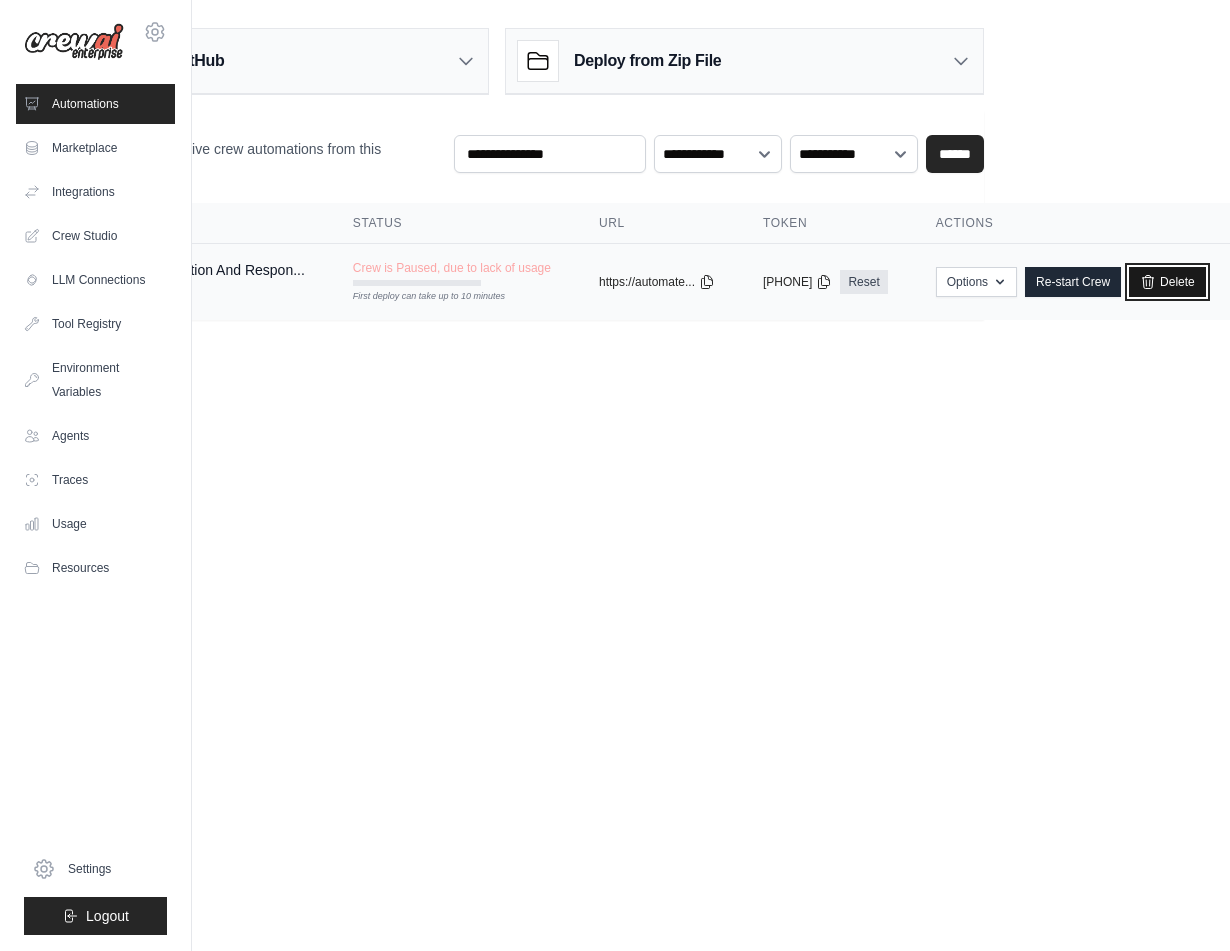 click on "Delete" at bounding box center [1167, 282] 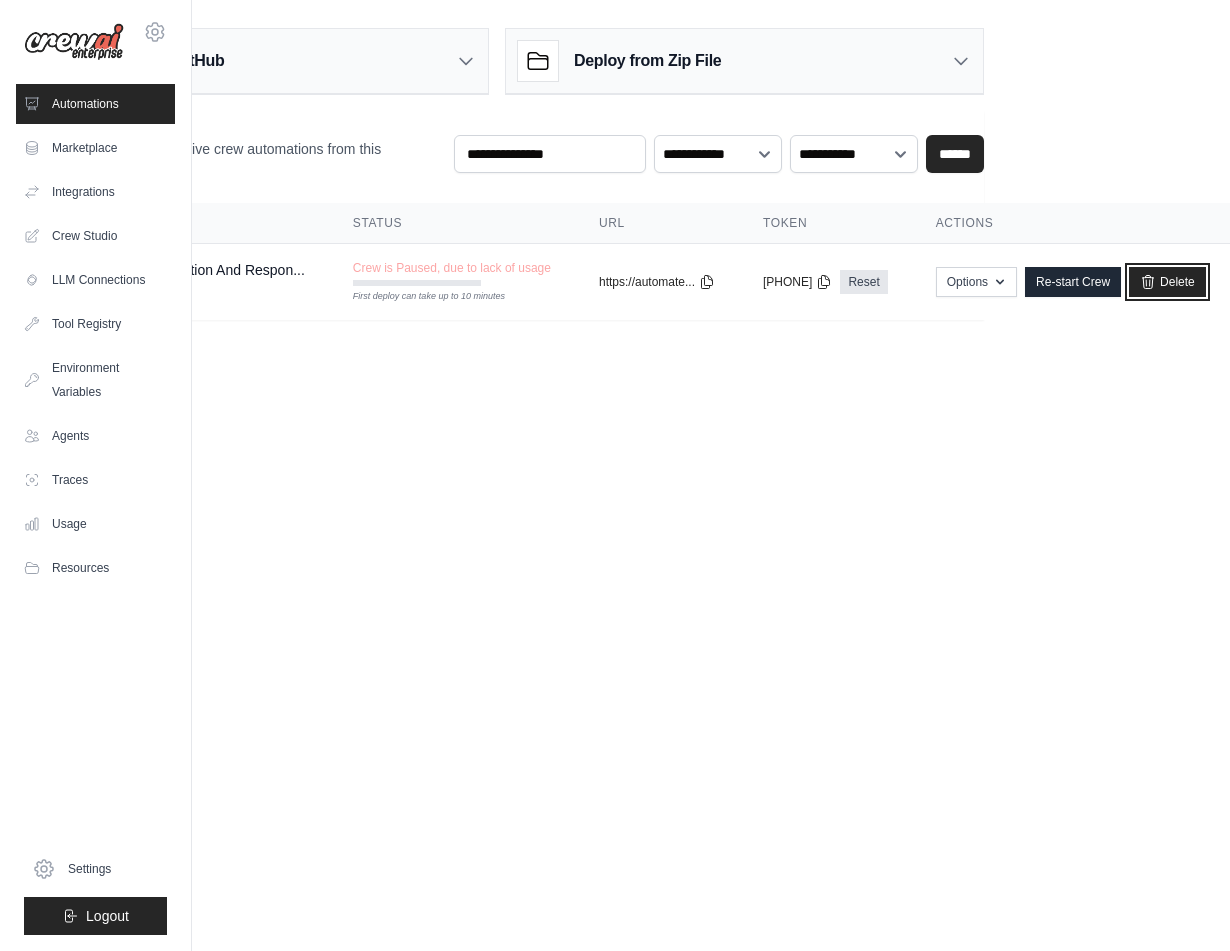 scroll, scrollTop: 0, scrollLeft: 0, axis: both 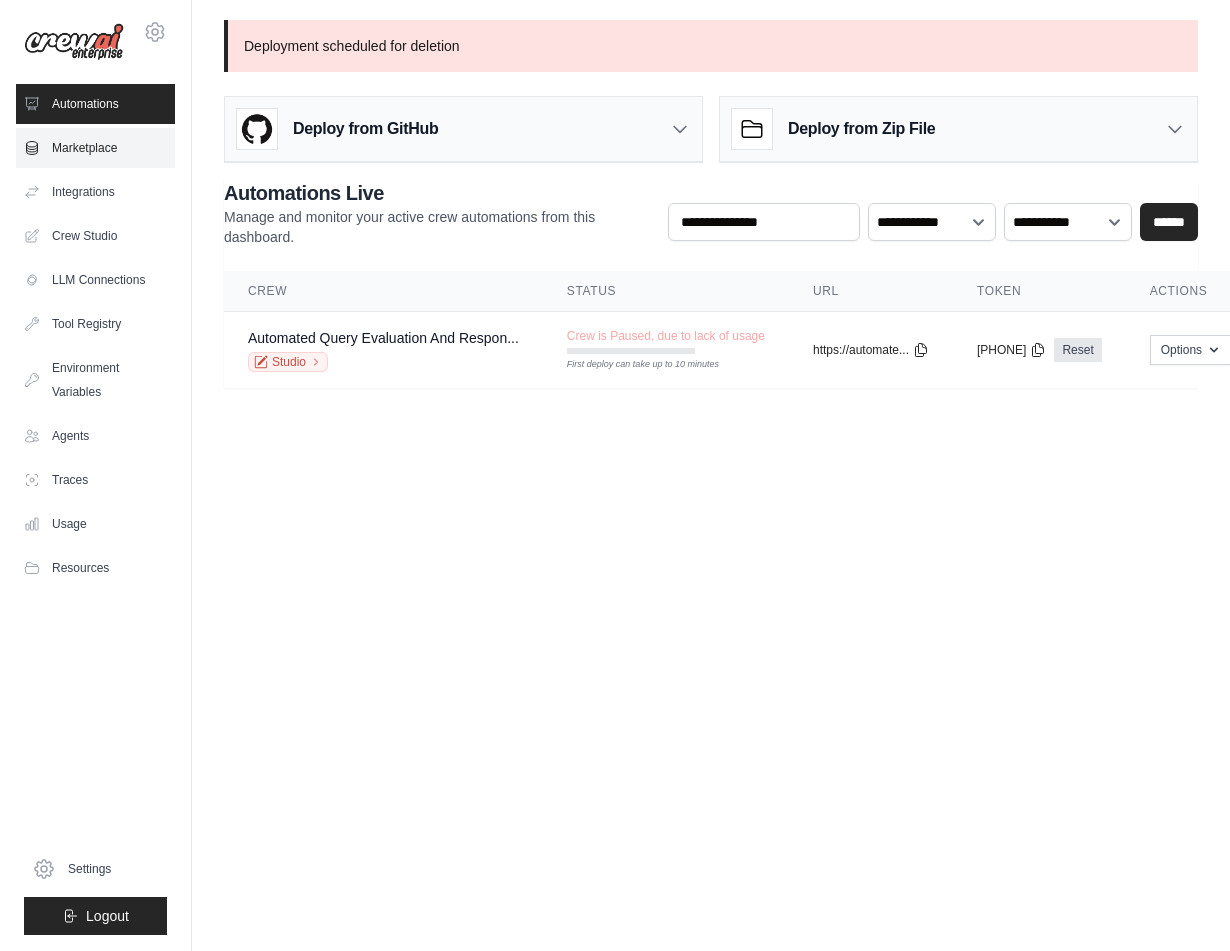 click on "Marketplace" at bounding box center [95, 148] 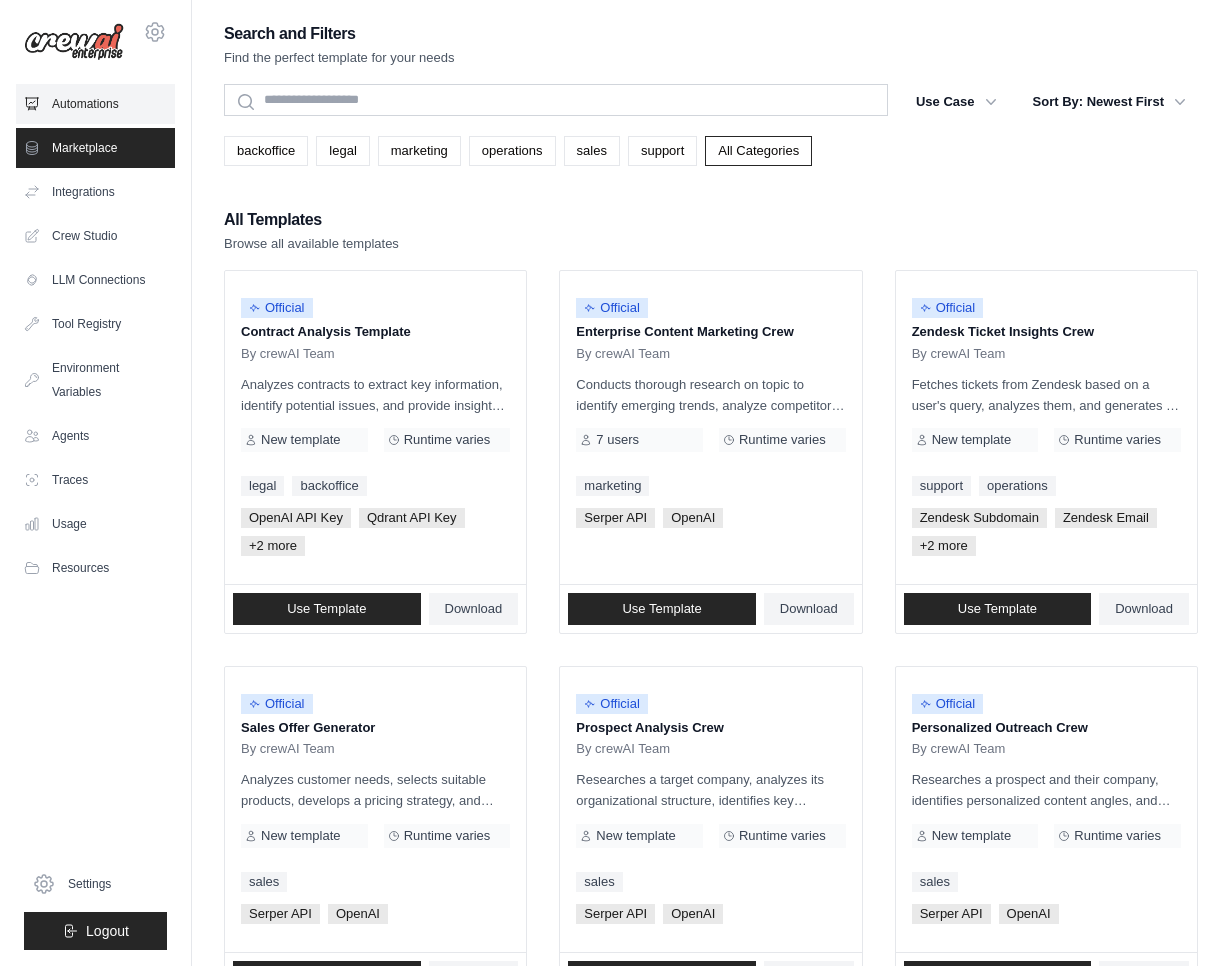 click on "Automations" at bounding box center (95, 104) 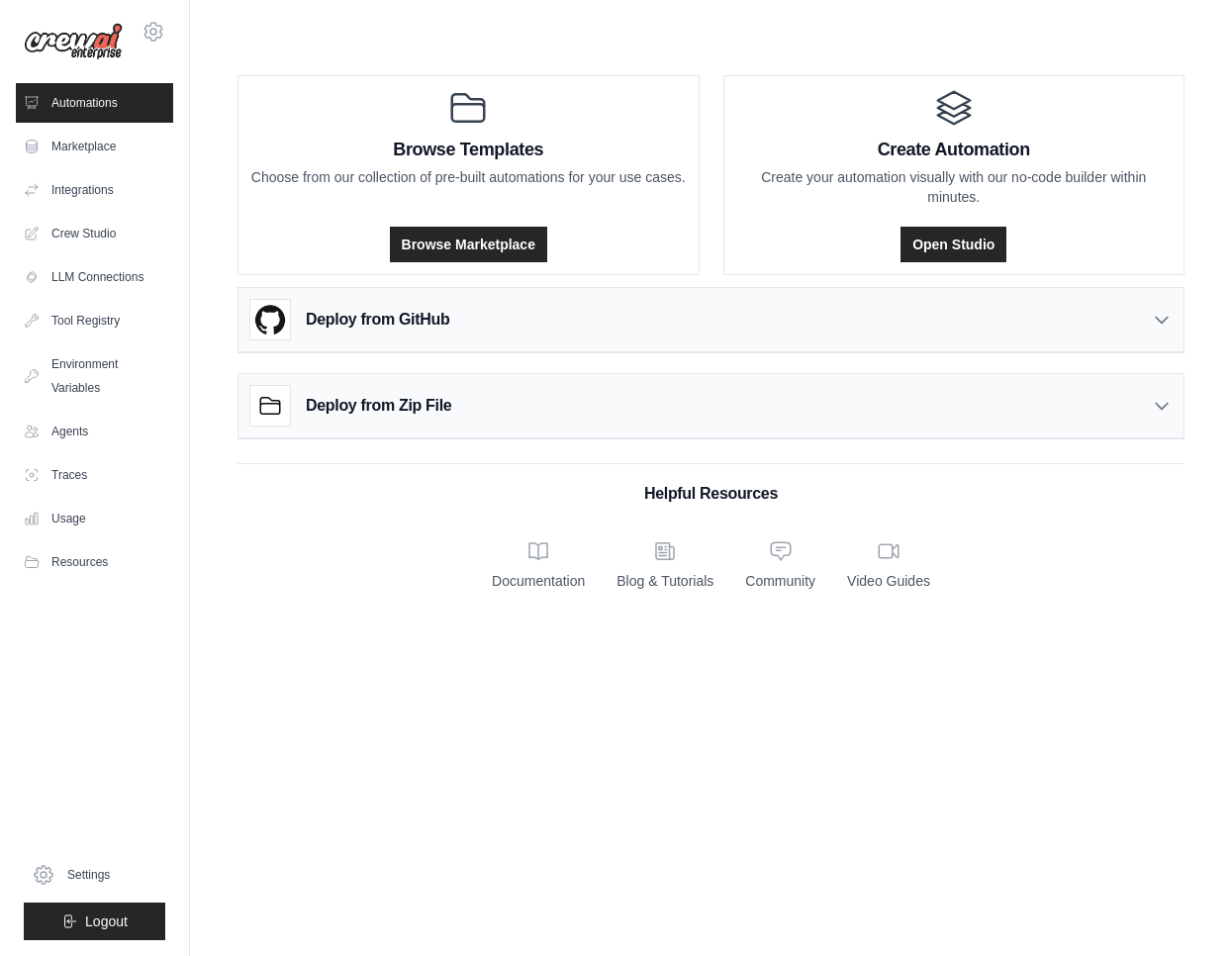 scroll, scrollTop: 0, scrollLeft: 0, axis: both 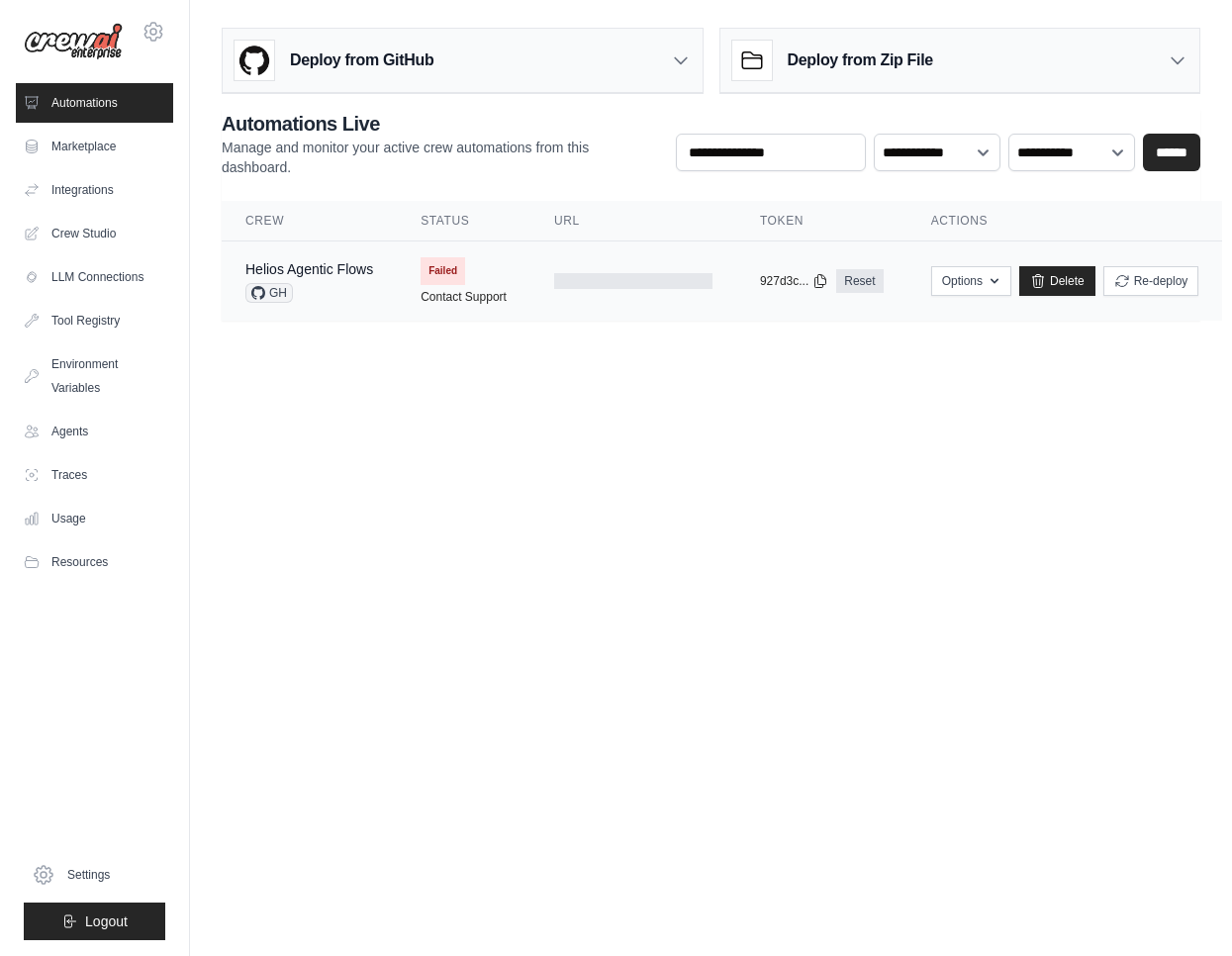 click on "Failed" at bounding box center (442, 271) 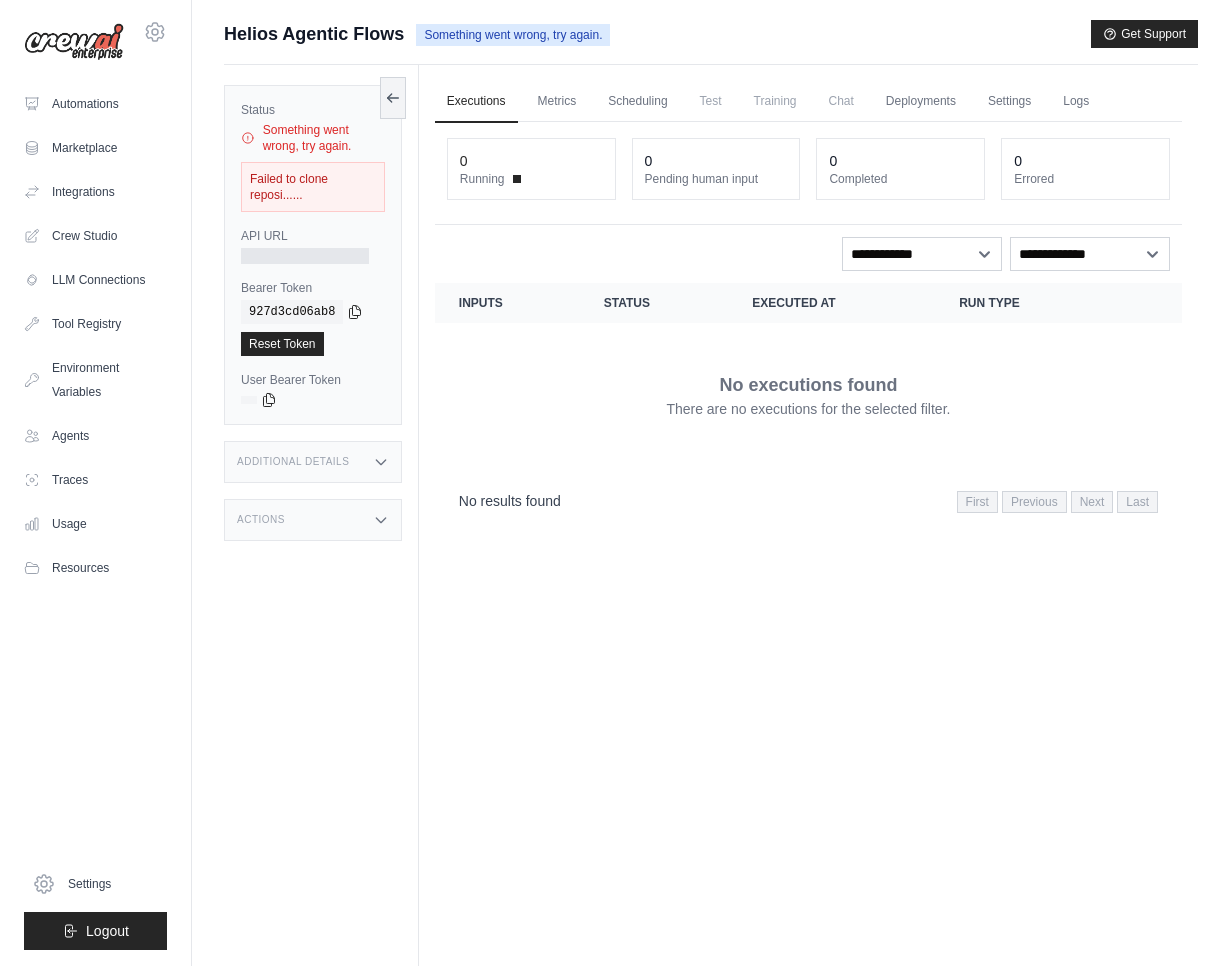 scroll, scrollTop: 0, scrollLeft: 0, axis: both 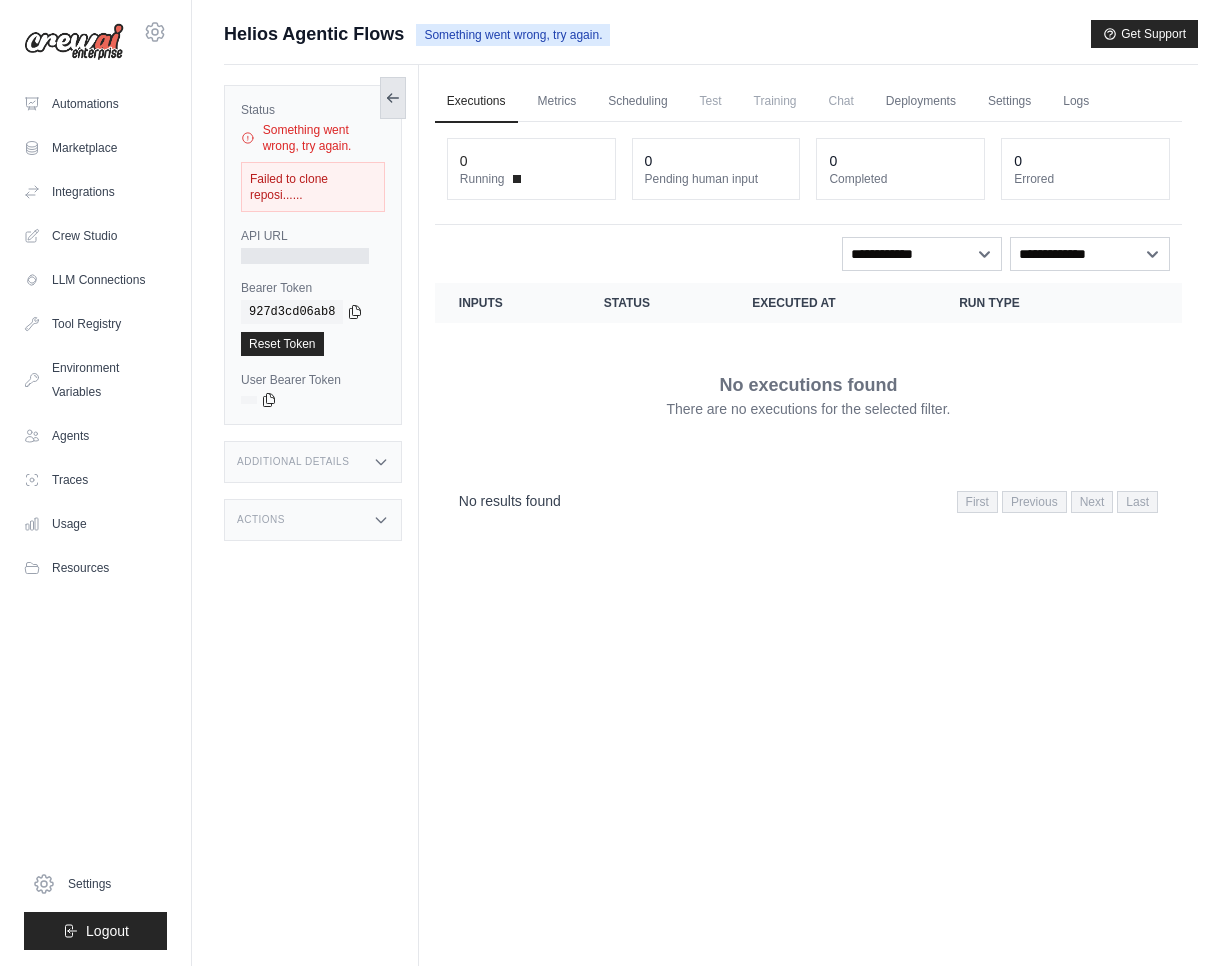 click at bounding box center (393, 98) 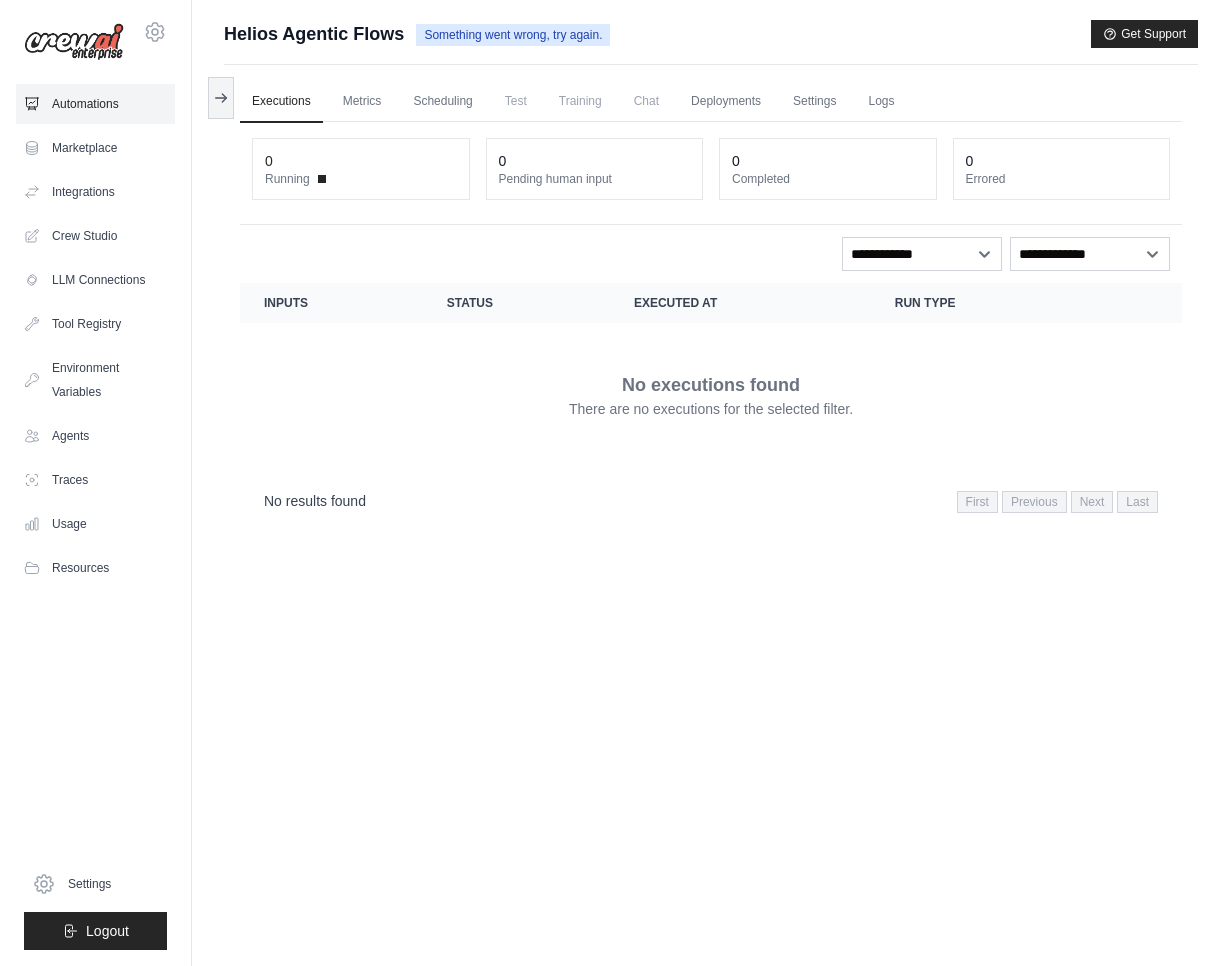 click on "Automations" at bounding box center [95, 104] 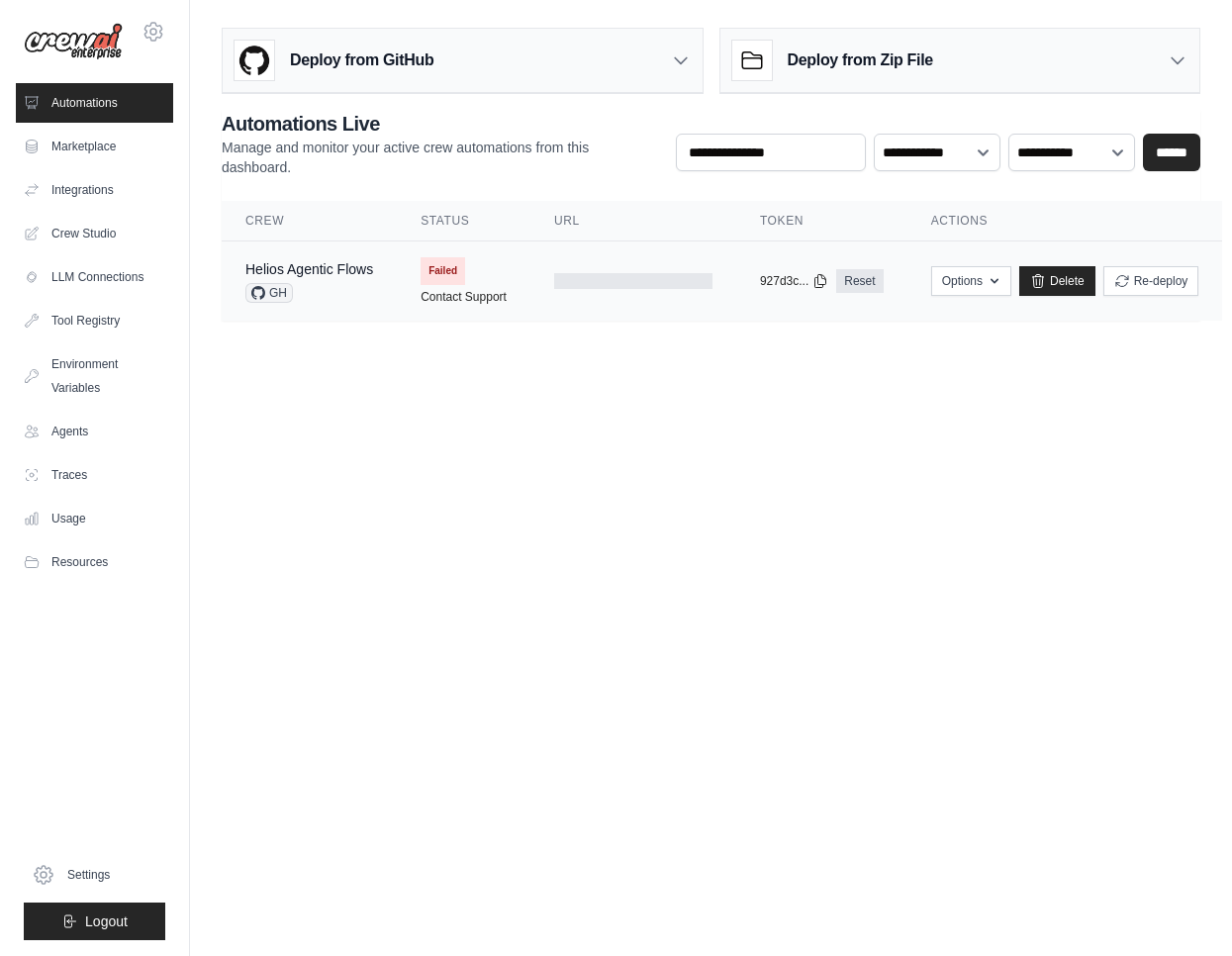 click on "Failed
Contact Support" at bounding box center [463, 281] 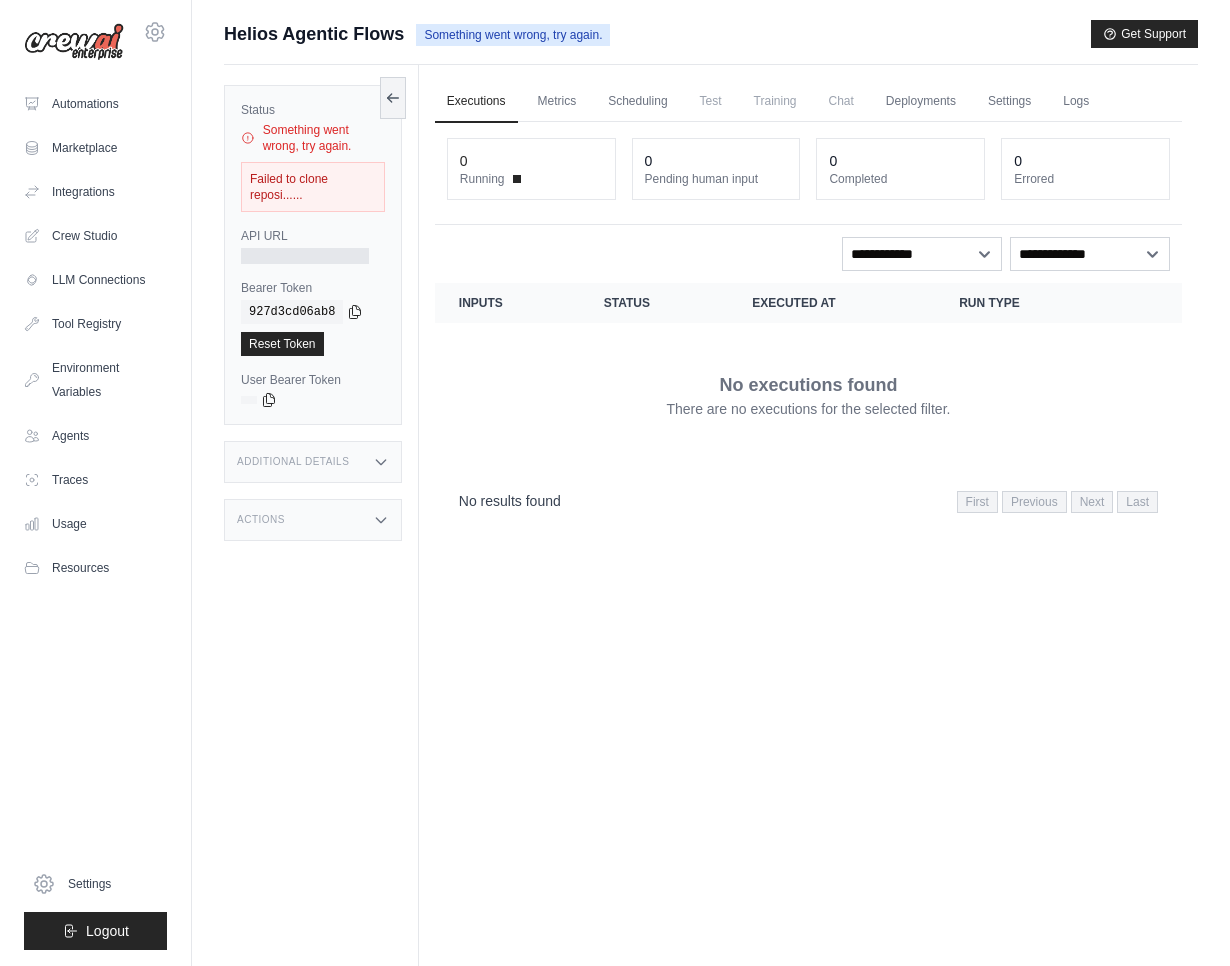 scroll, scrollTop: 0, scrollLeft: 0, axis: both 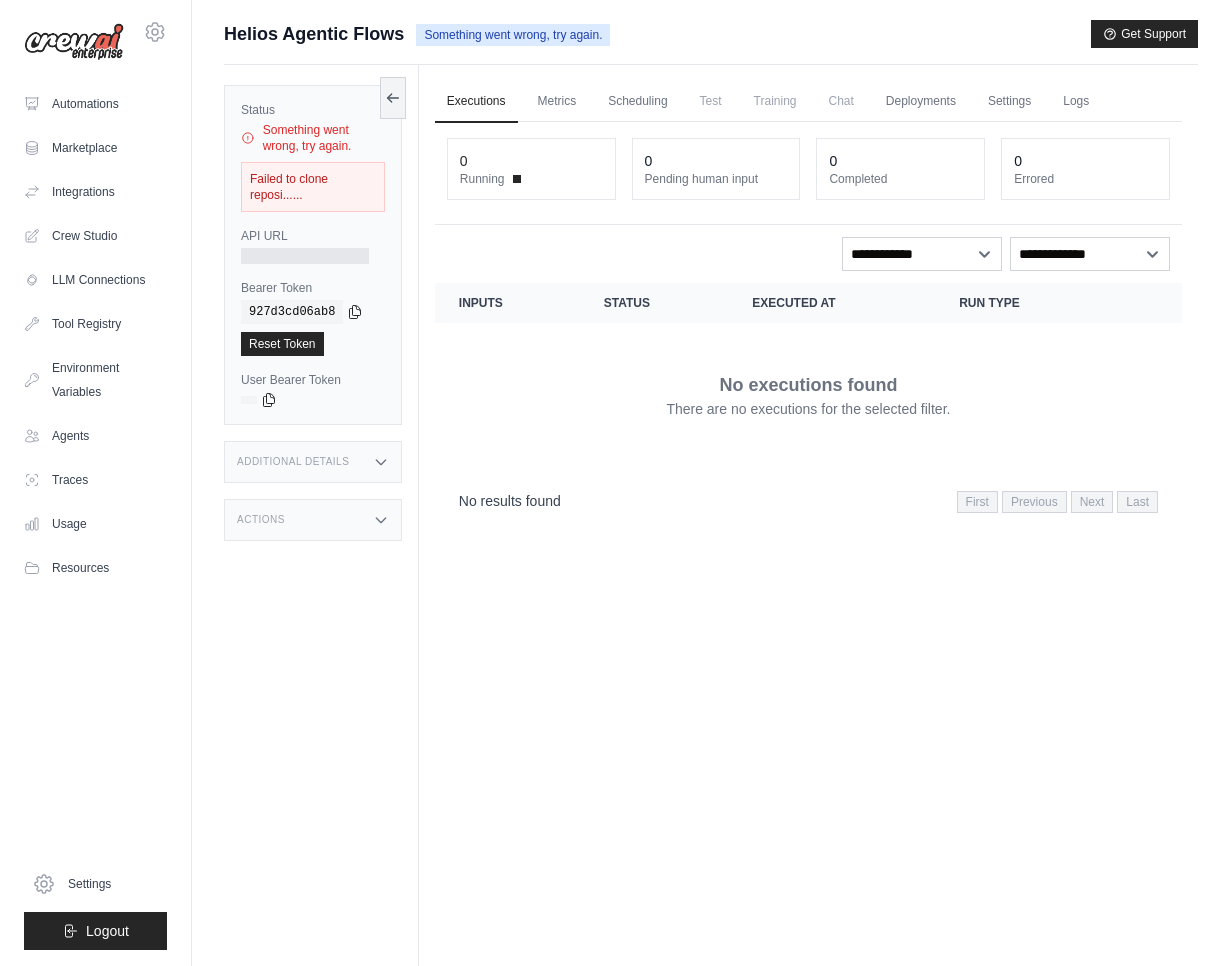 click 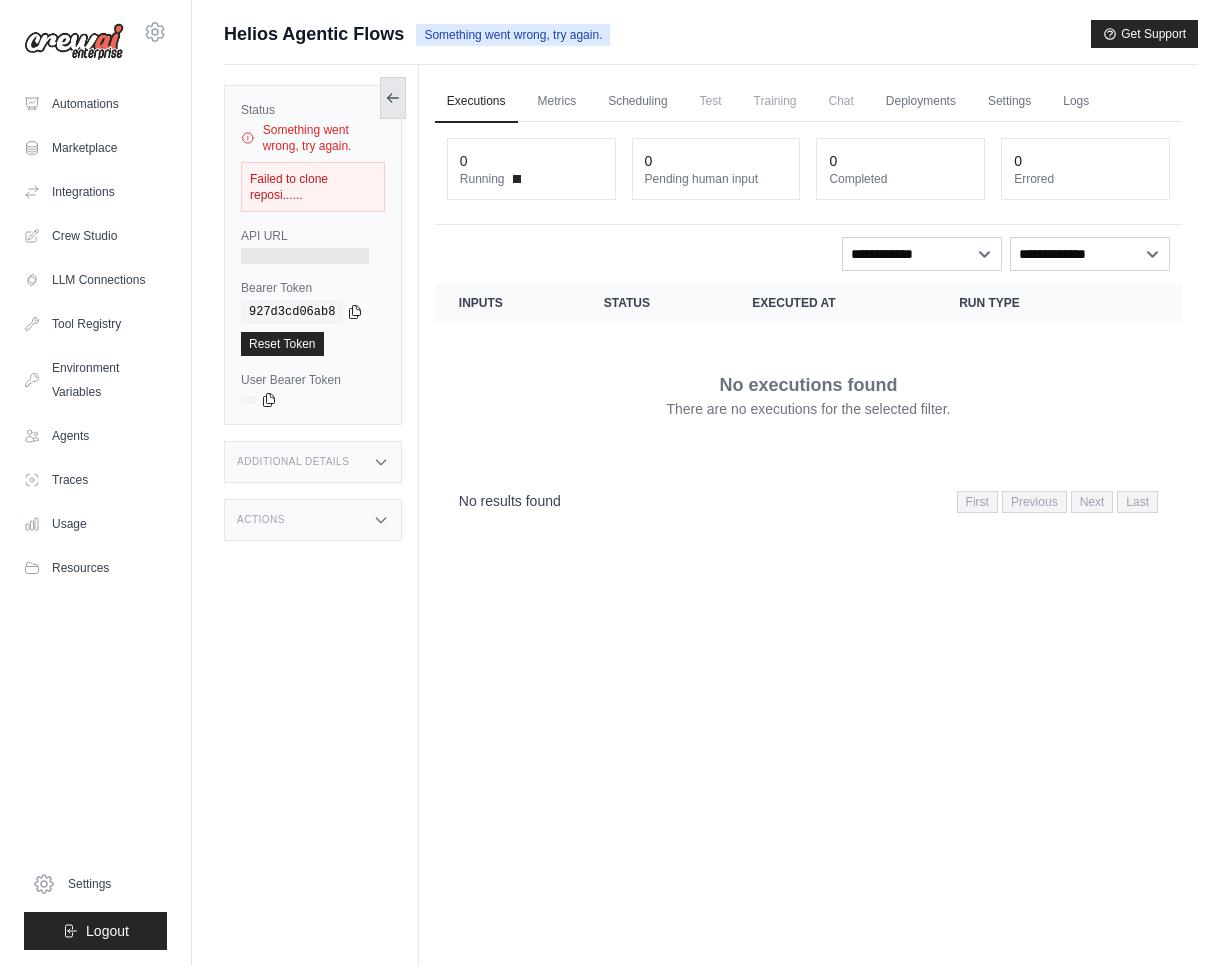 click 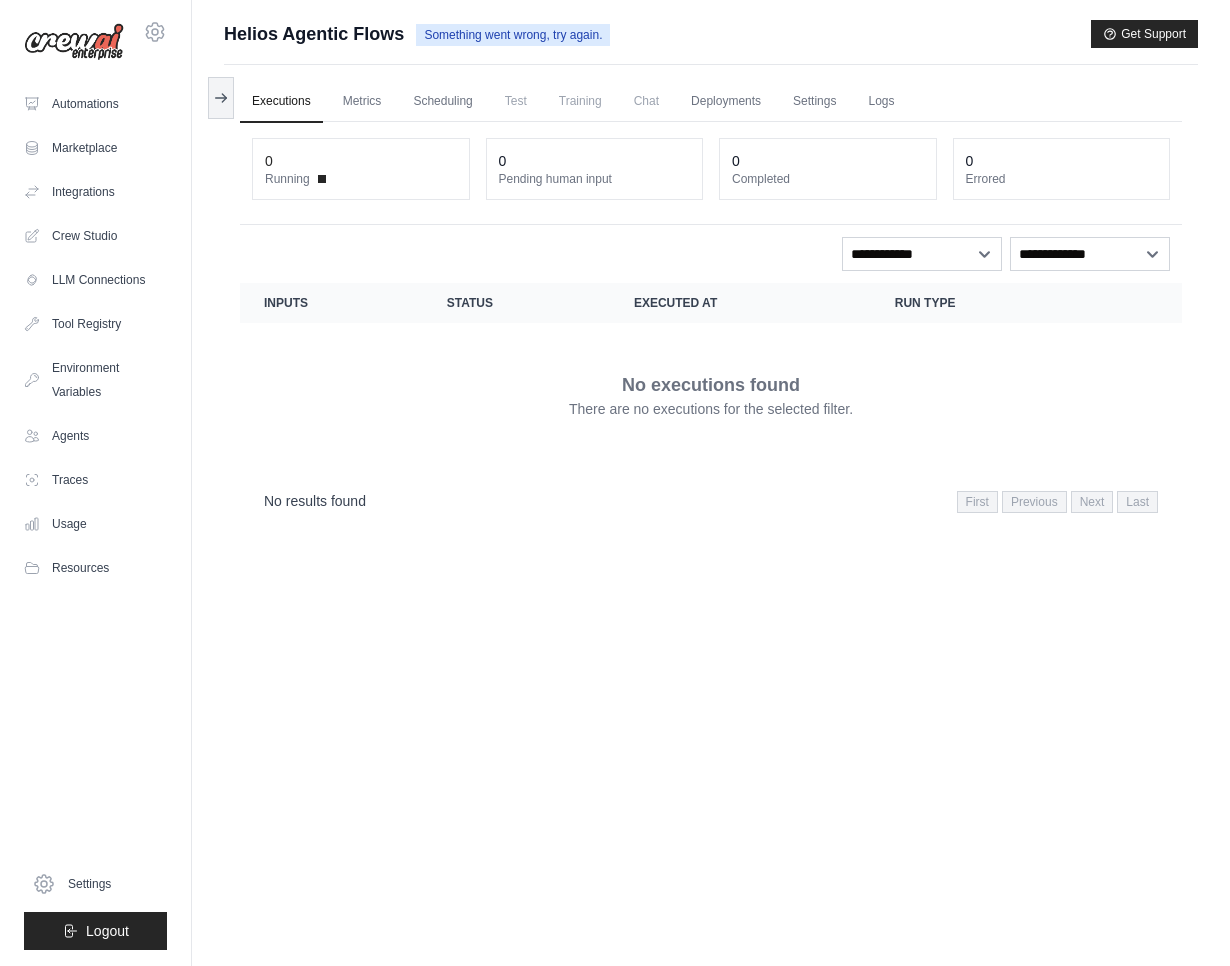 click on "Executions" at bounding box center (281, 102) 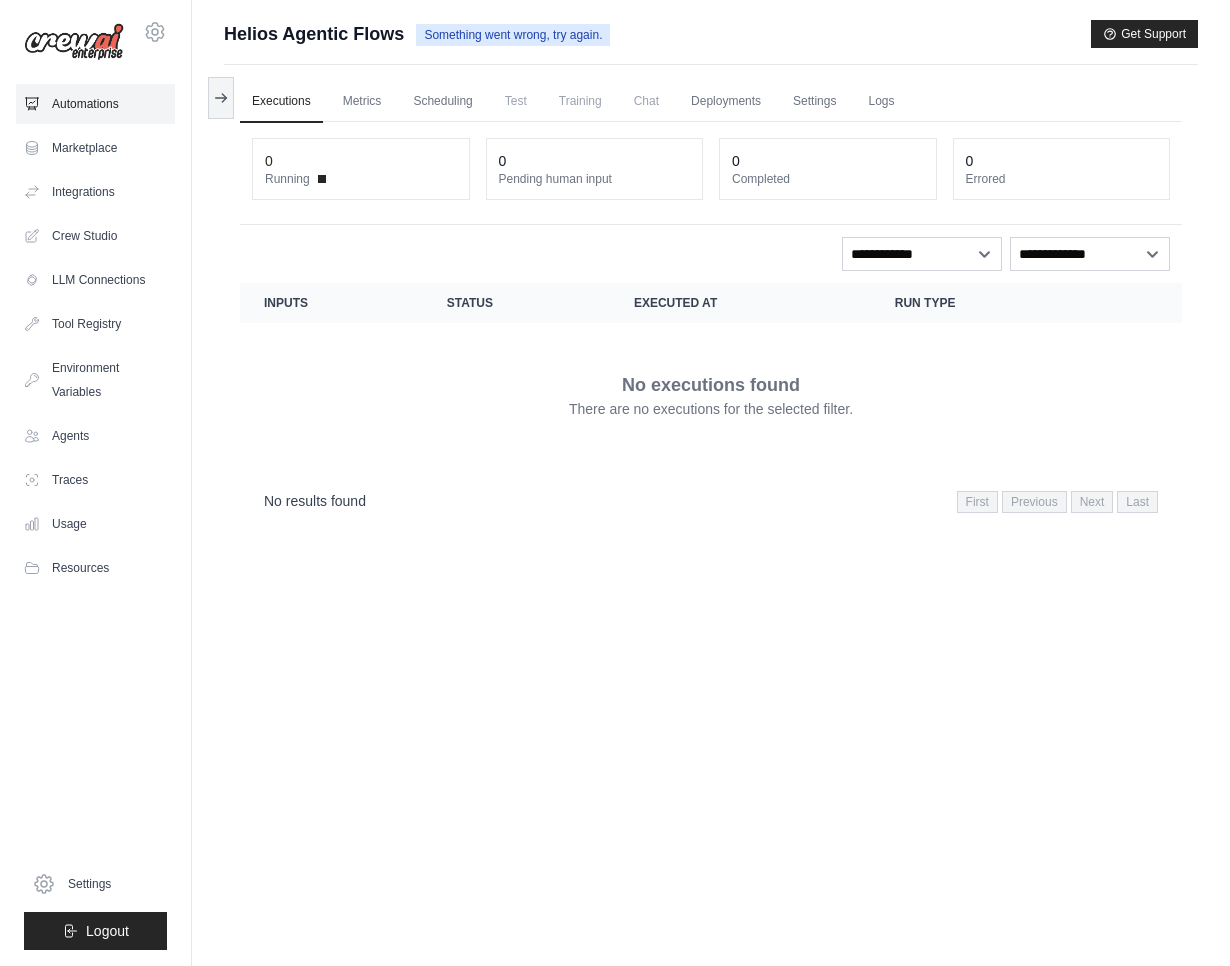 click on "Automations" at bounding box center (95, 104) 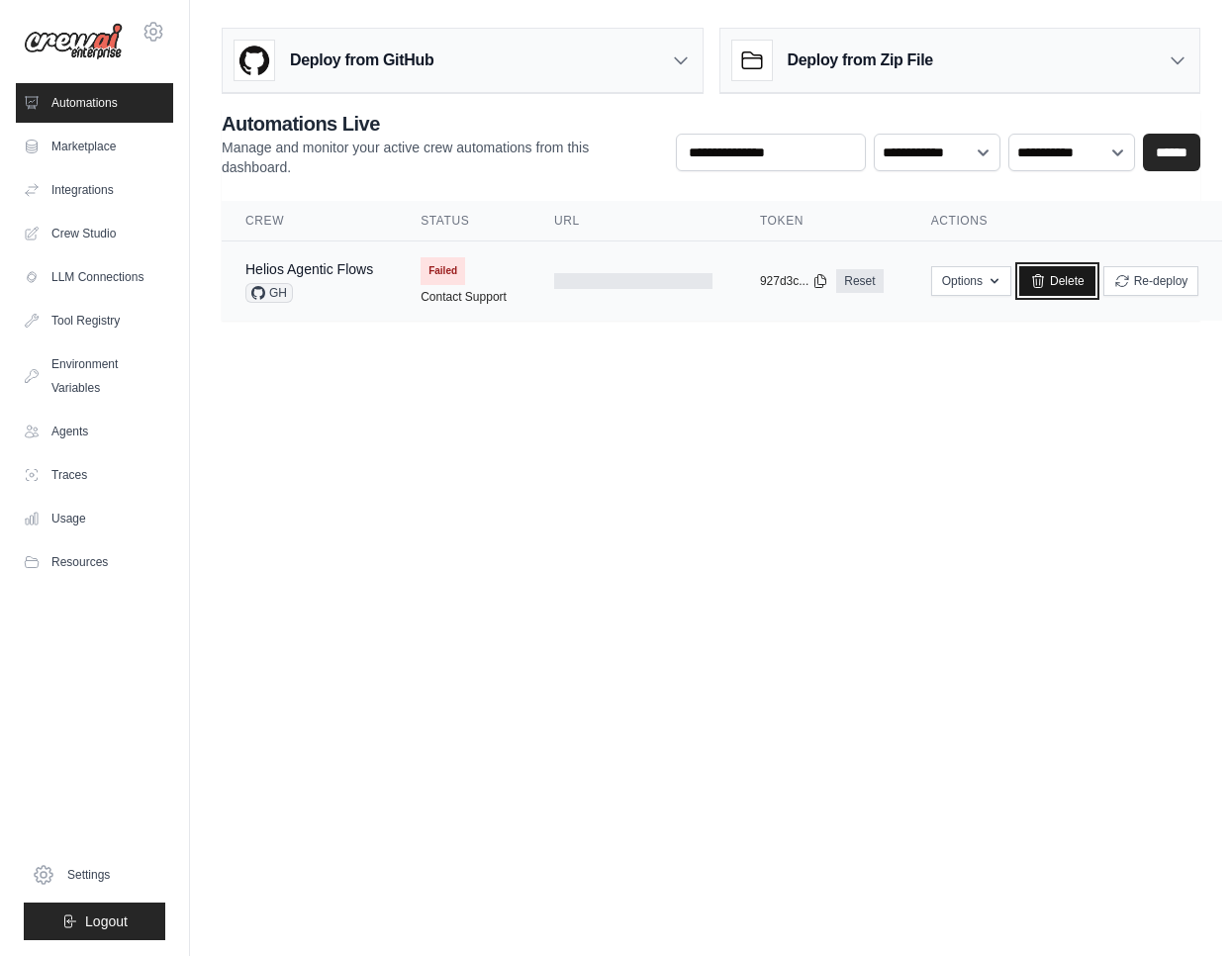 click on "Delete" at bounding box center (1057, 281) 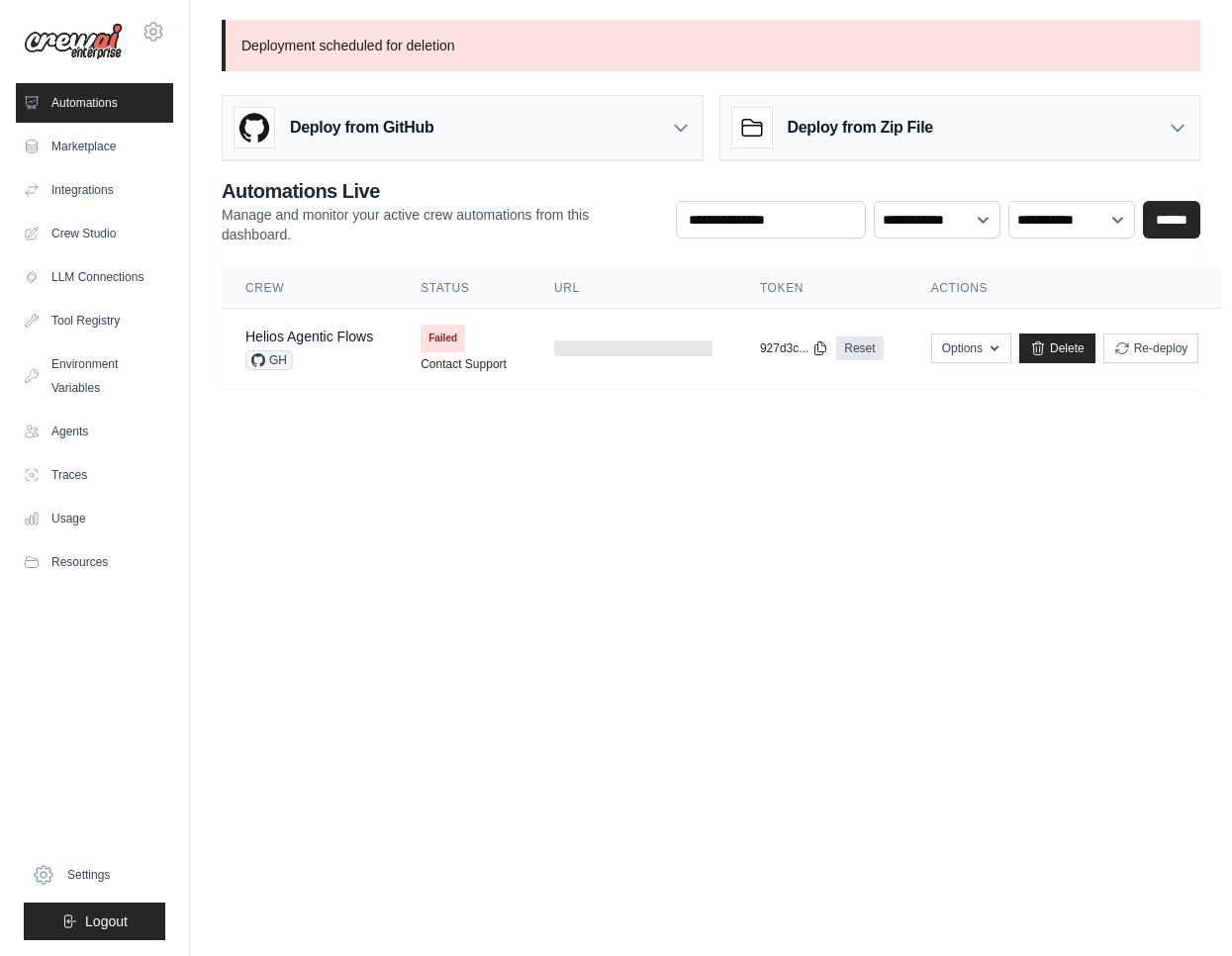 scroll, scrollTop: 0, scrollLeft: 0, axis: both 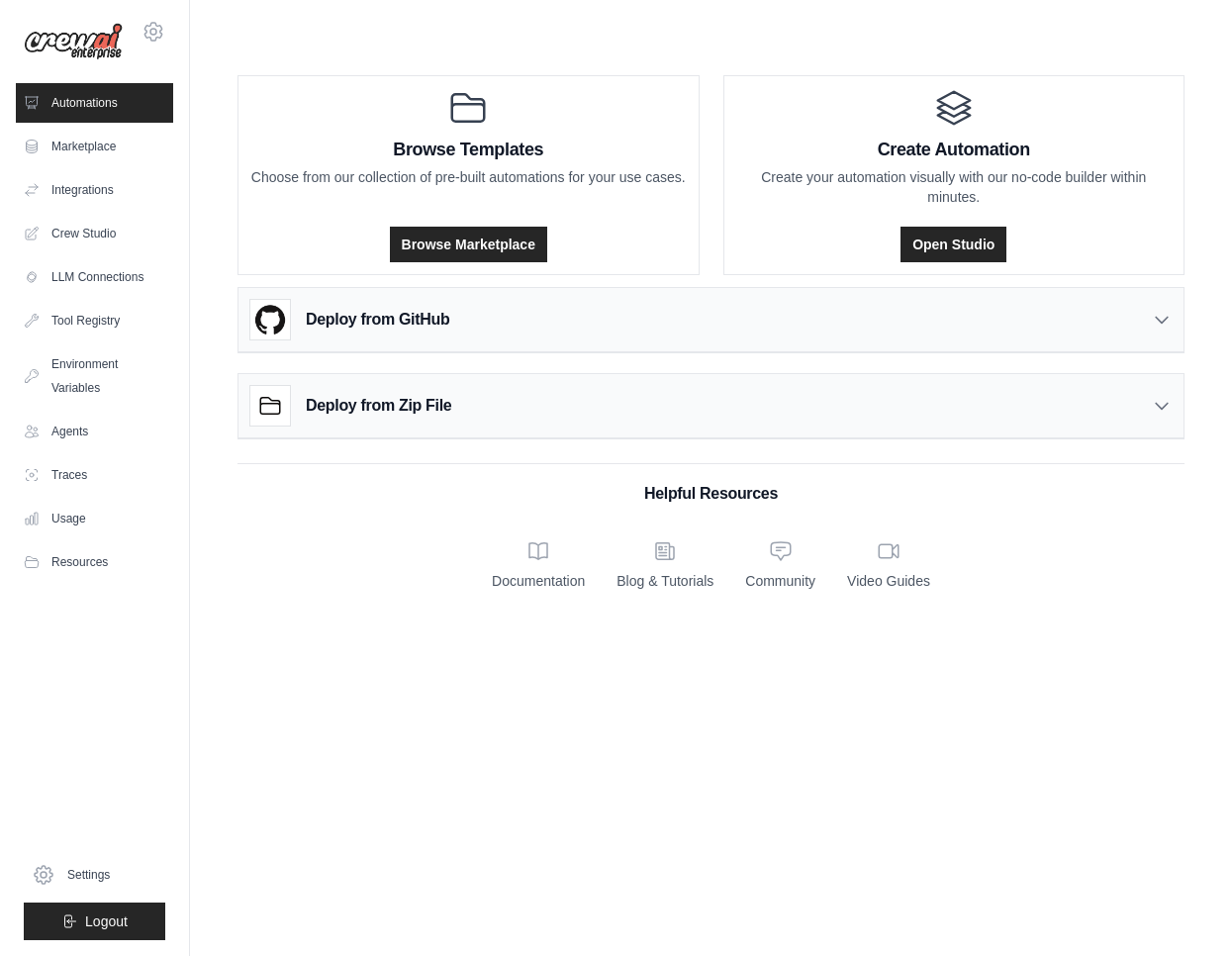 click on "Deploy from GitHub" at bounding box center (377, 320) 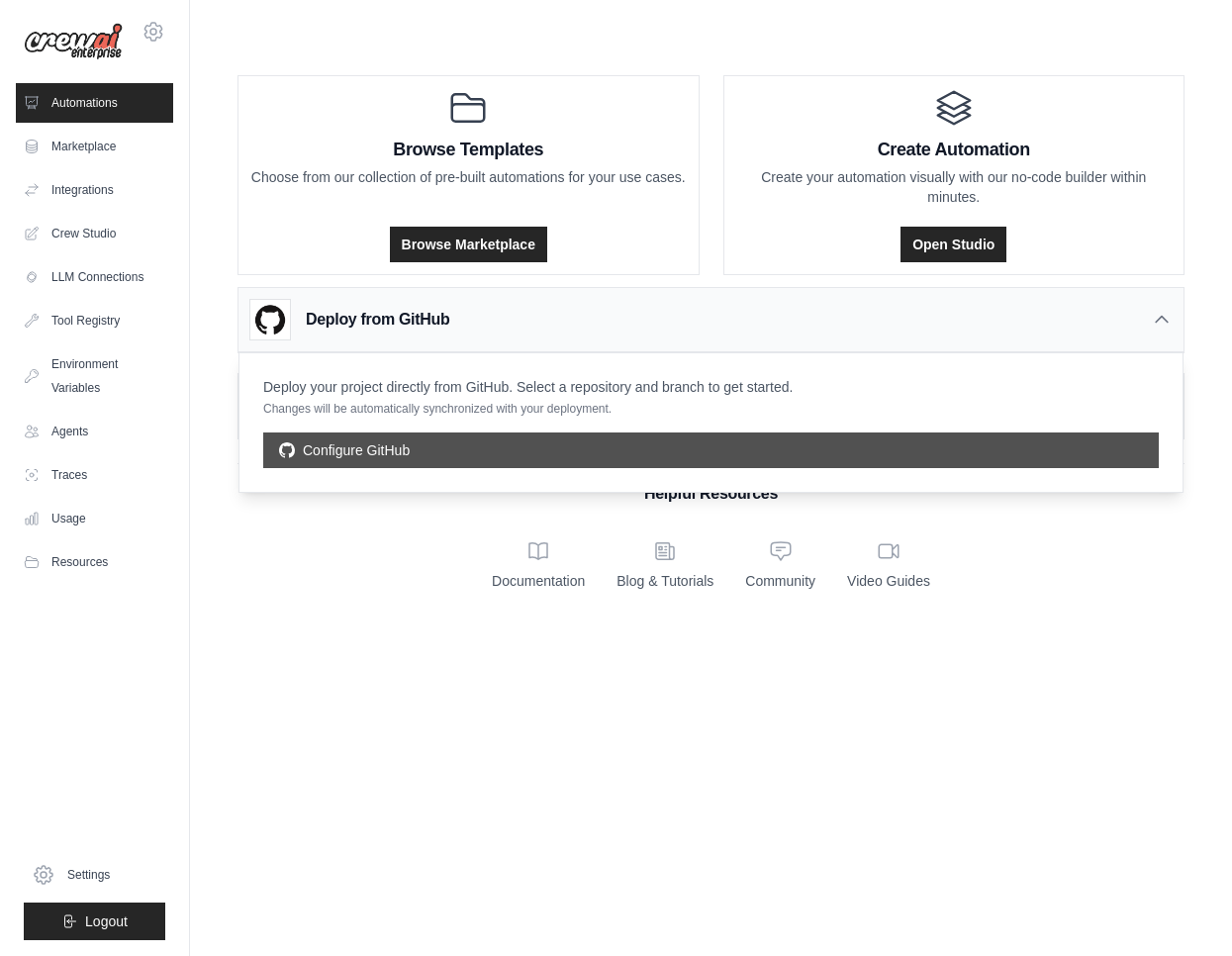 click on "Configure GitHub" at bounding box center [711, 450] 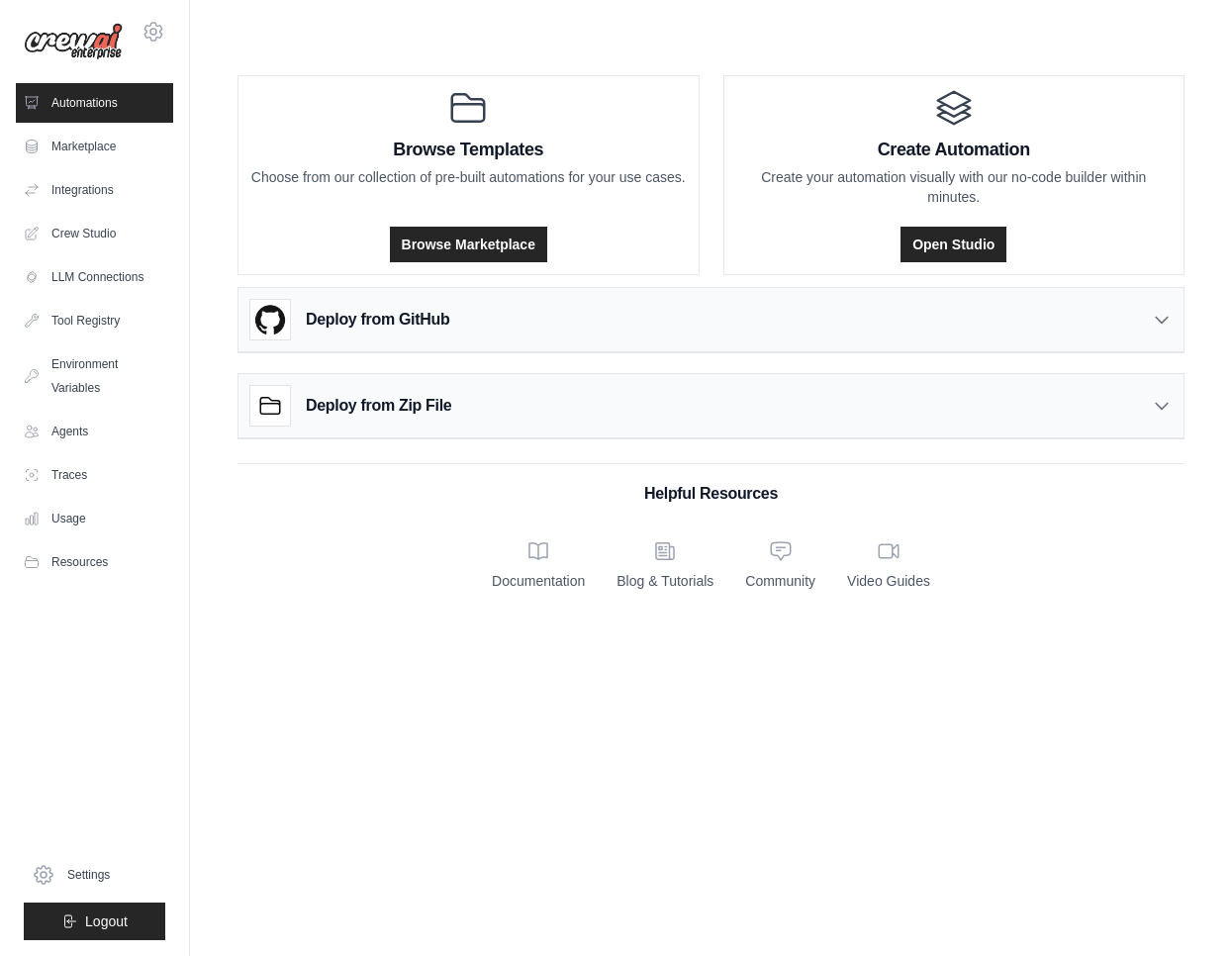 scroll, scrollTop: 0, scrollLeft: 0, axis: both 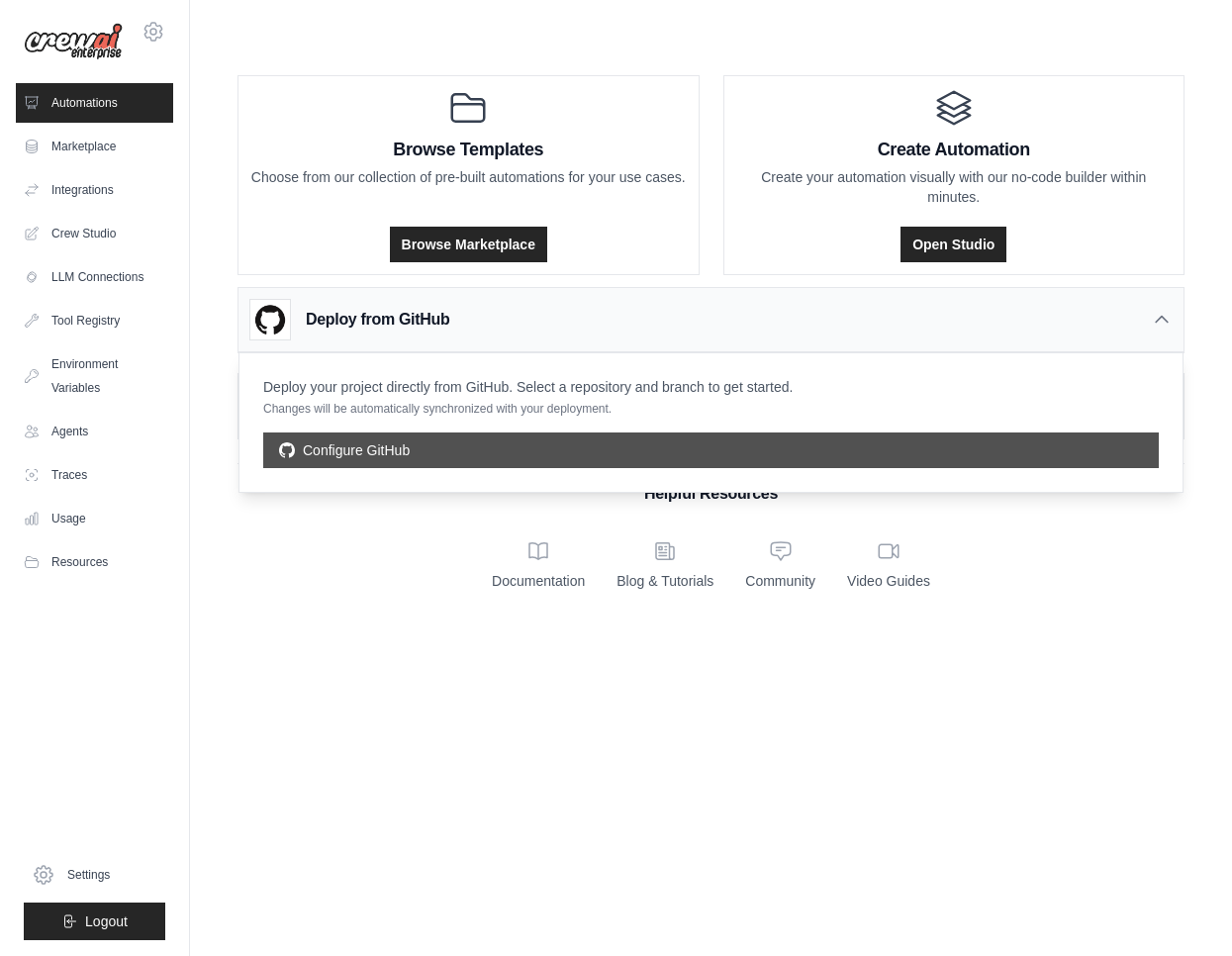 click on "Configure GitHub" at bounding box center [711, 450] 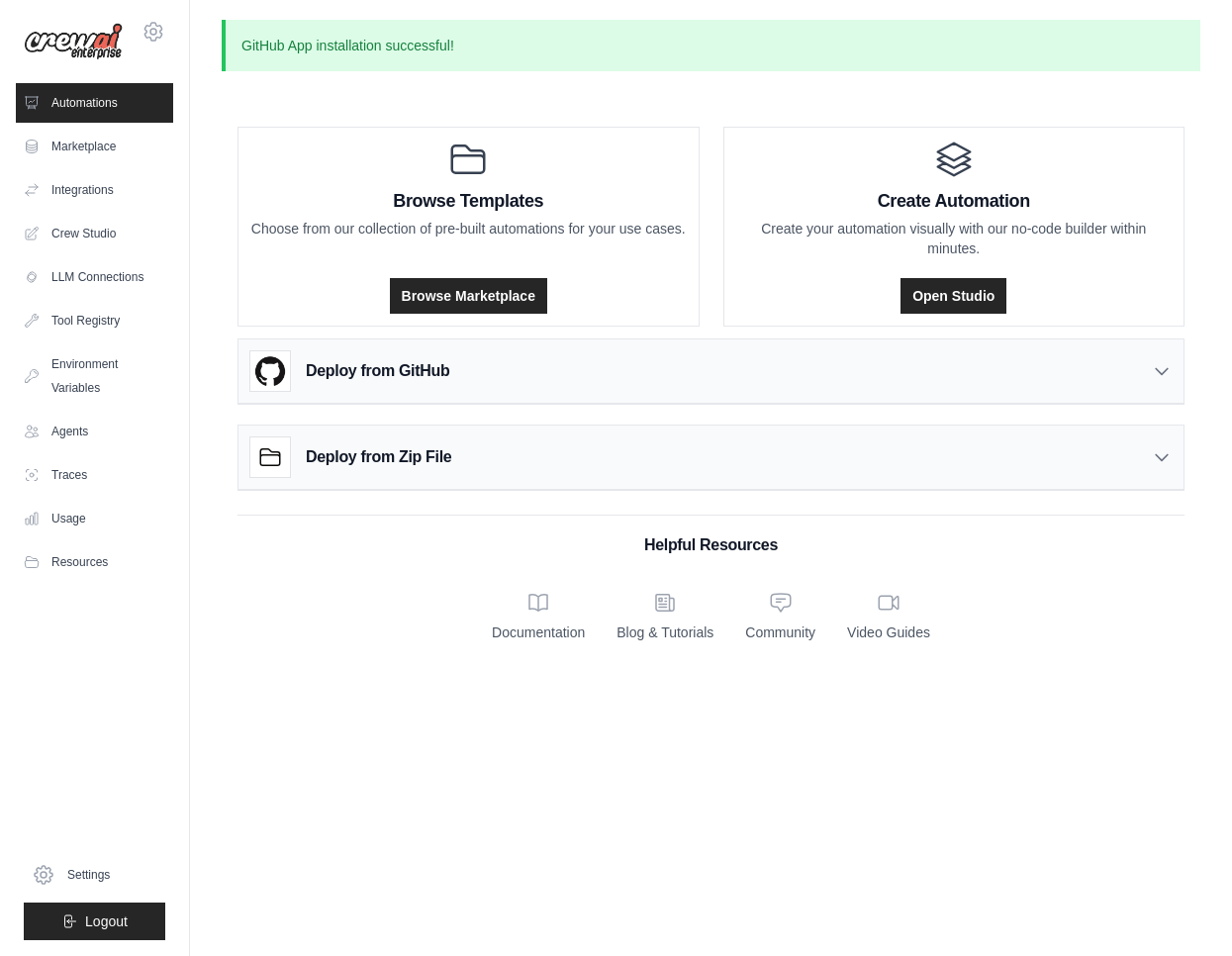 scroll, scrollTop: 0, scrollLeft: 0, axis: both 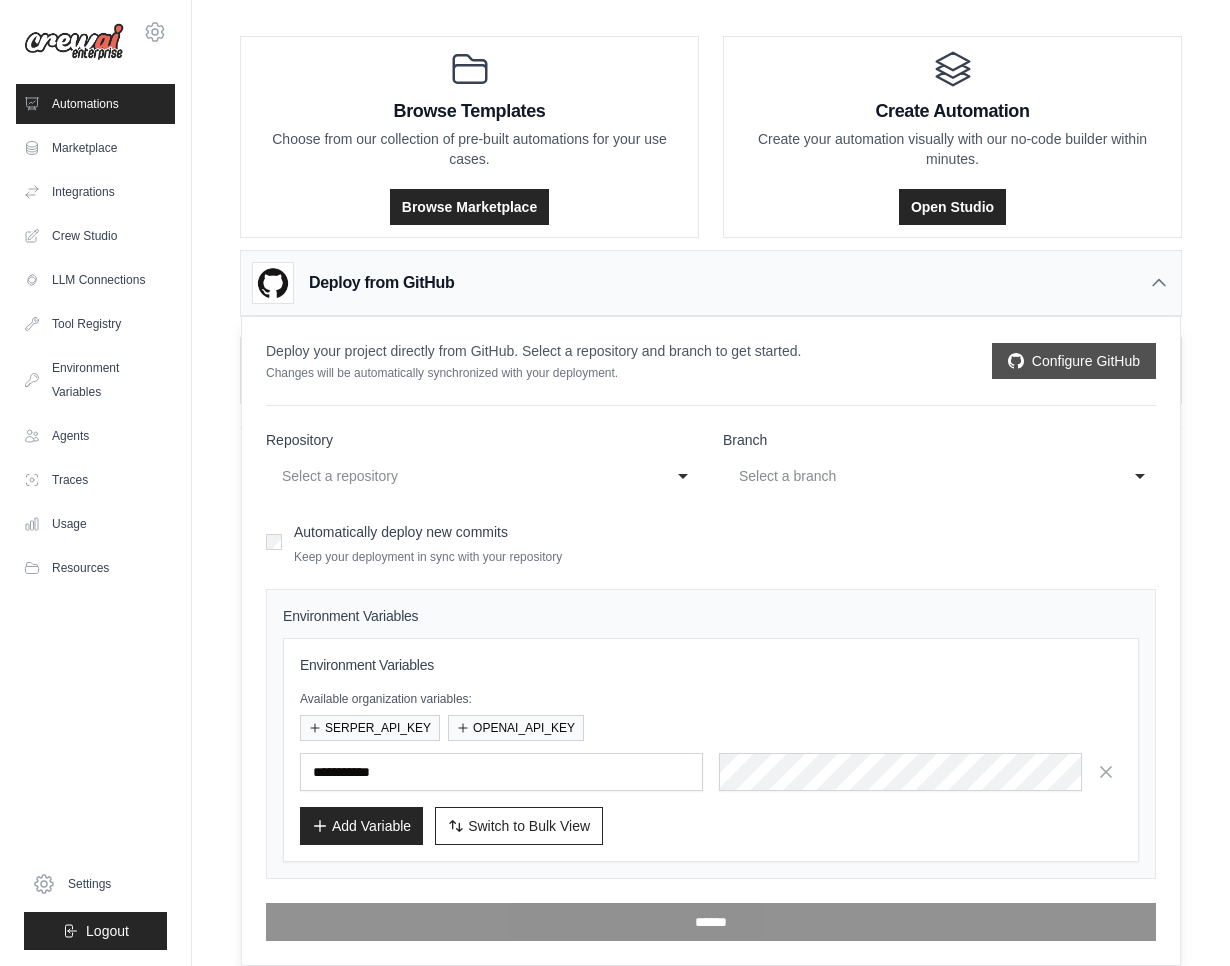 click on "Configure GitHub" at bounding box center (1074, 361) 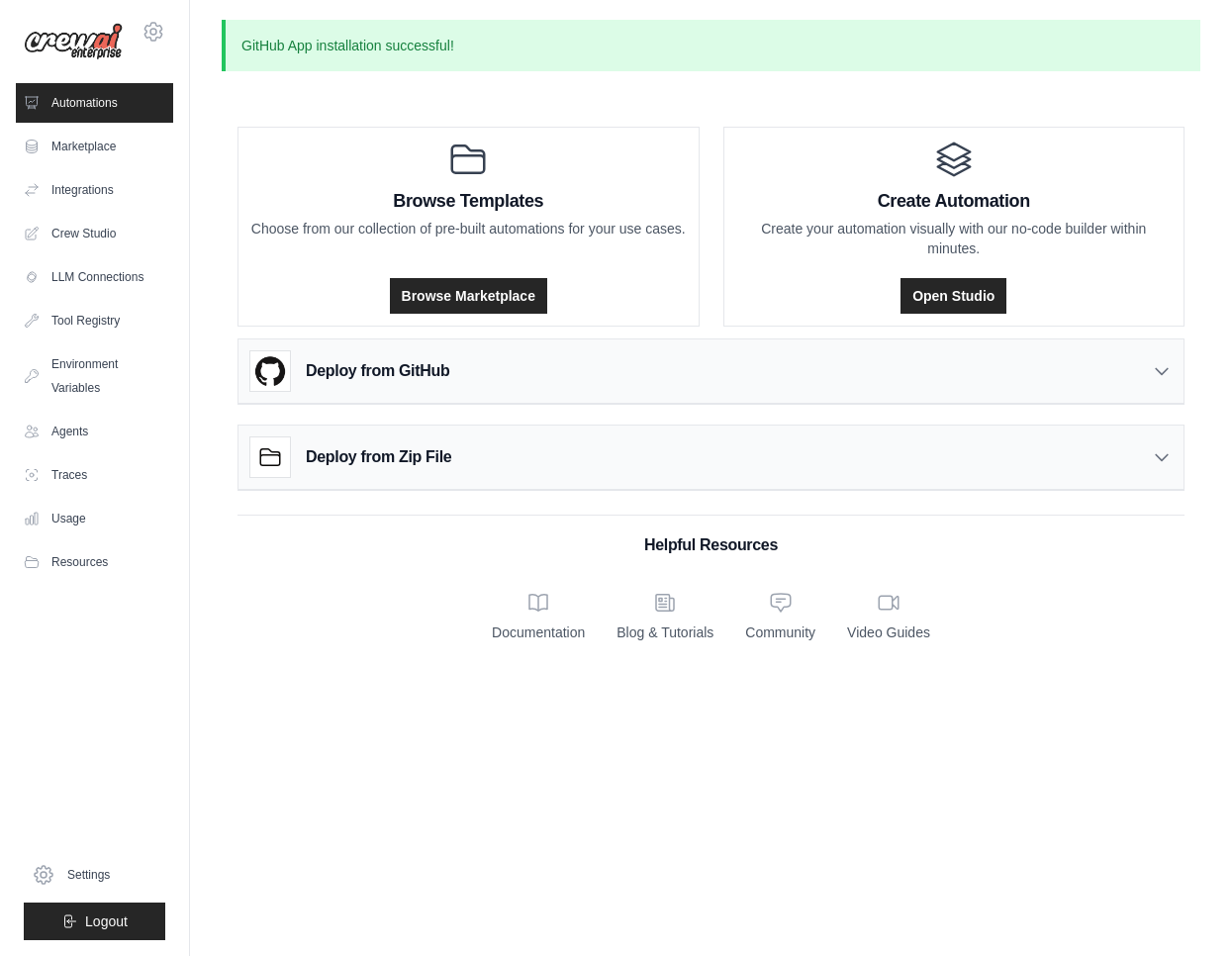scroll, scrollTop: 0, scrollLeft: 0, axis: both 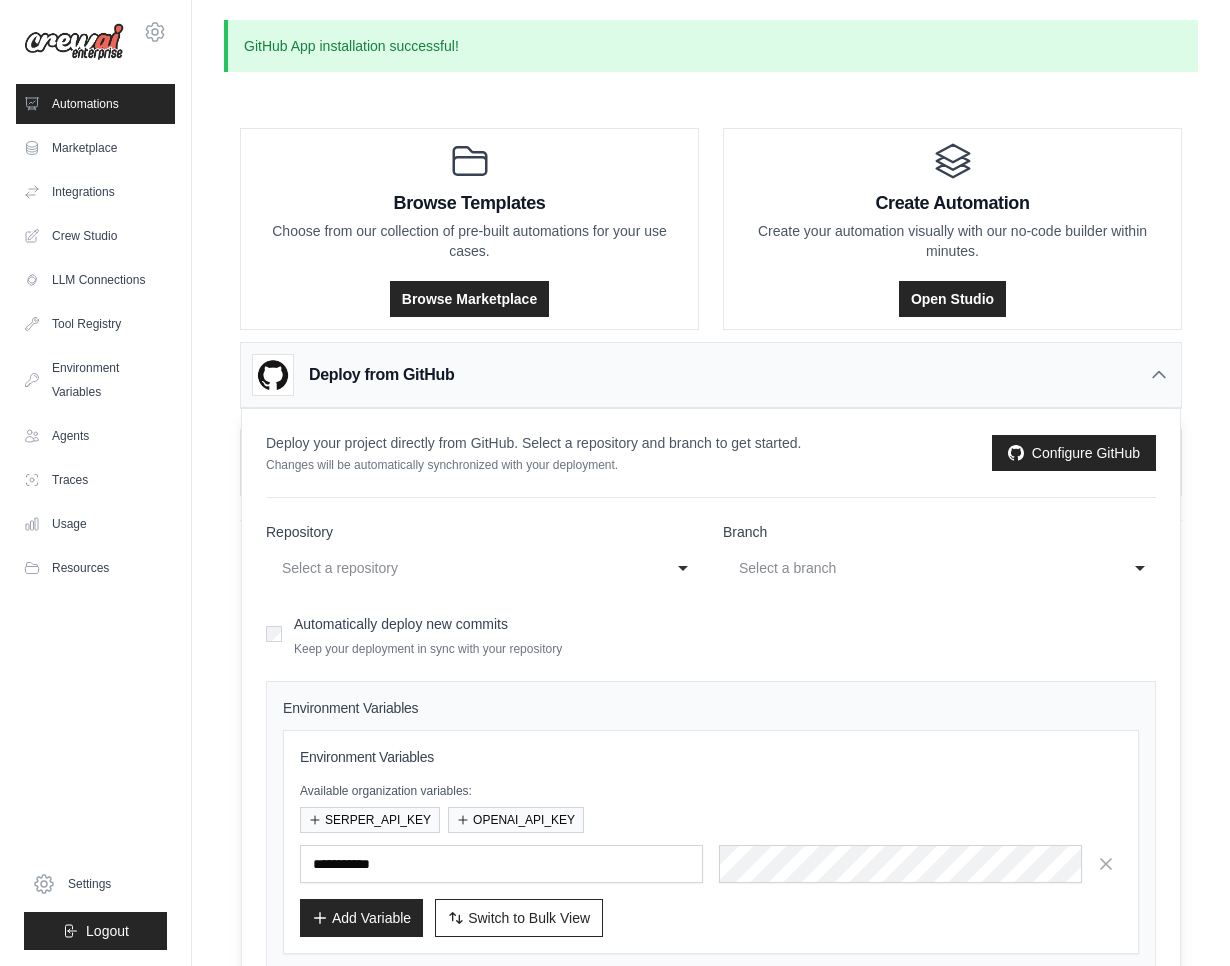 click on "Select a repository" at bounding box center [462, 568] 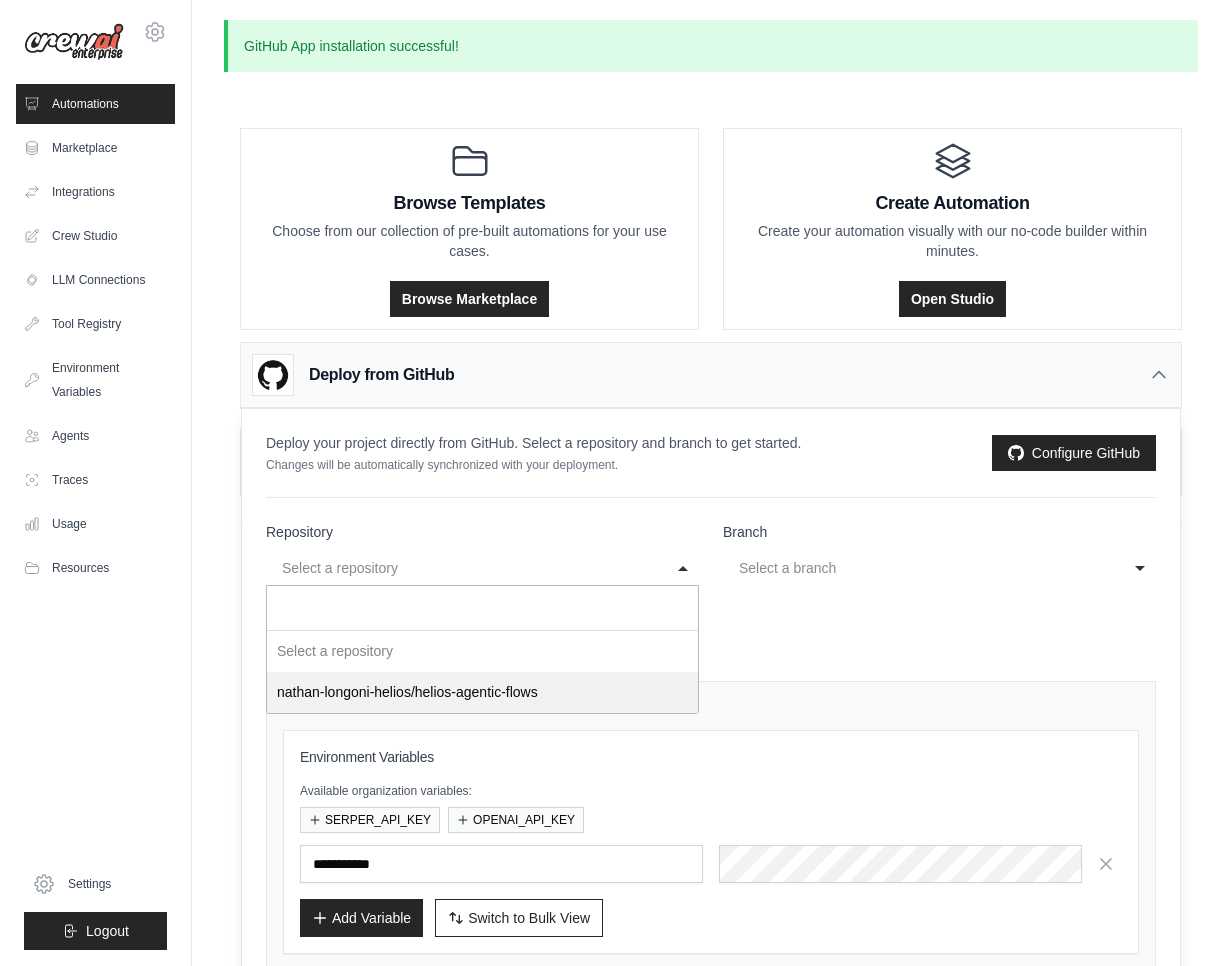 select on "**********" 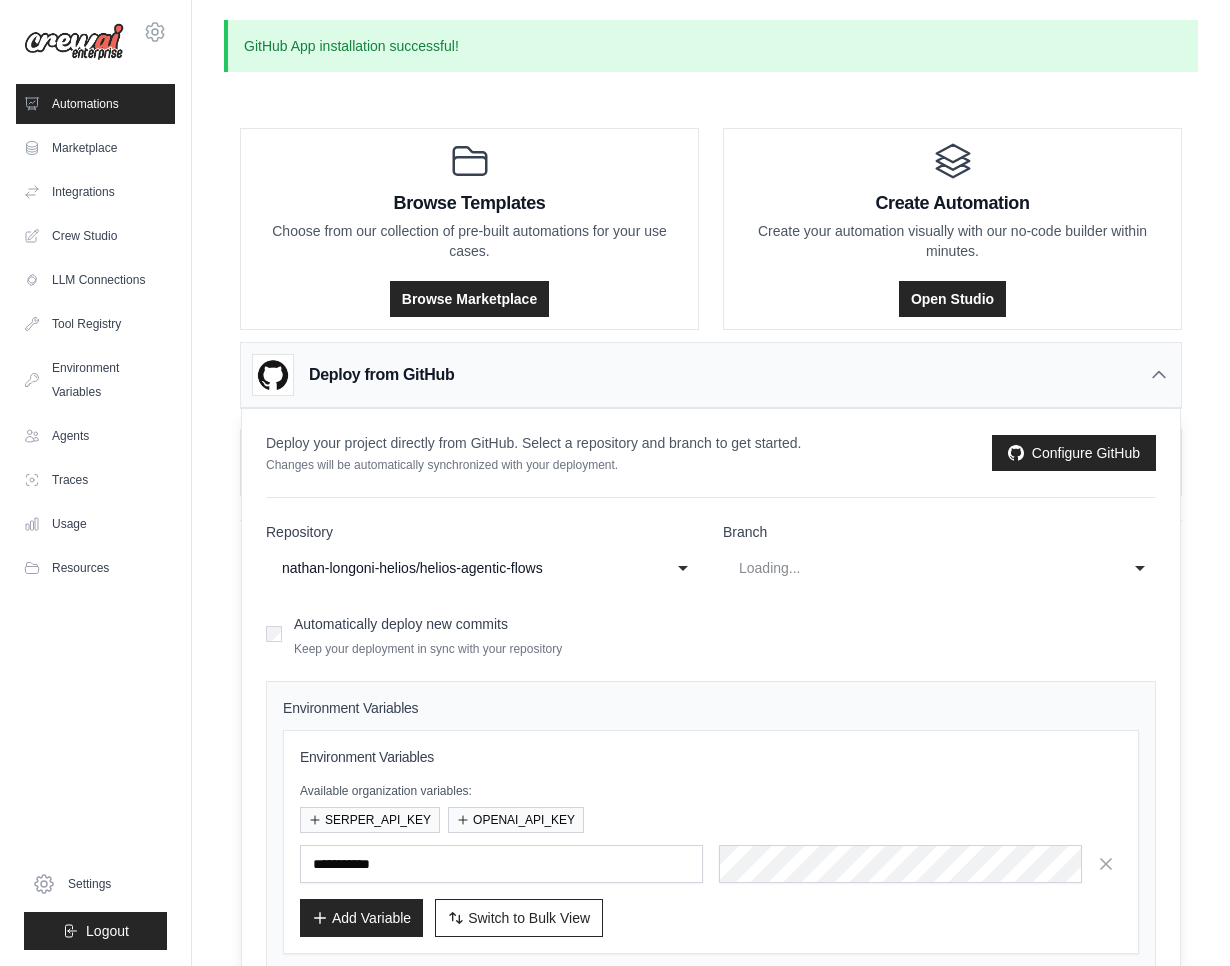 select on "****" 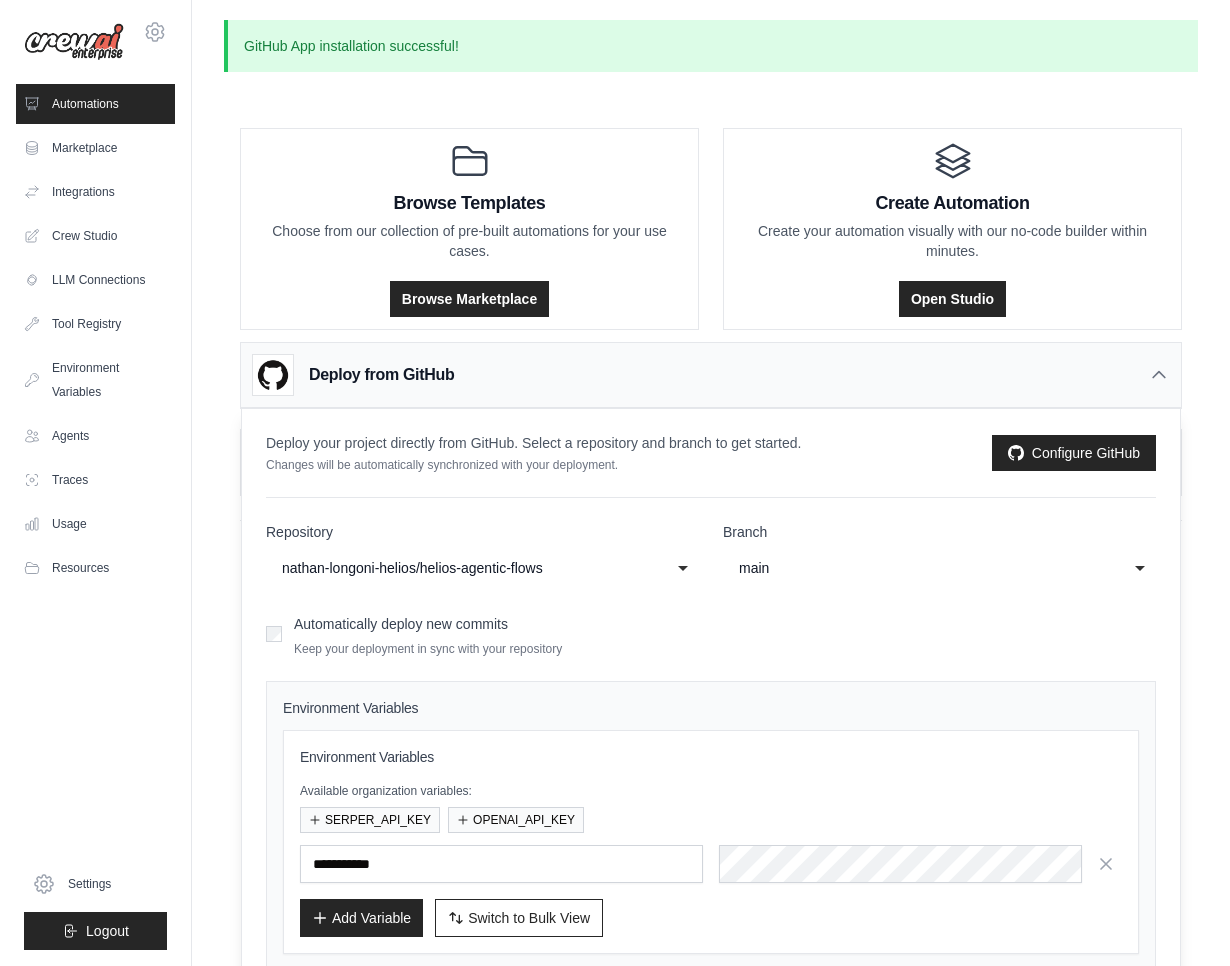 click on "main" 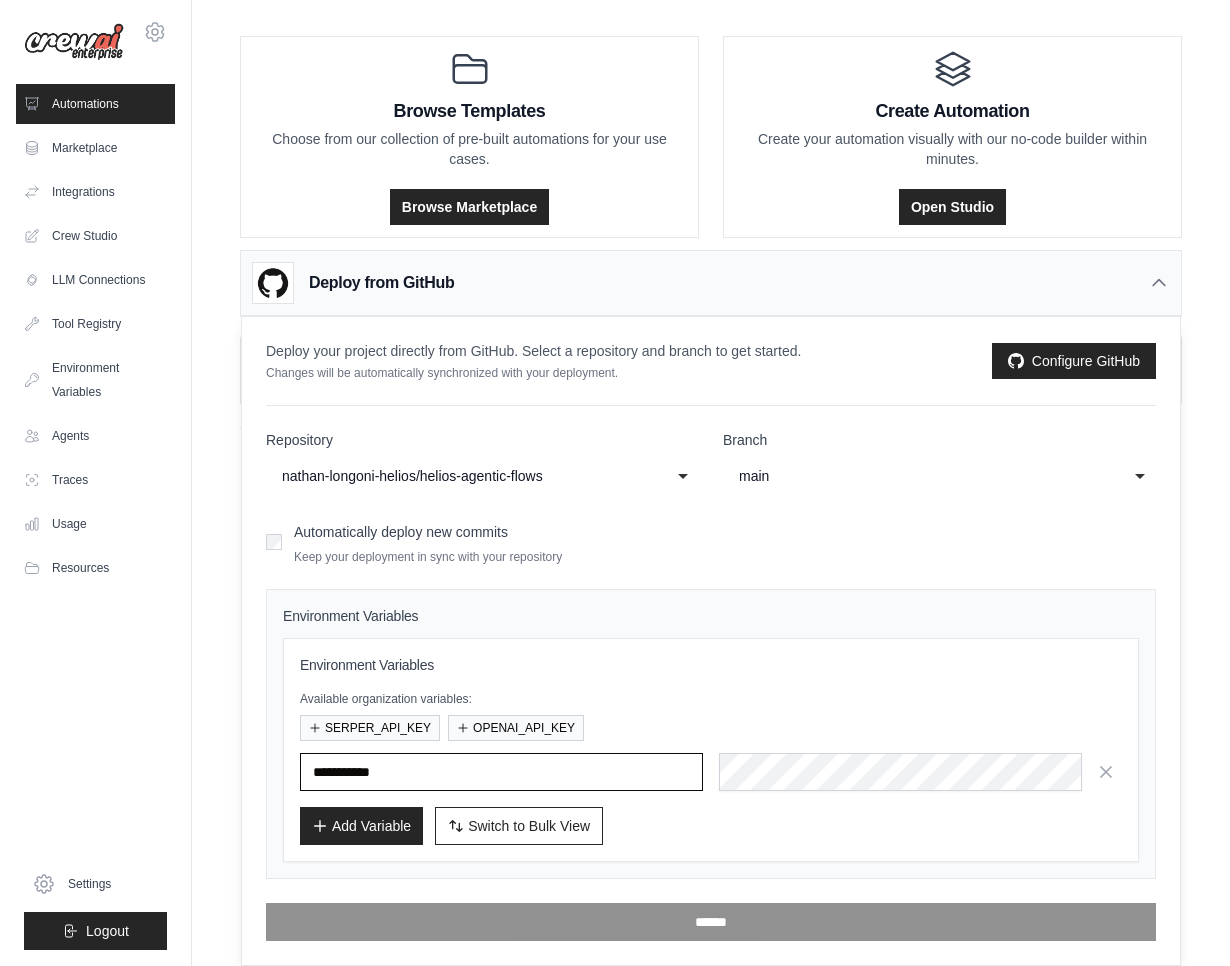 click at bounding box center (501, 772) 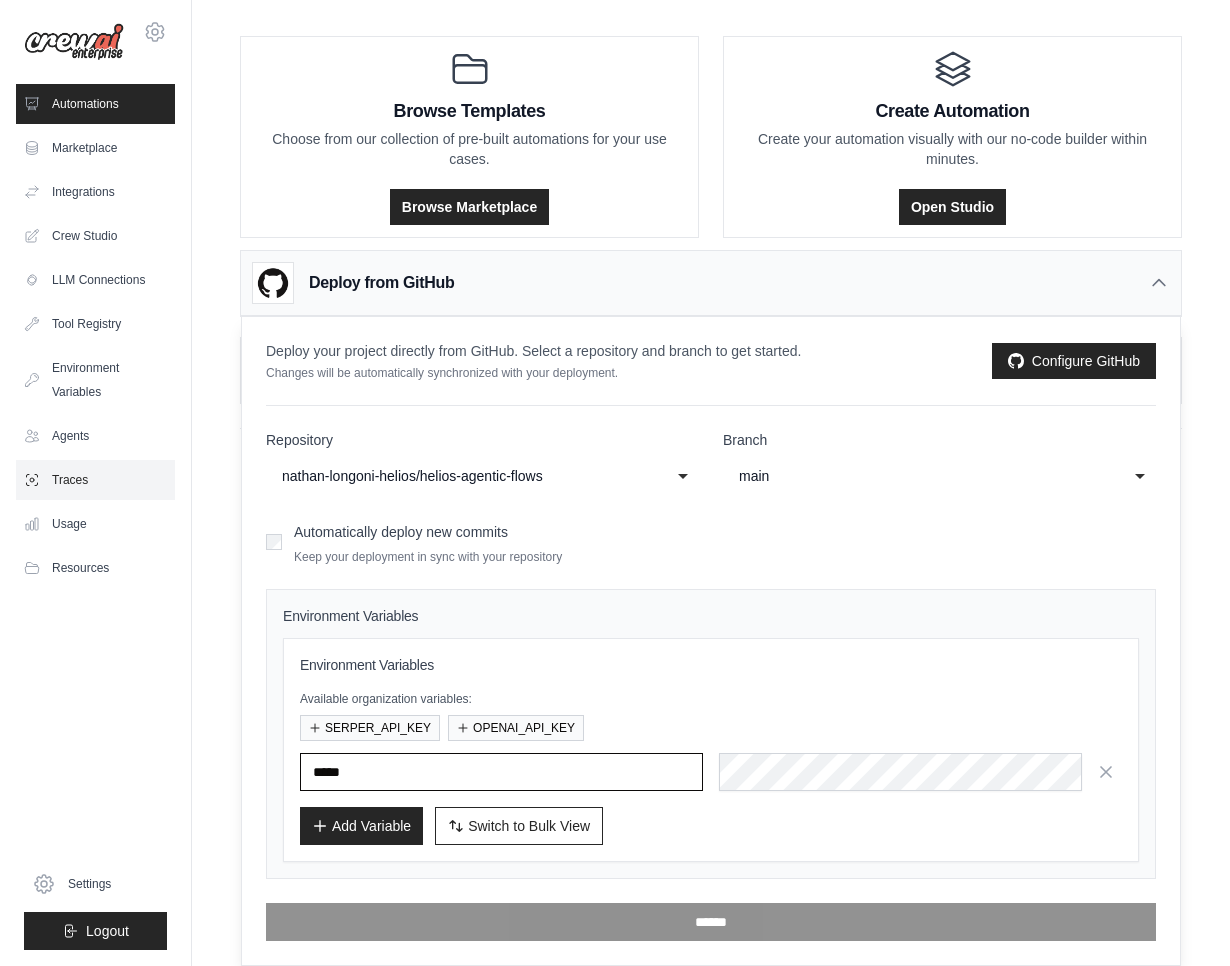 type on "*****" 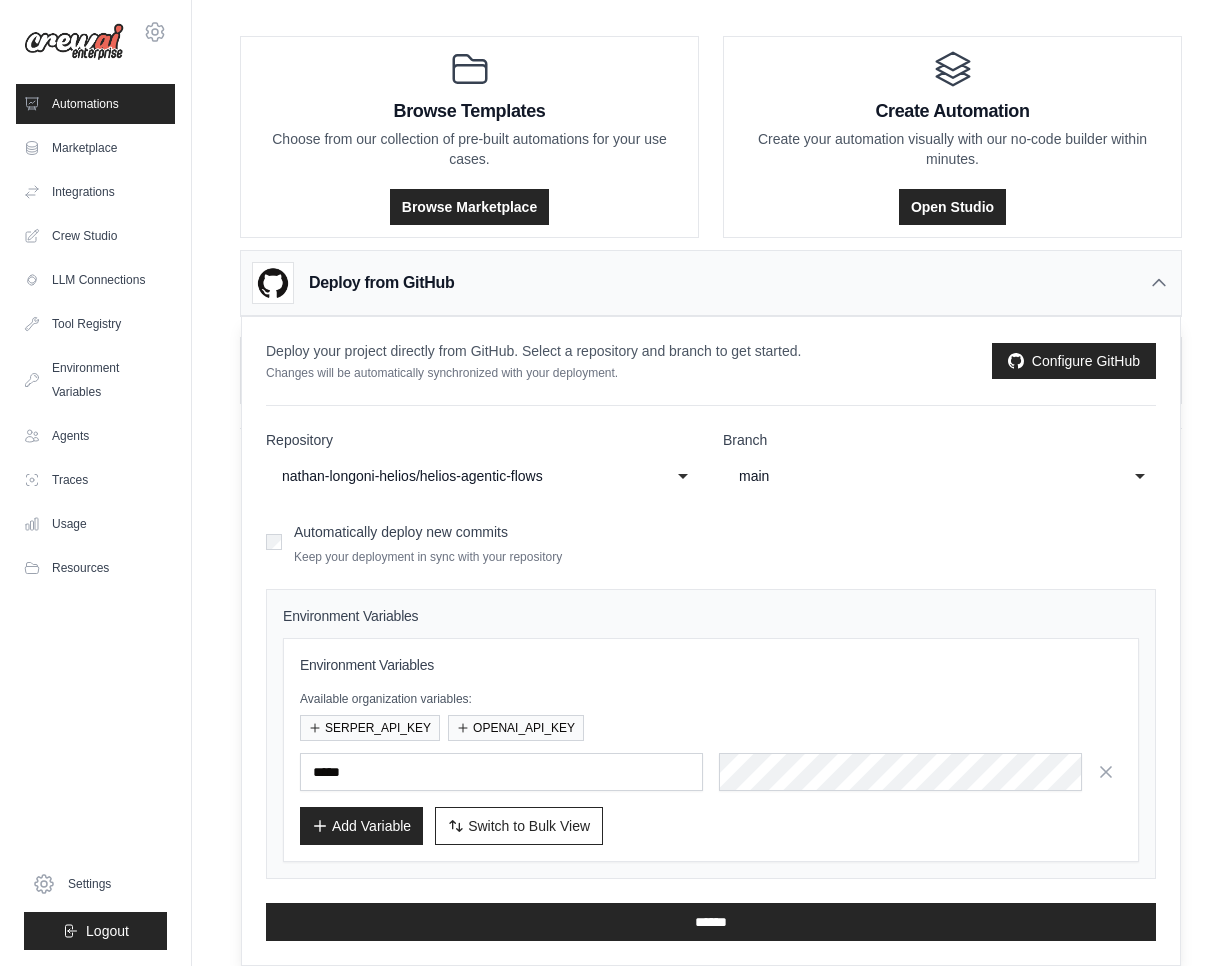 click on "Add Variable" at bounding box center [361, 826] 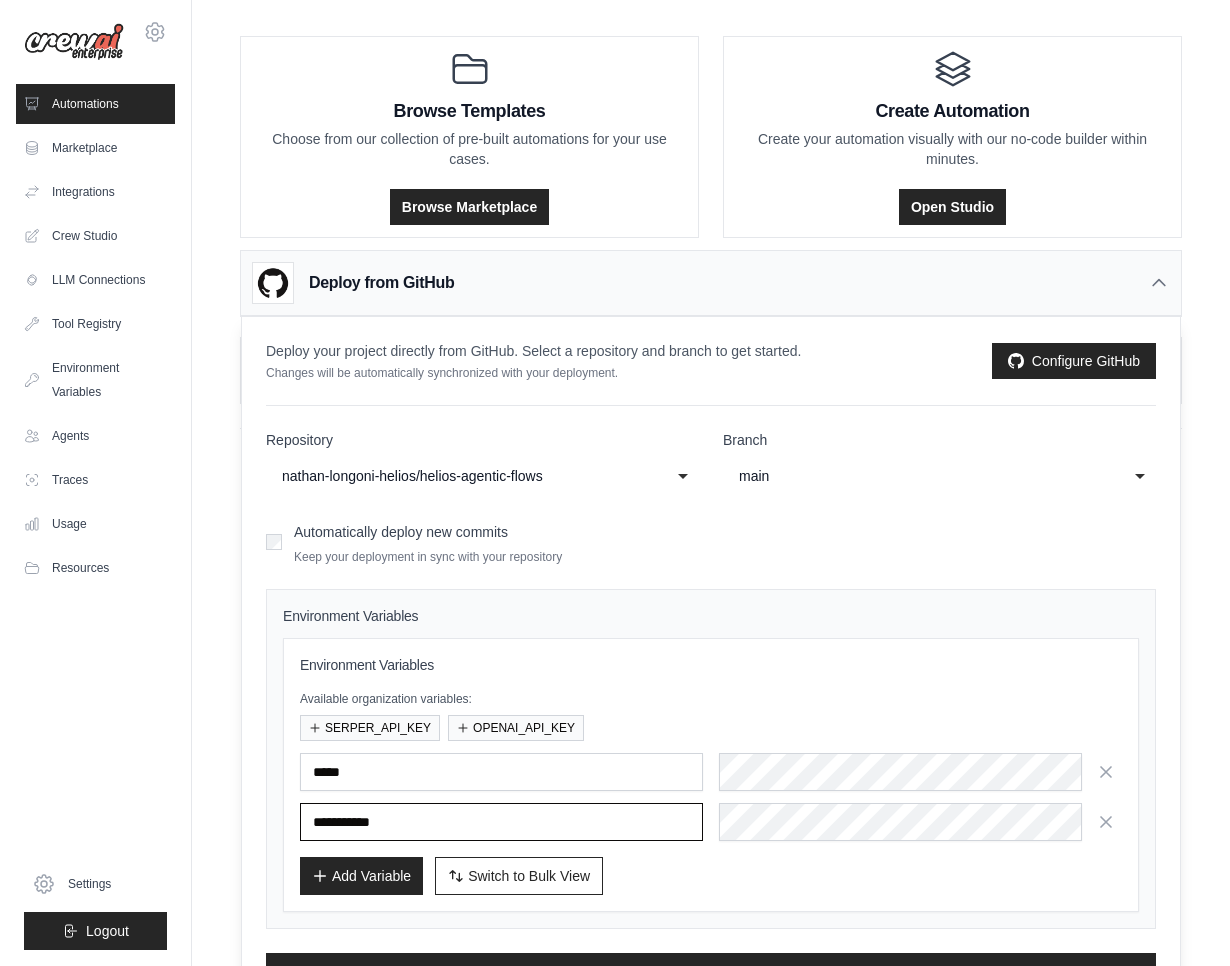 click at bounding box center (501, 822) 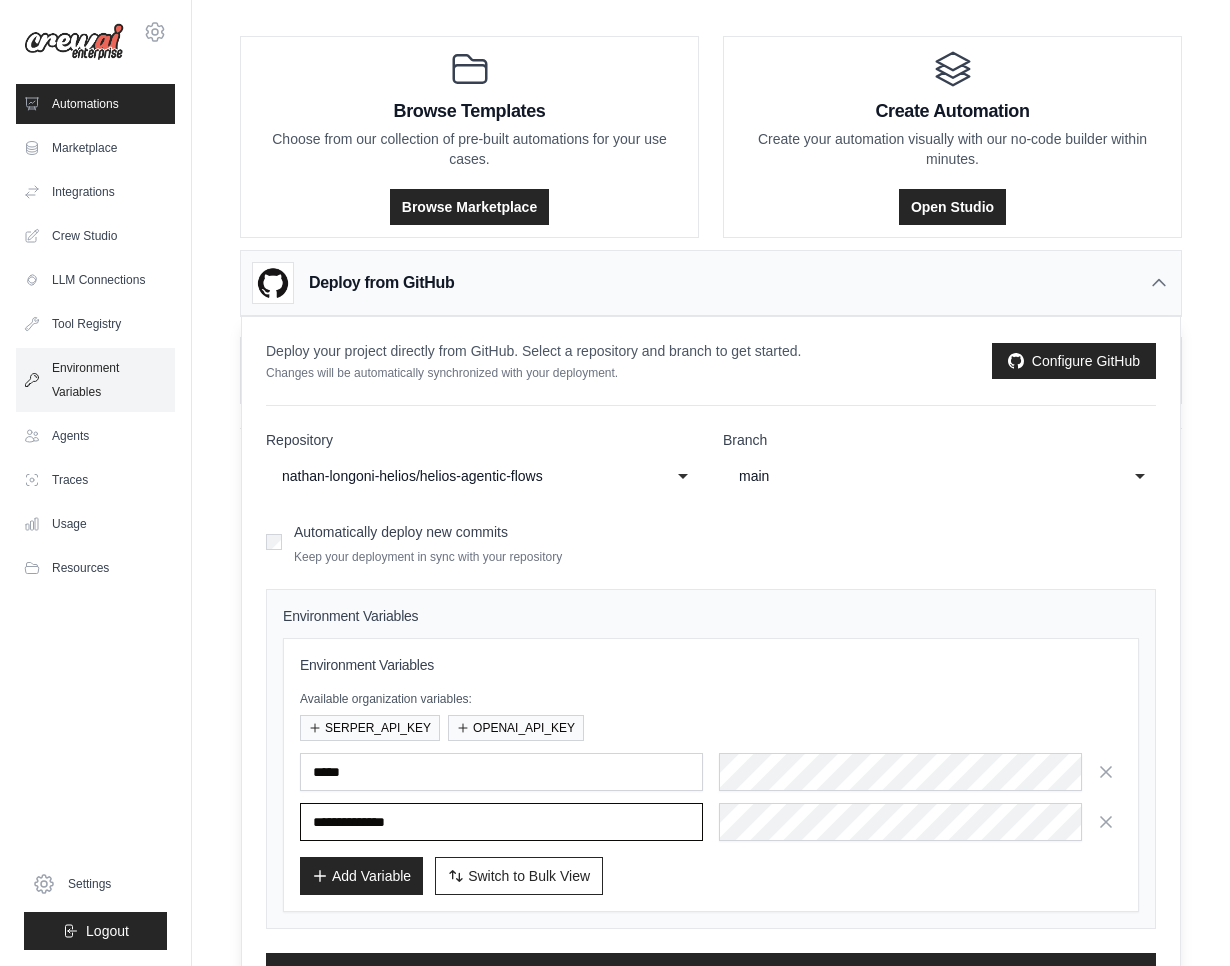 type on "**********" 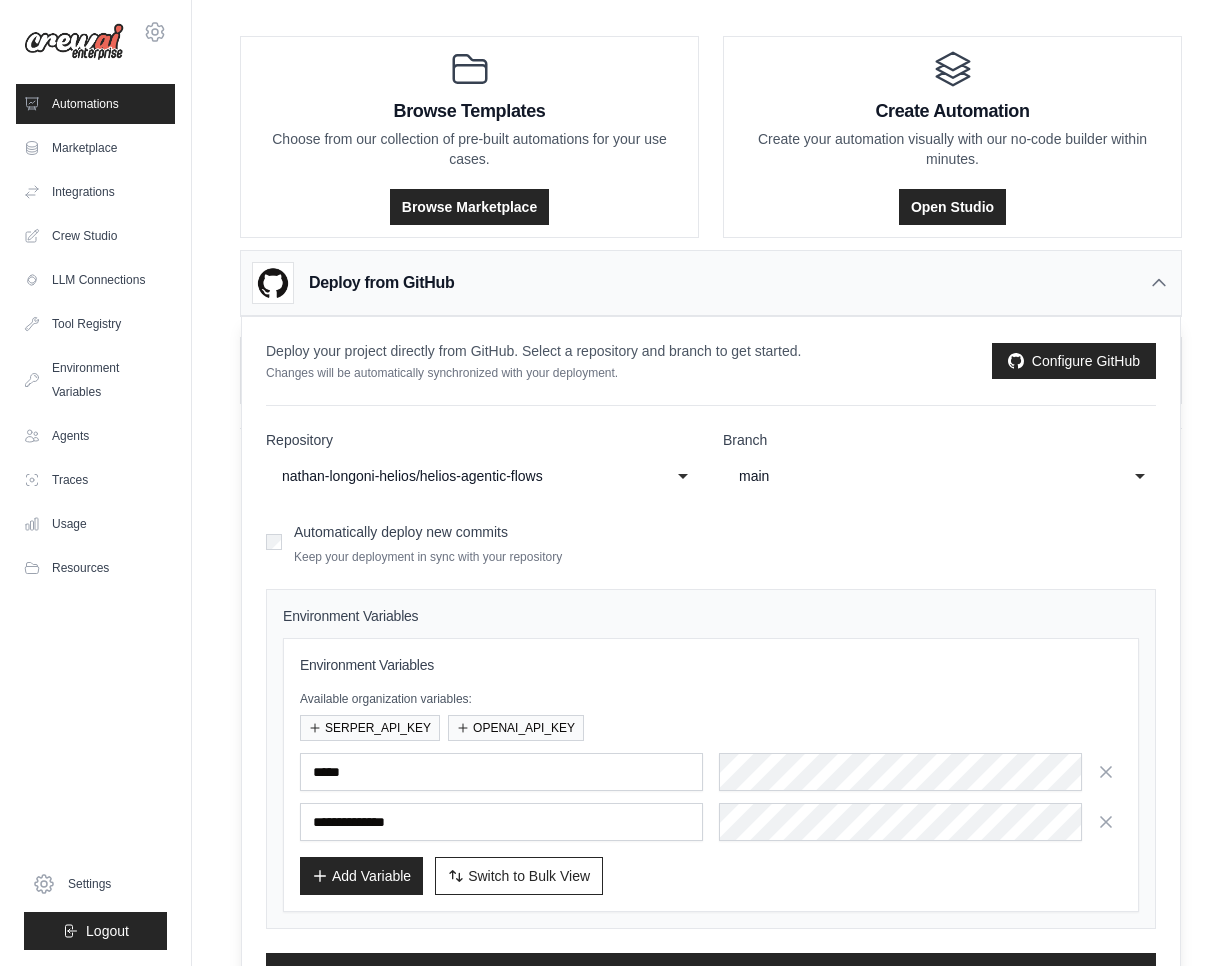 click on "Add Variable" at bounding box center [361, 876] 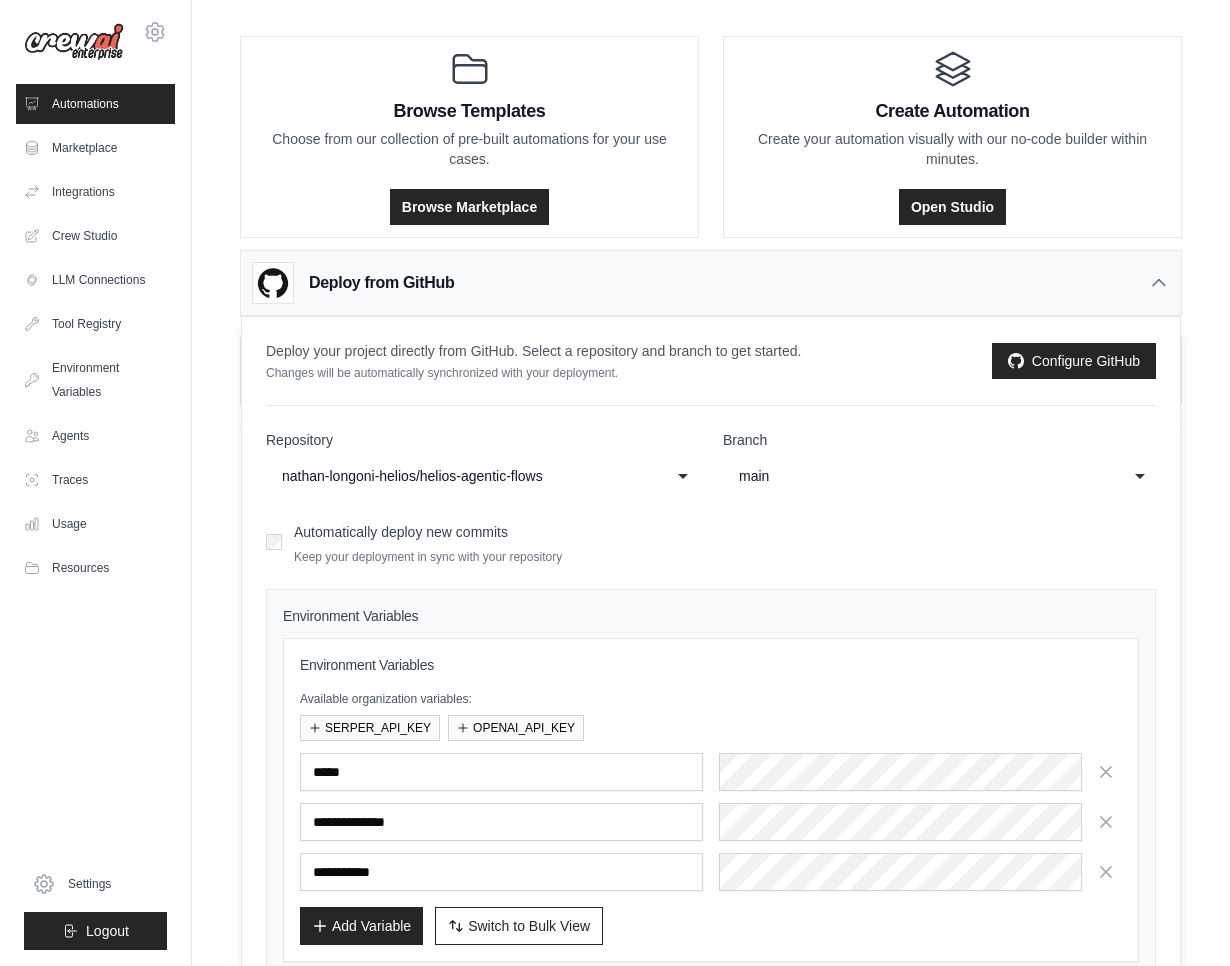 click at bounding box center (501, 872) 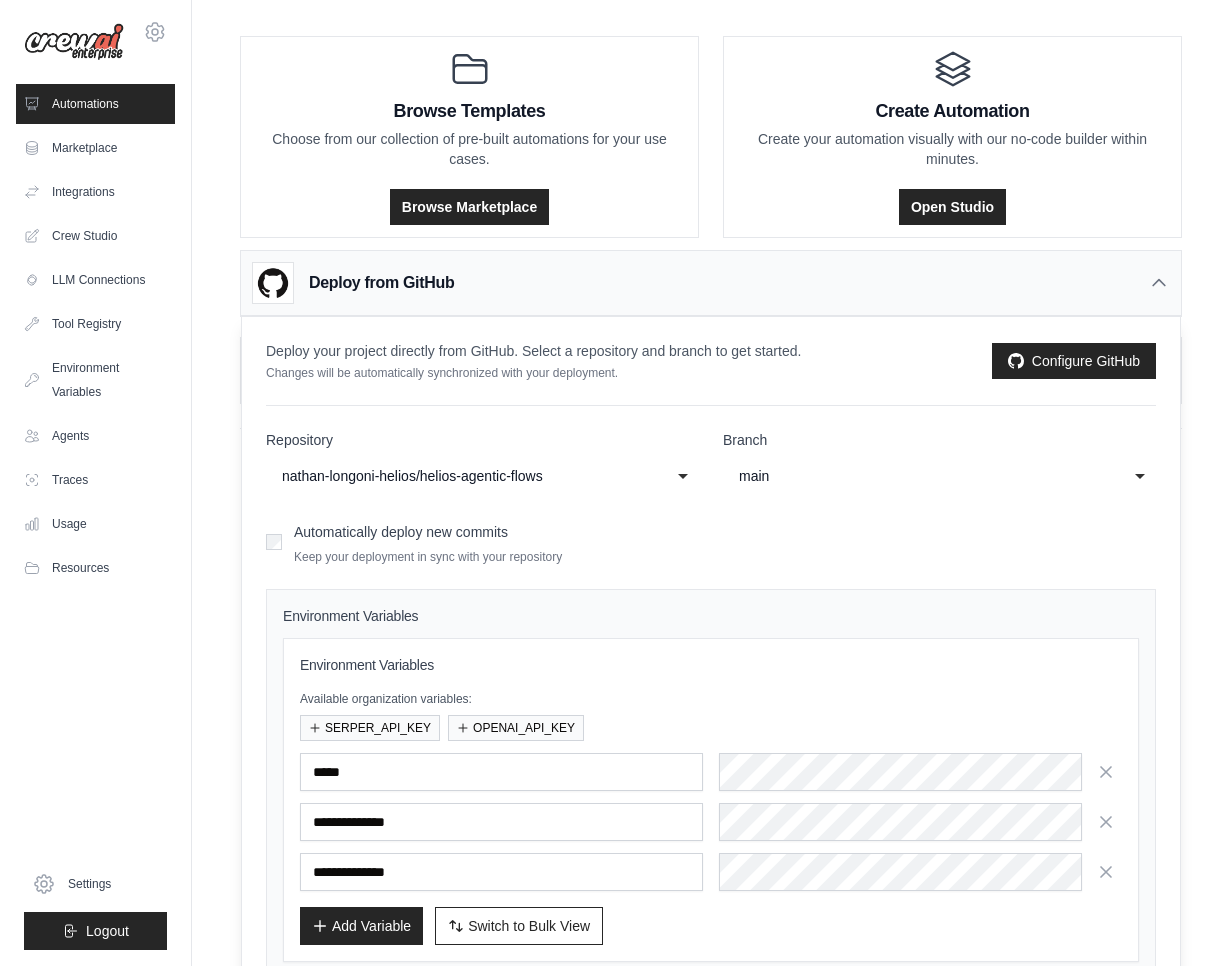 type on "**********" 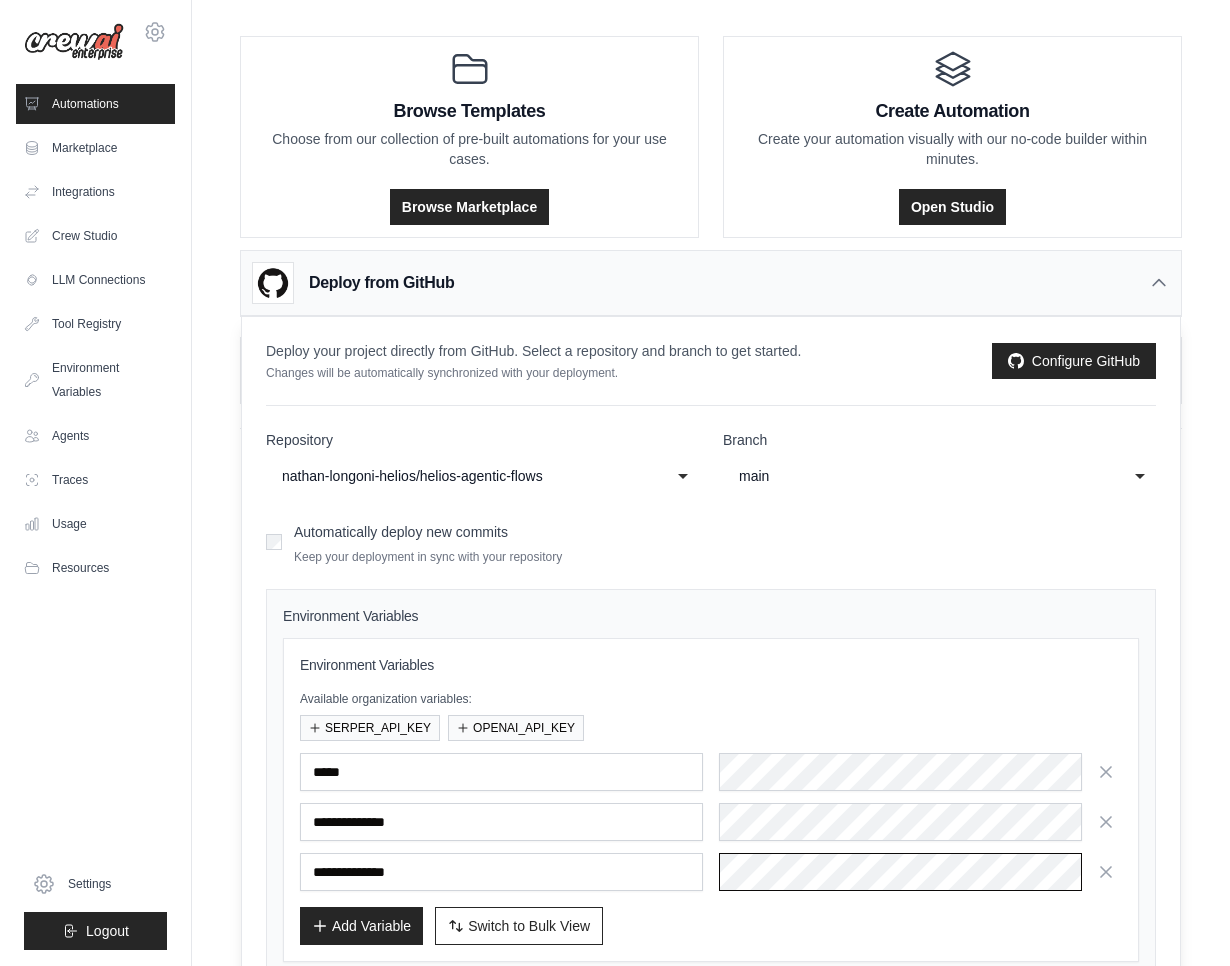 scroll, scrollTop: 0, scrollLeft: 91, axis: horizontal 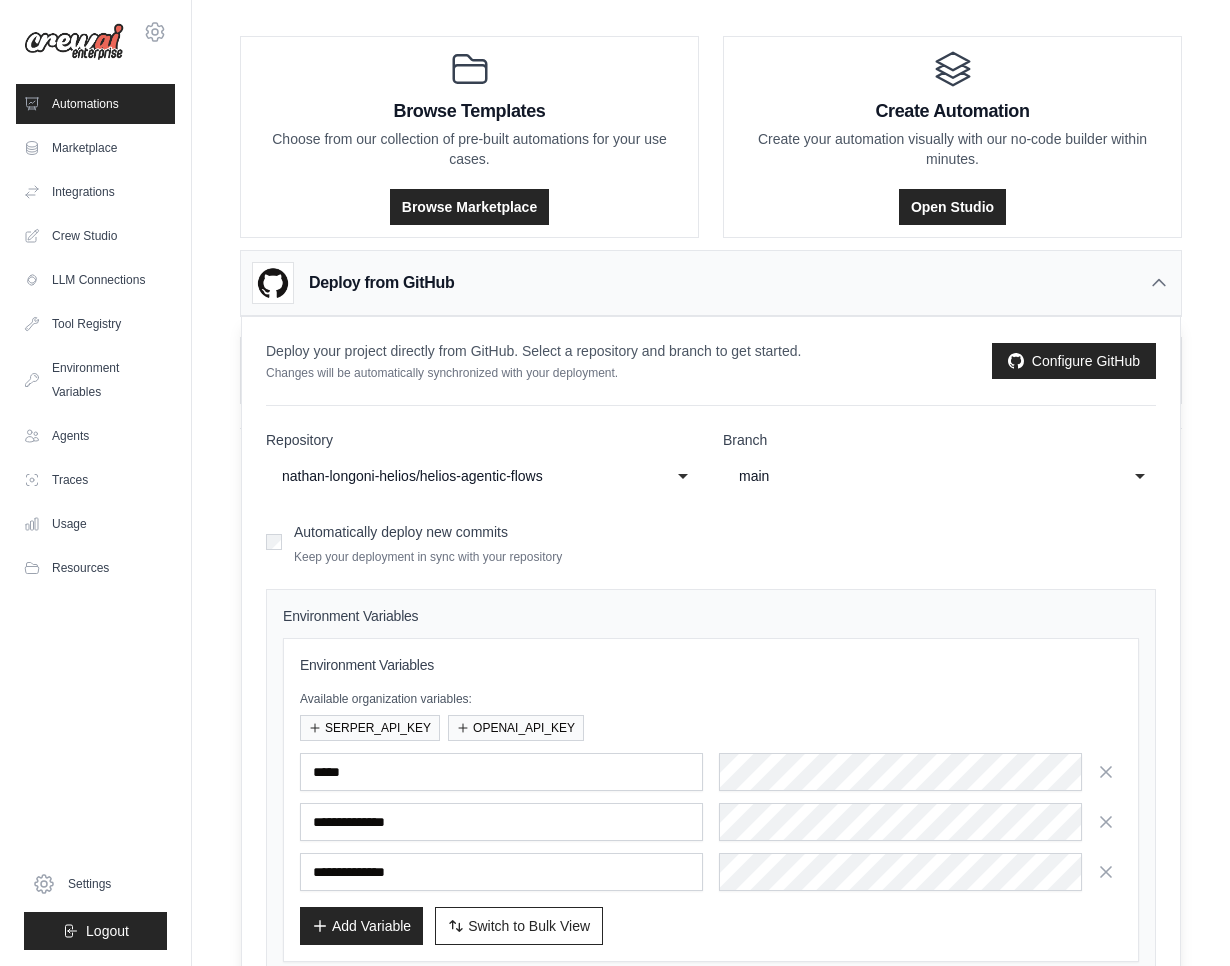 click on "Add Variable" at bounding box center (361, 926) 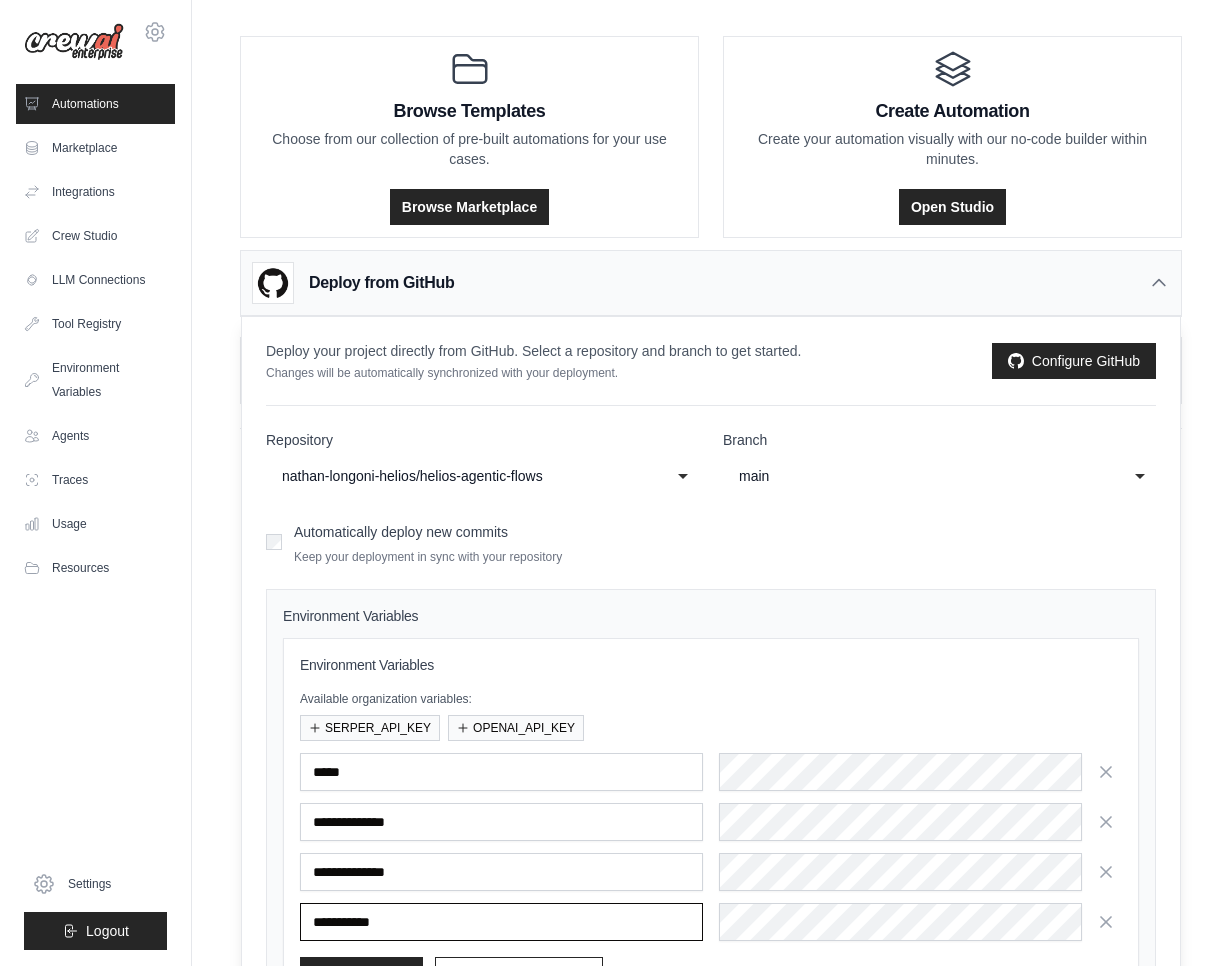 click at bounding box center (501, 922) 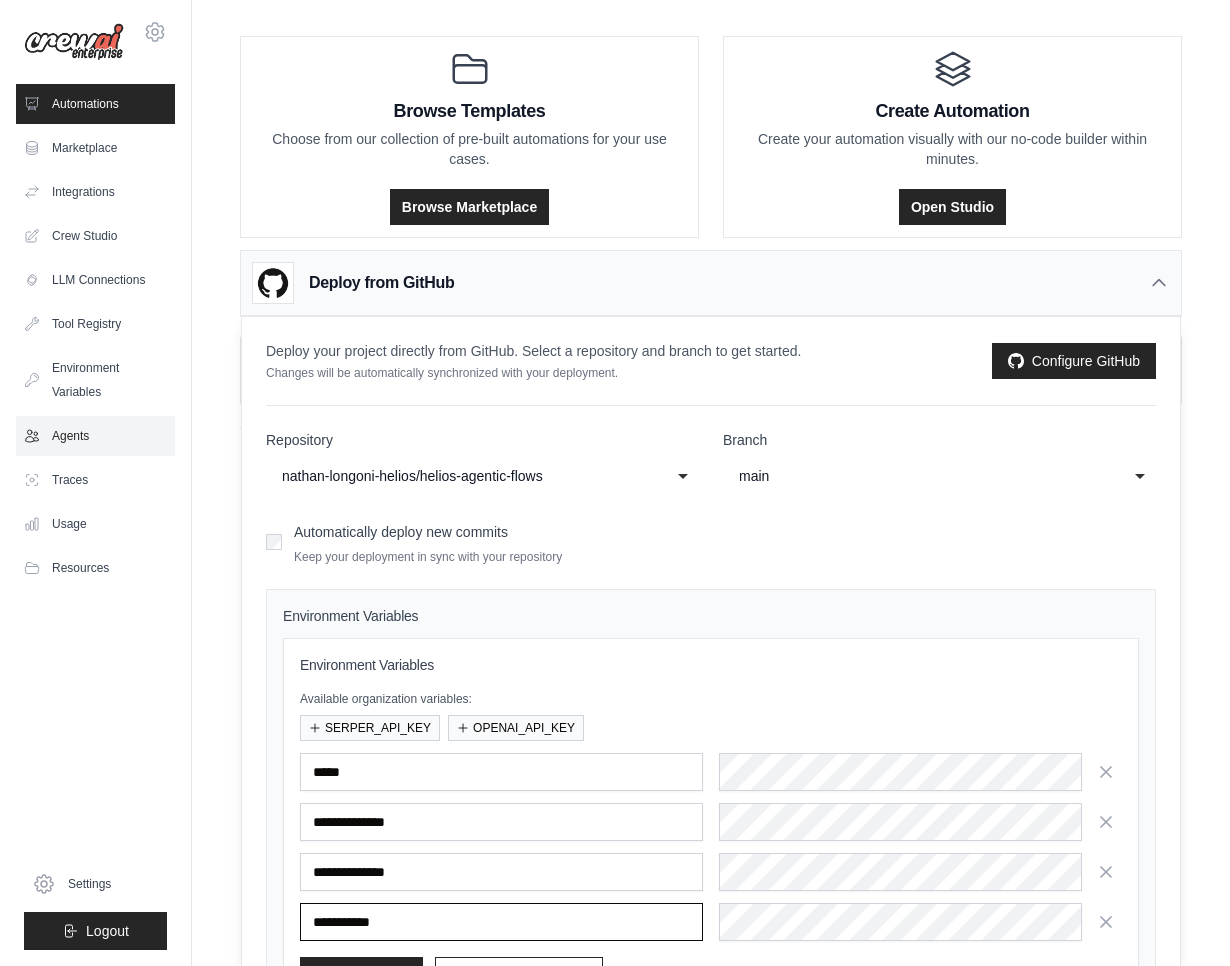 type on "**********" 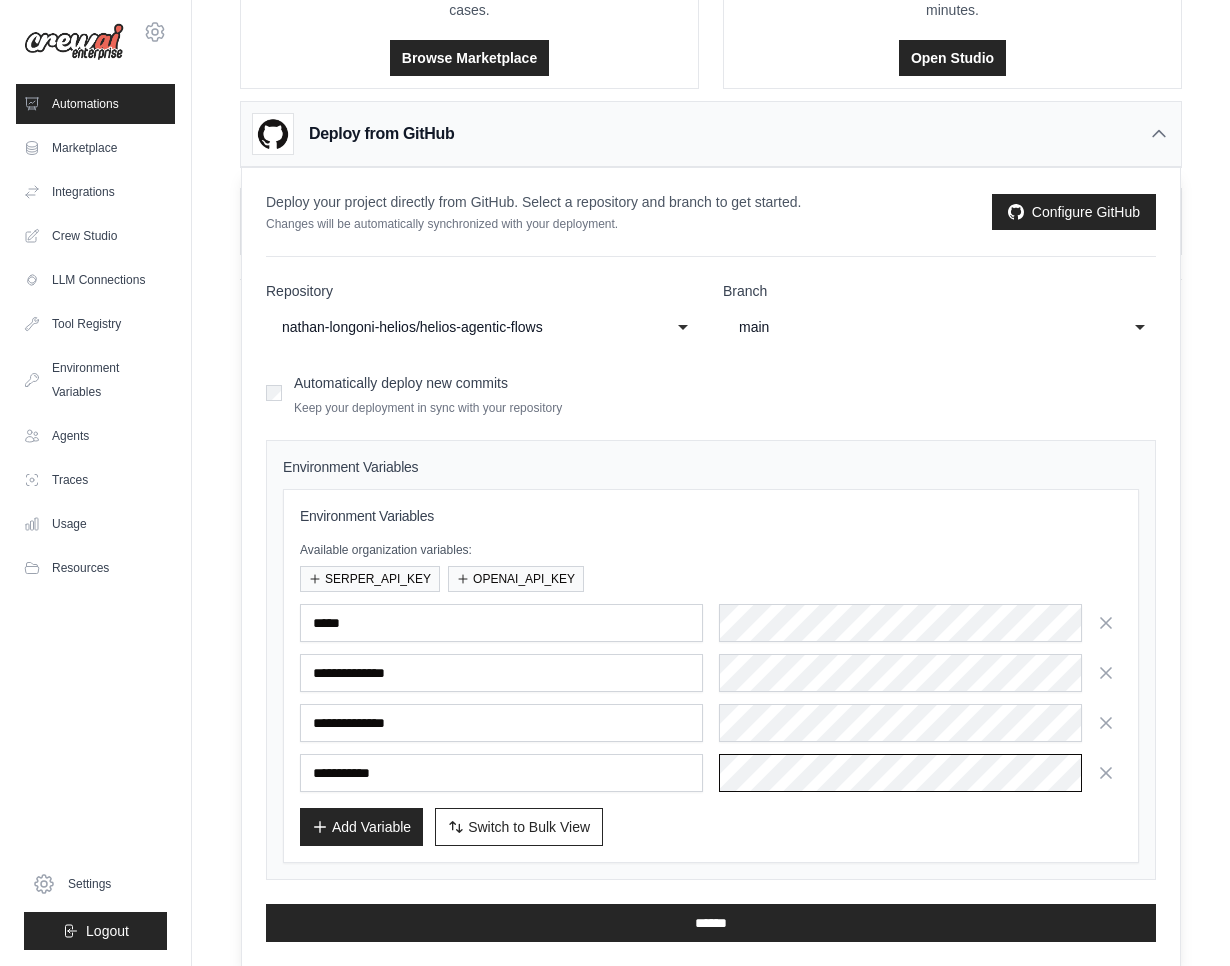 scroll, scrollTop: 242, scrollLeft: 0, axis: vertical 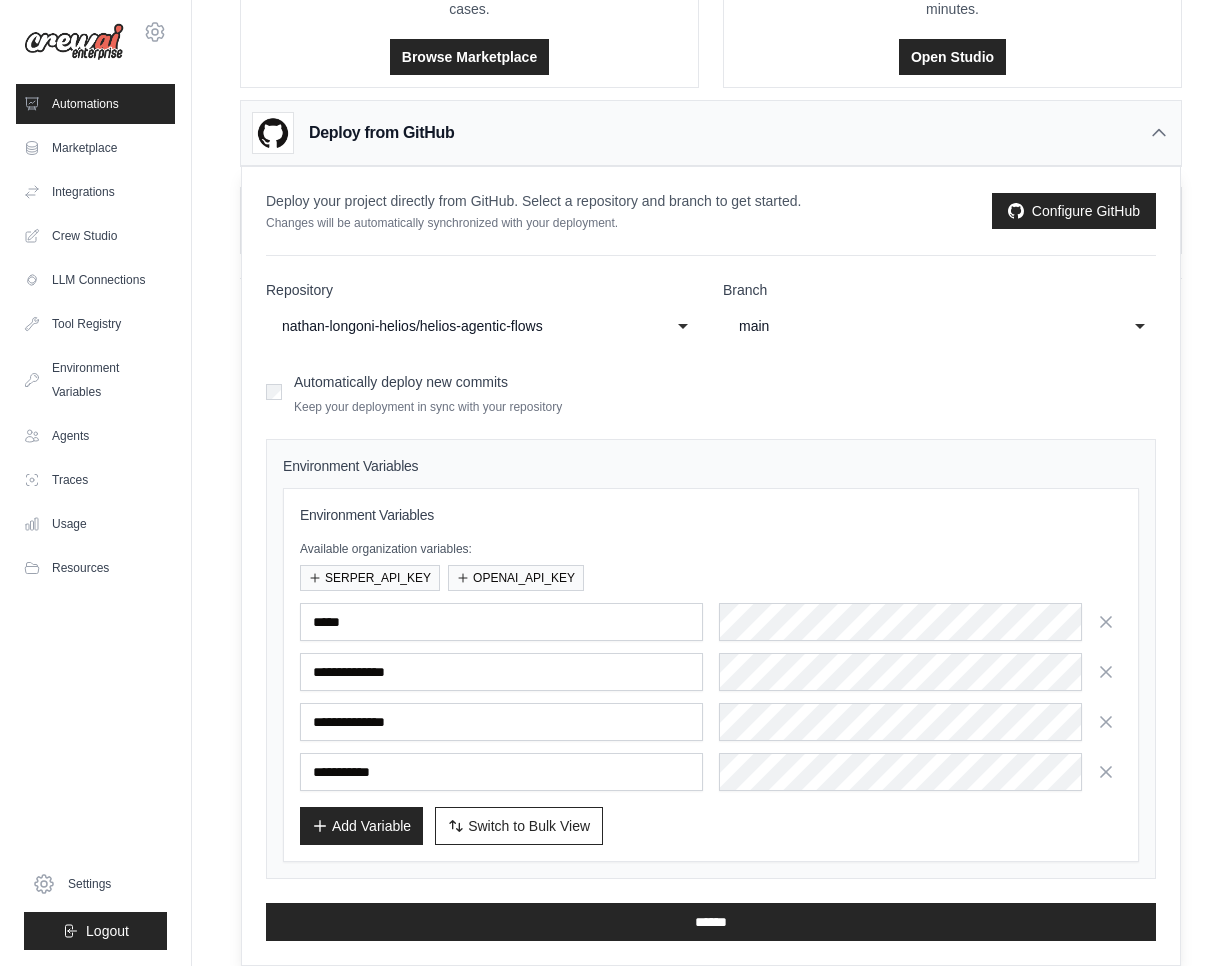 click on "Add Variable
Switch to Bulk View
Switch to Table View" at bounding box center [711, 826] 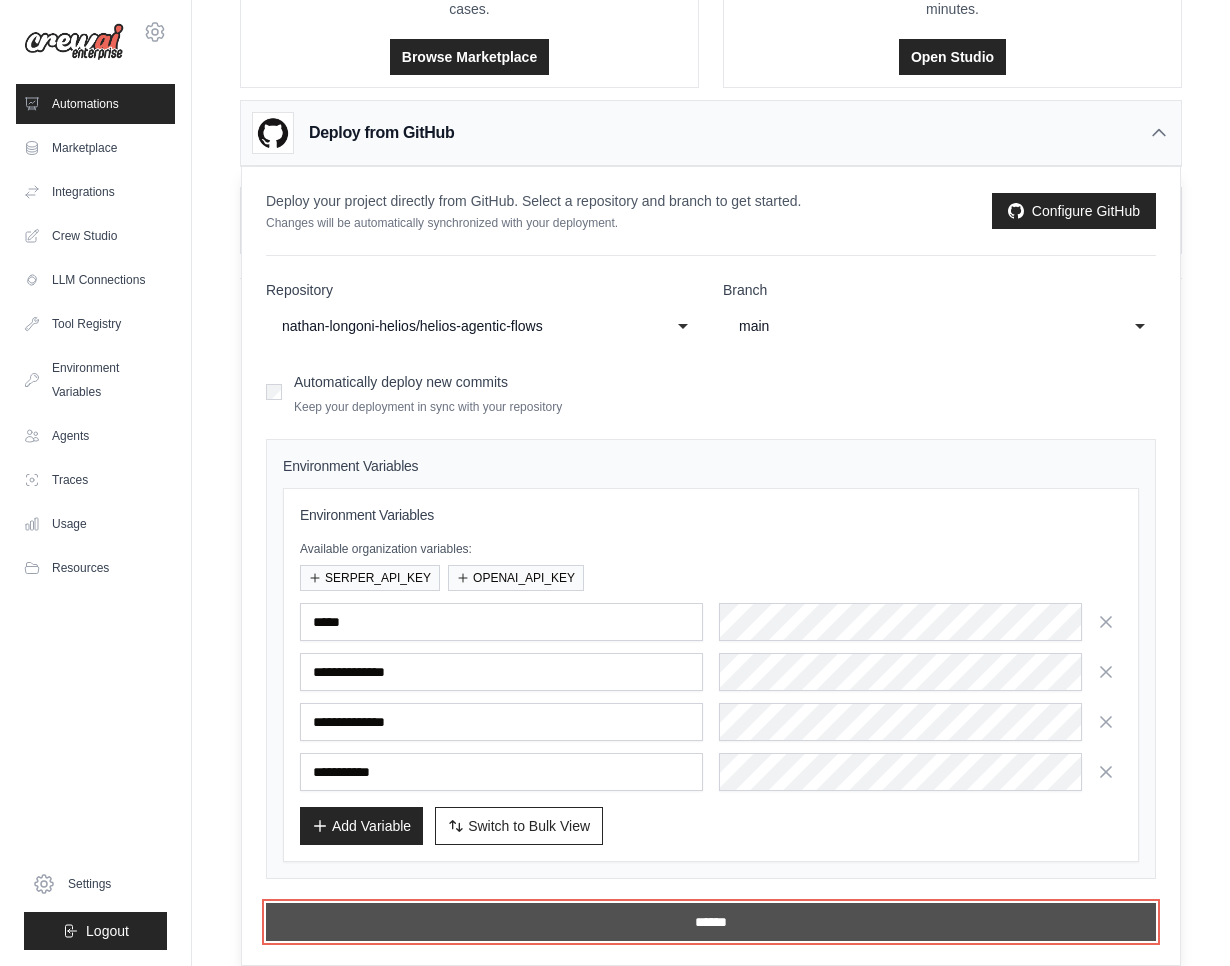 click on "******" at bounding box center (711, 922) 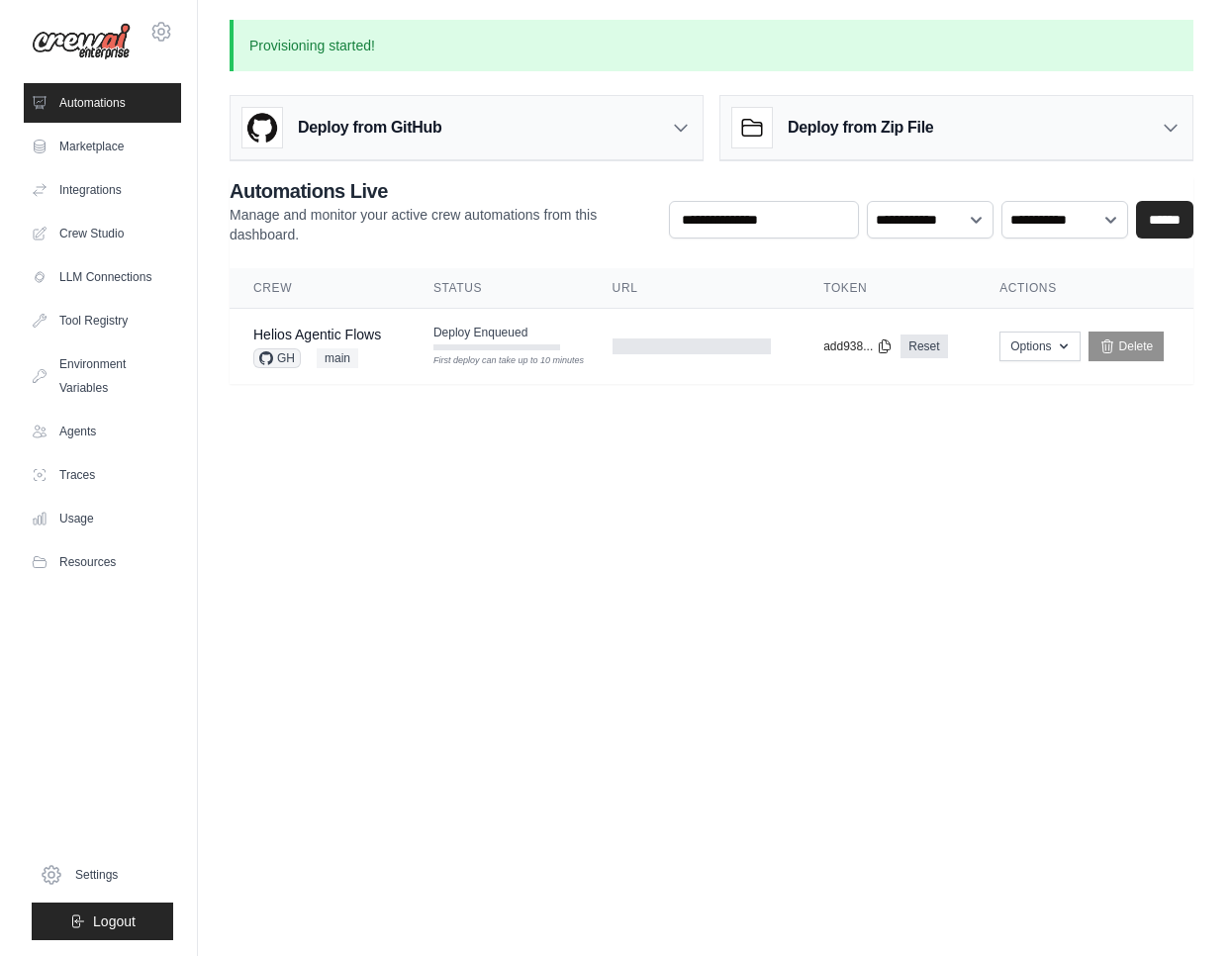 scroll, scrollTop: 0, scrollLeft: 0, axis: both 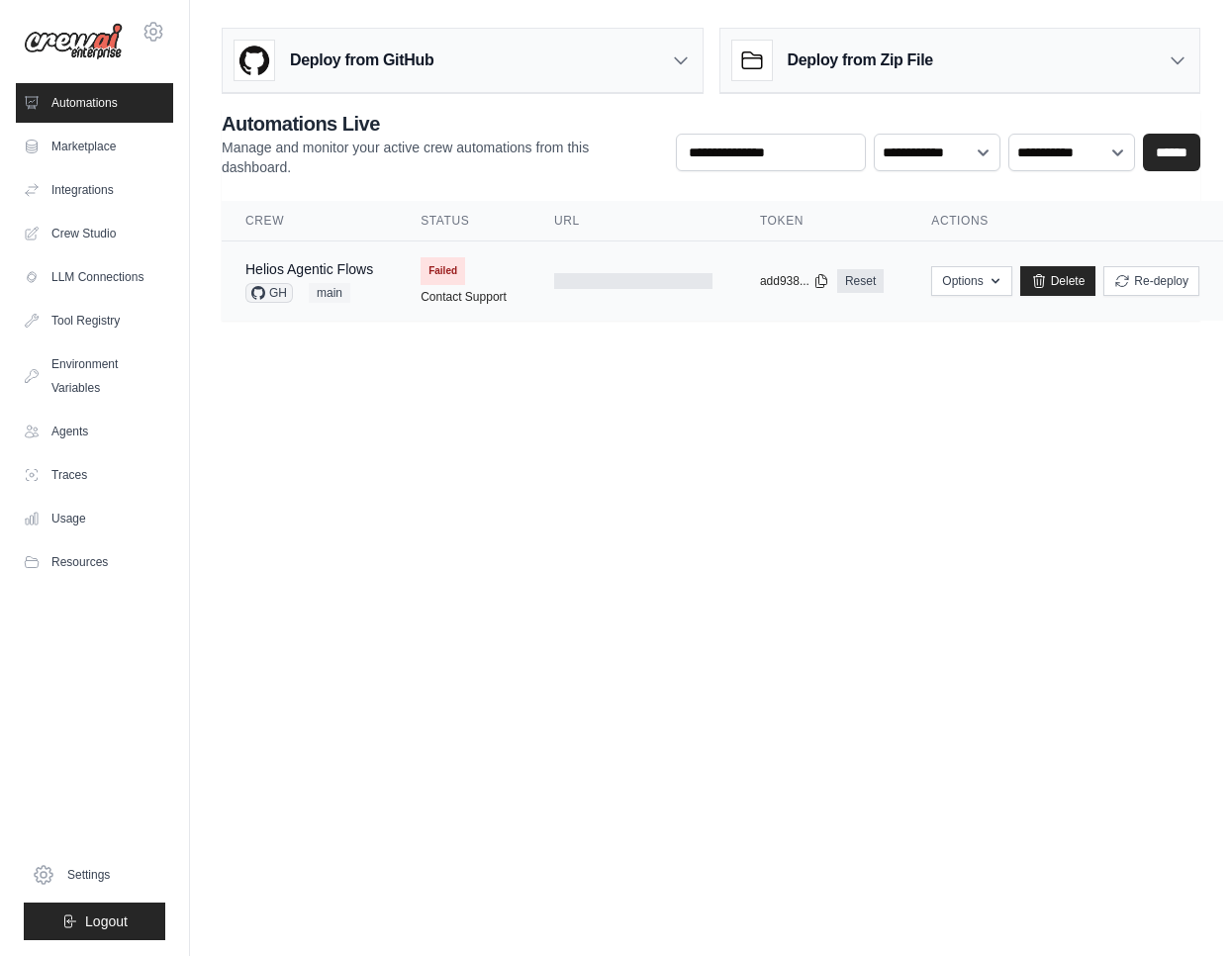 click on "Failed" at bounding box center (442, 271) 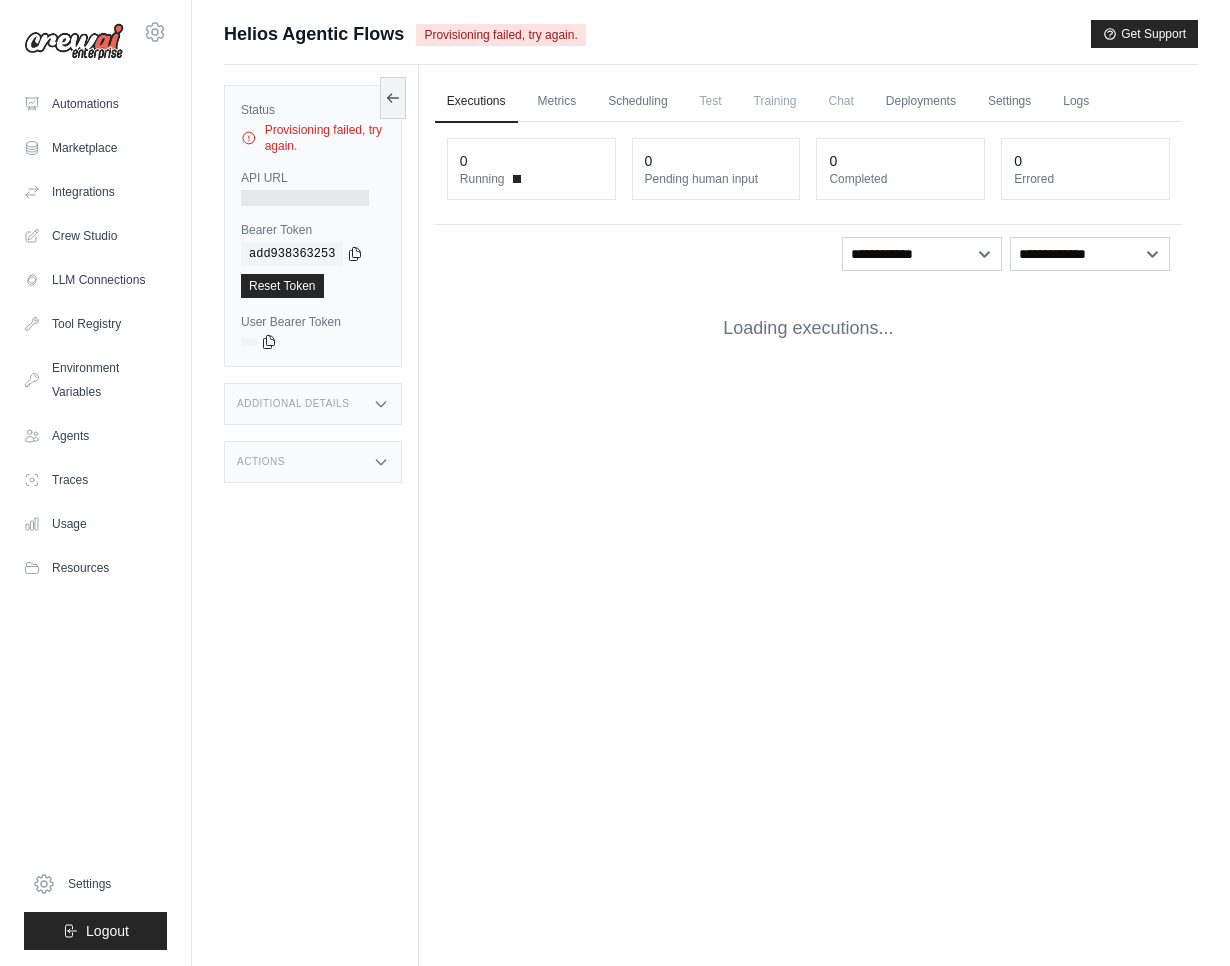 scroll, scrollTop: 0, scrollLeft: 0, axis: both 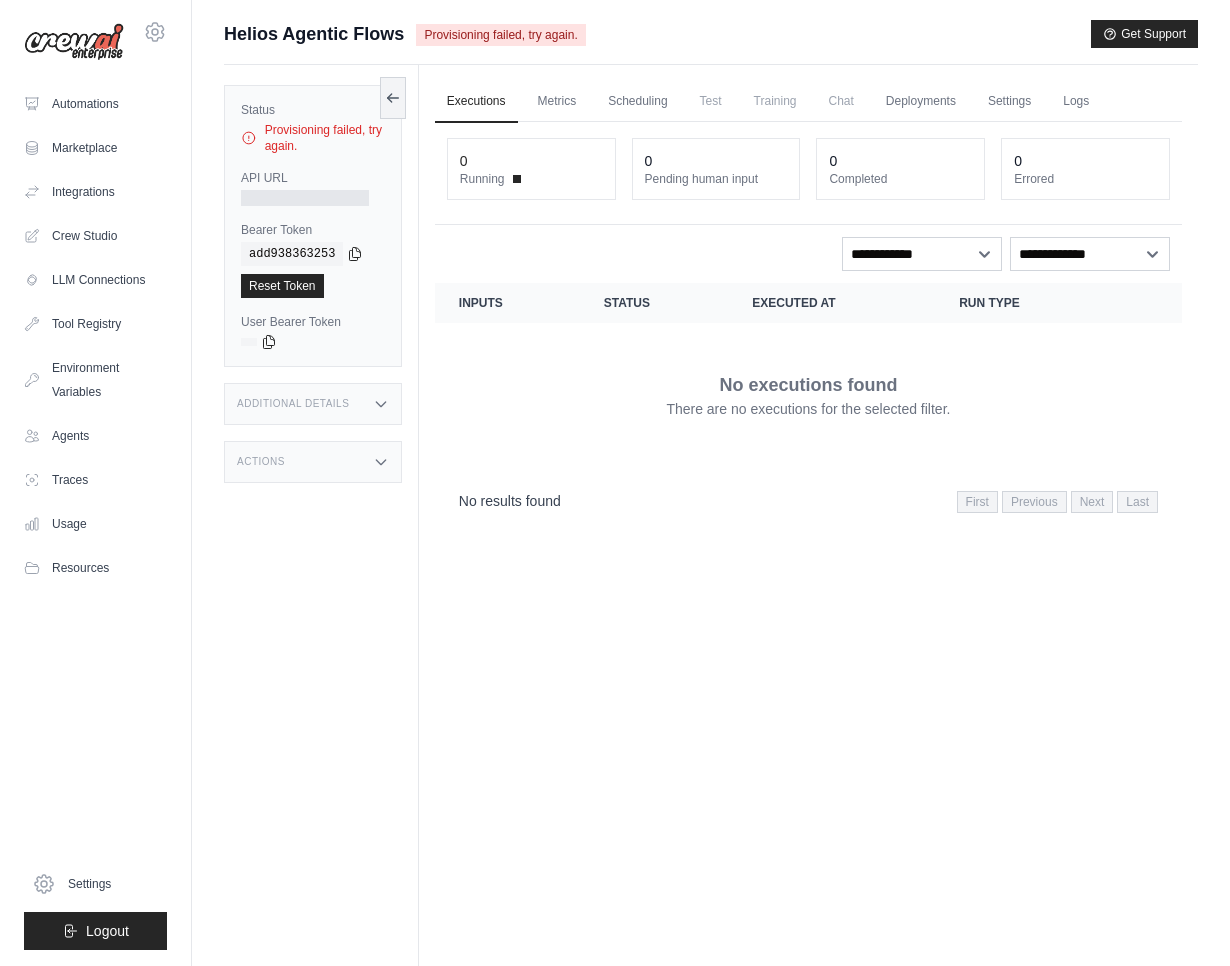 click on "Provisioning failed, try again." at bounding box center [313, 138] 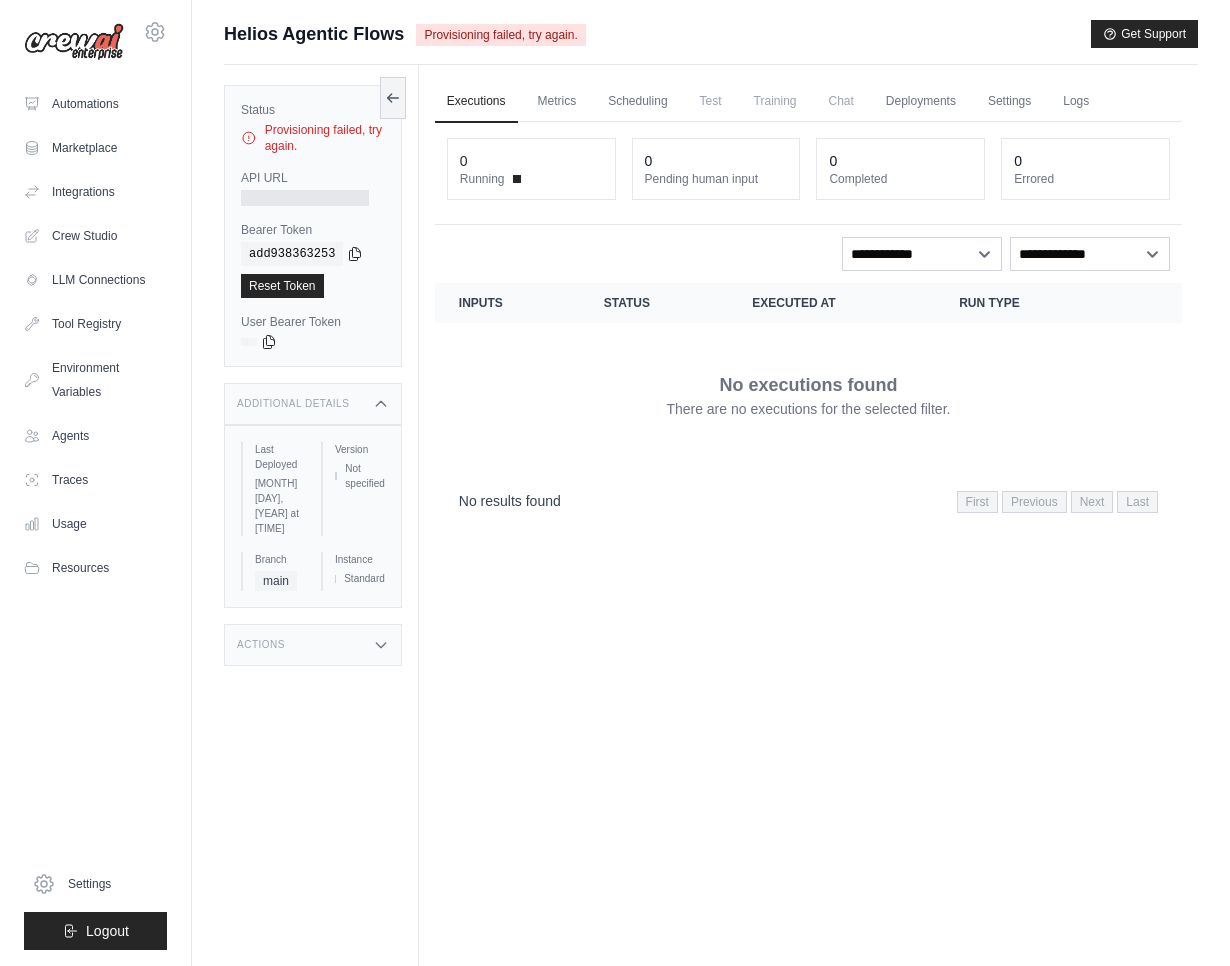 click on "Actions" at bounding box center [313, 645] 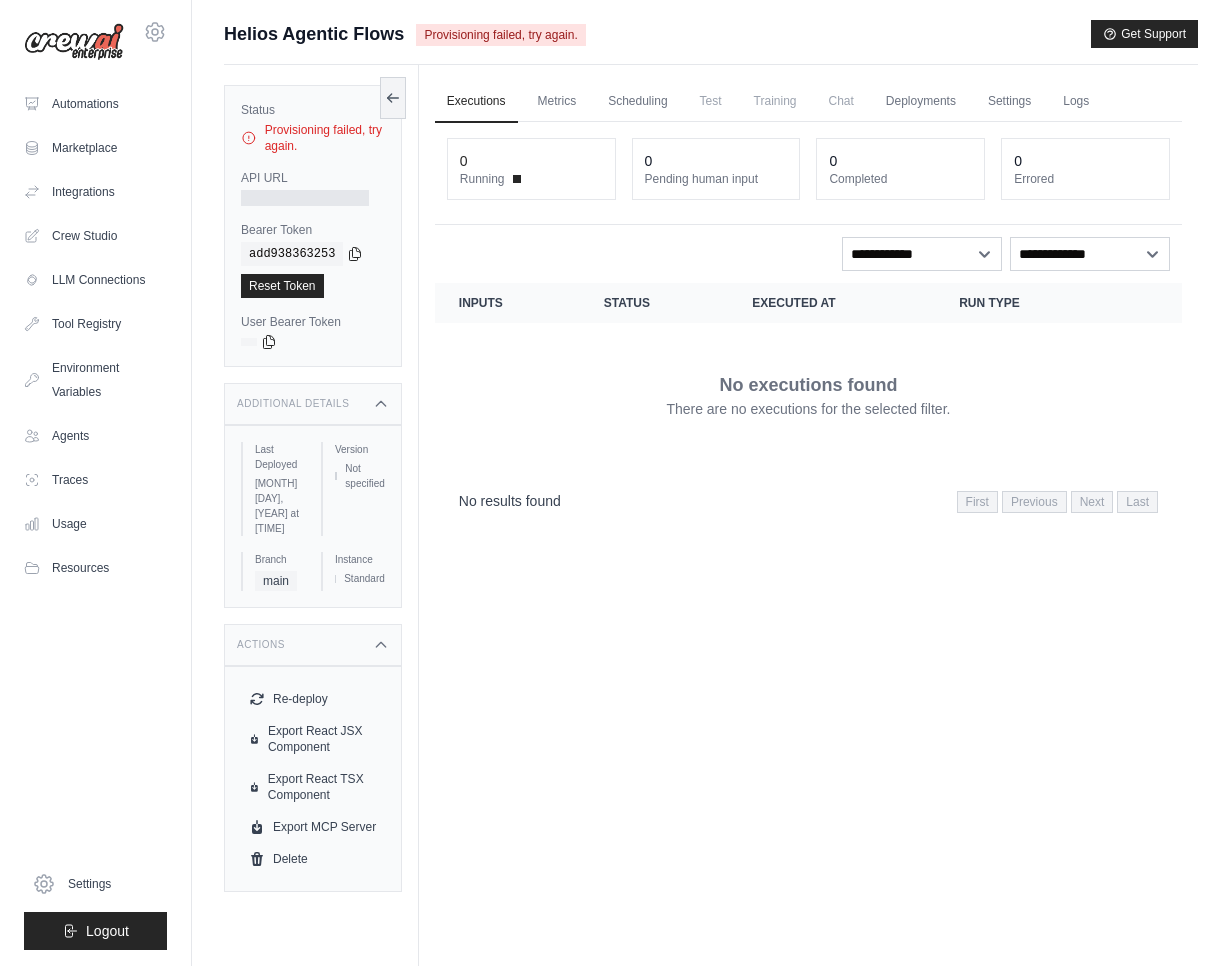 click on "Actions" at bounding box center (313, 645) 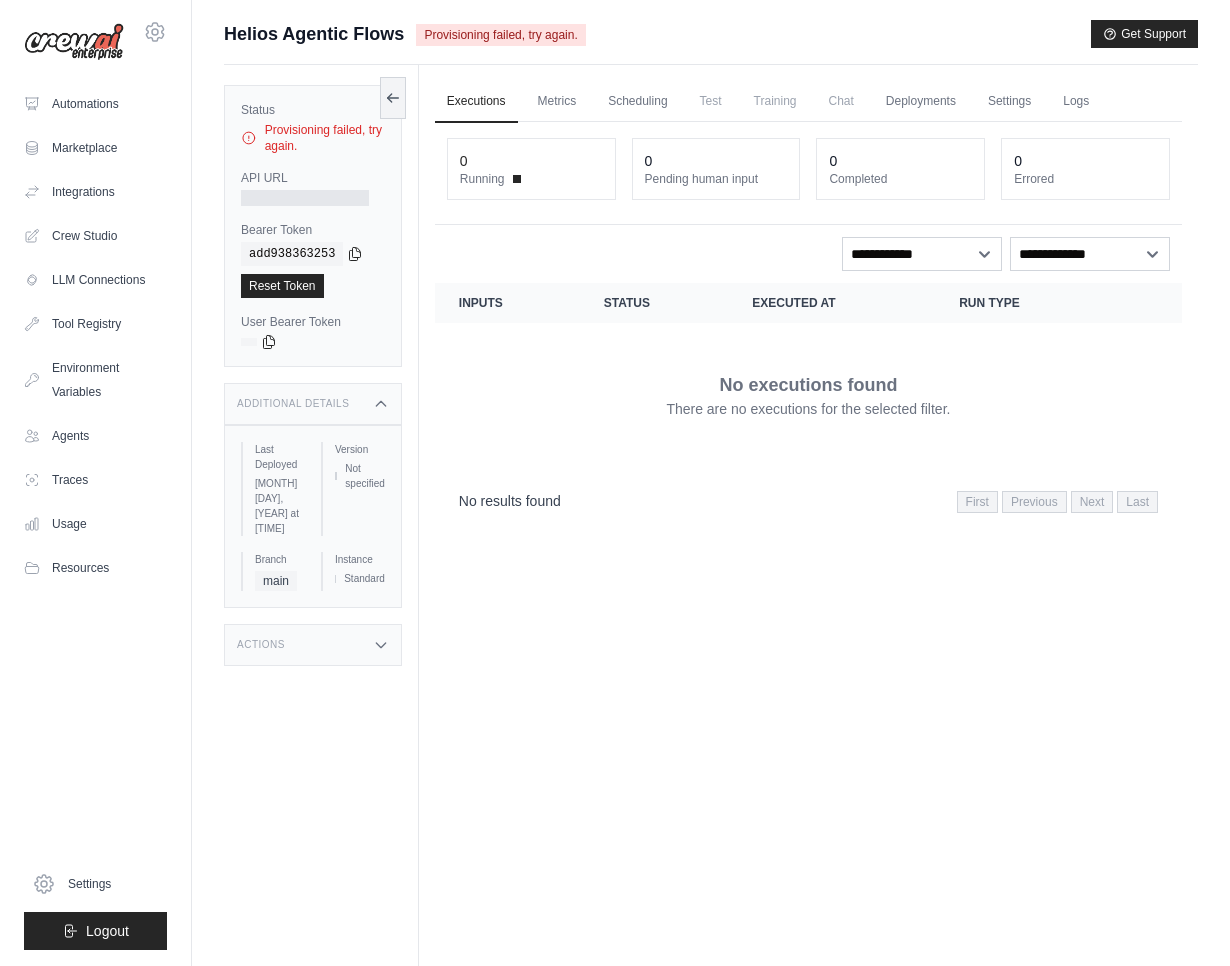 click on "Provisioning failed, try again." at bounding box center (500, 35) 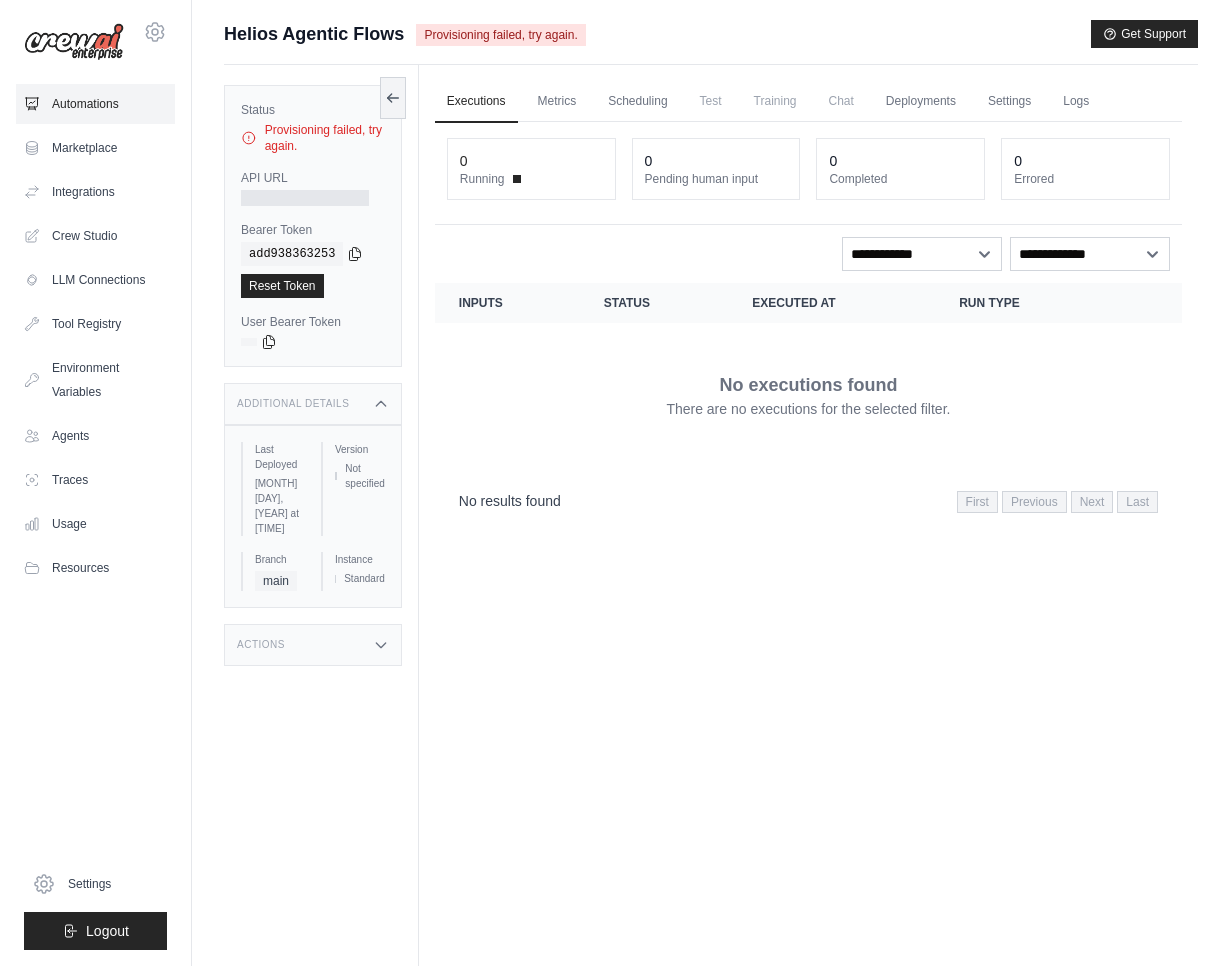 click on "Automations" at bounding box center [95, 104] 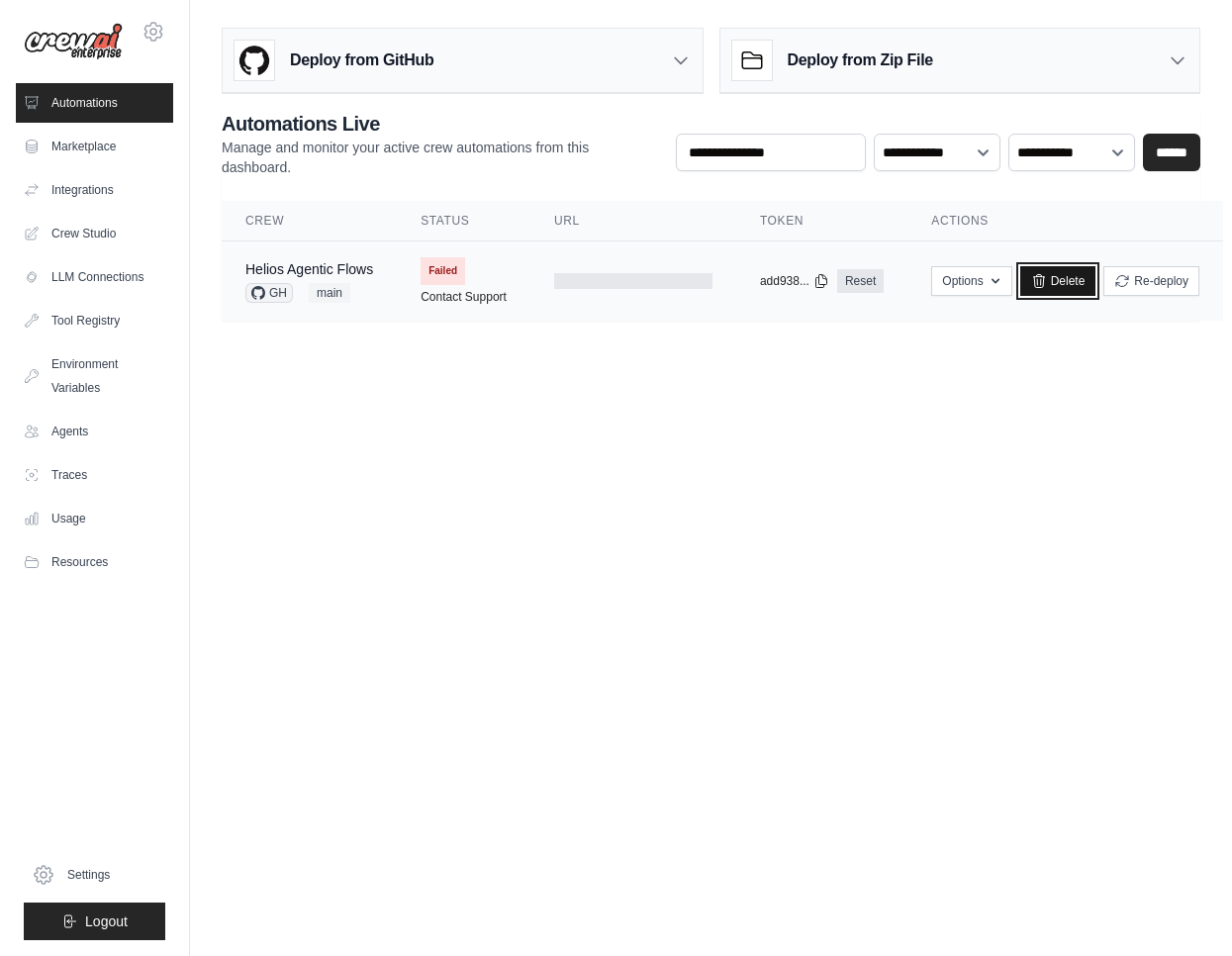 click on "Delete" at bounding box center (1058, 281) 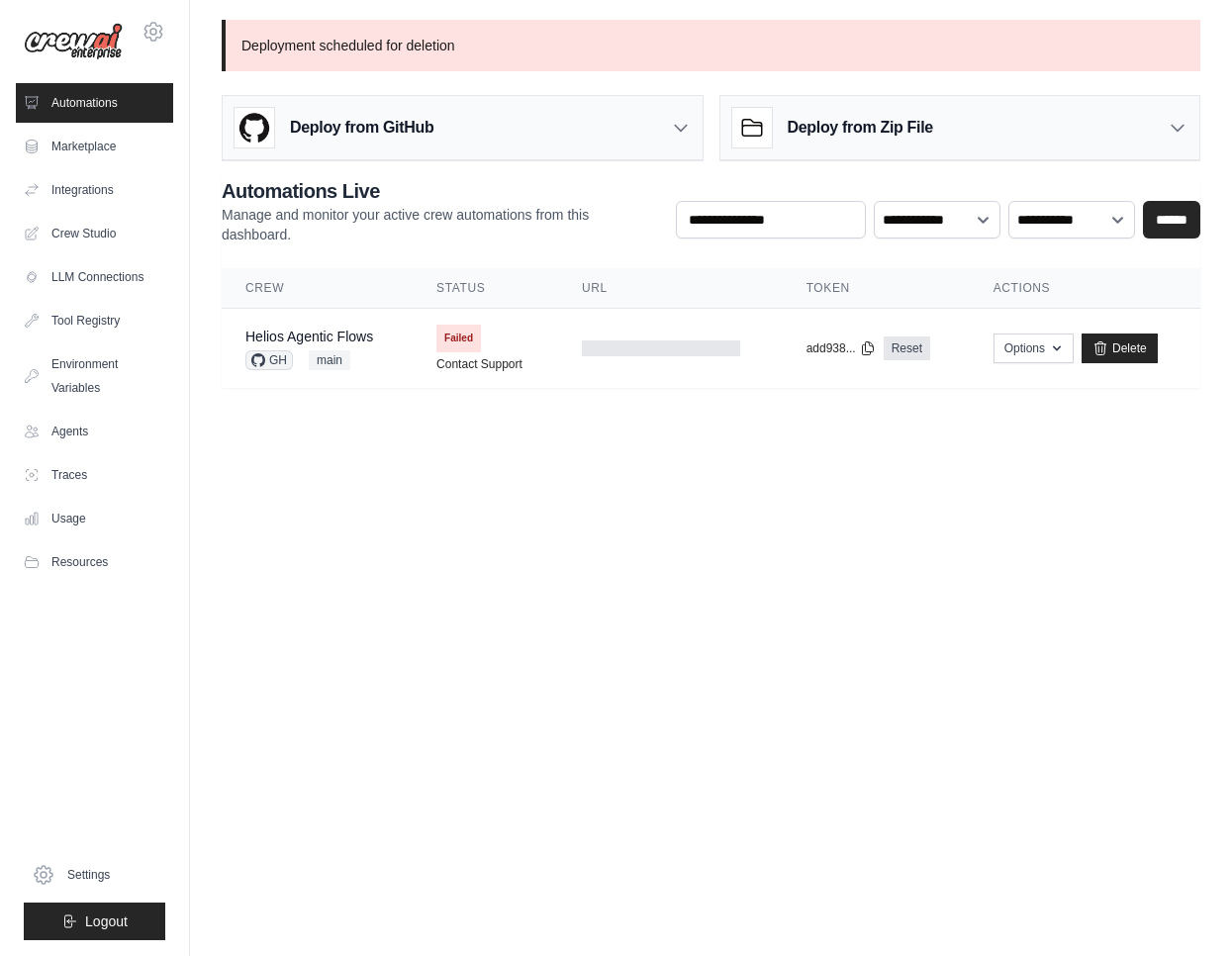 scroll, scrollTop: 0, scrollLeft: 0, axis: both 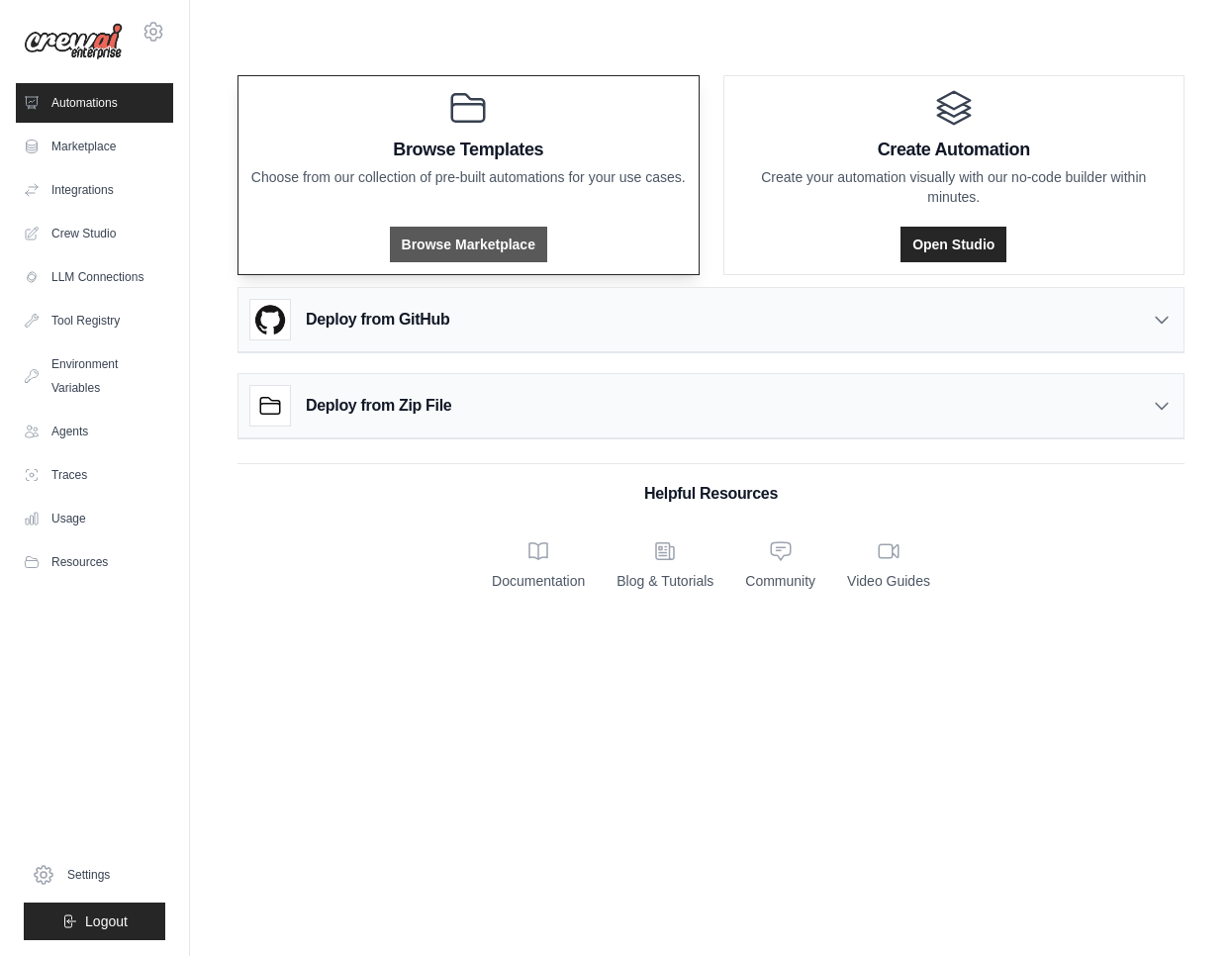 click on "Browse Marketplace" at bounding box center (468, 244) 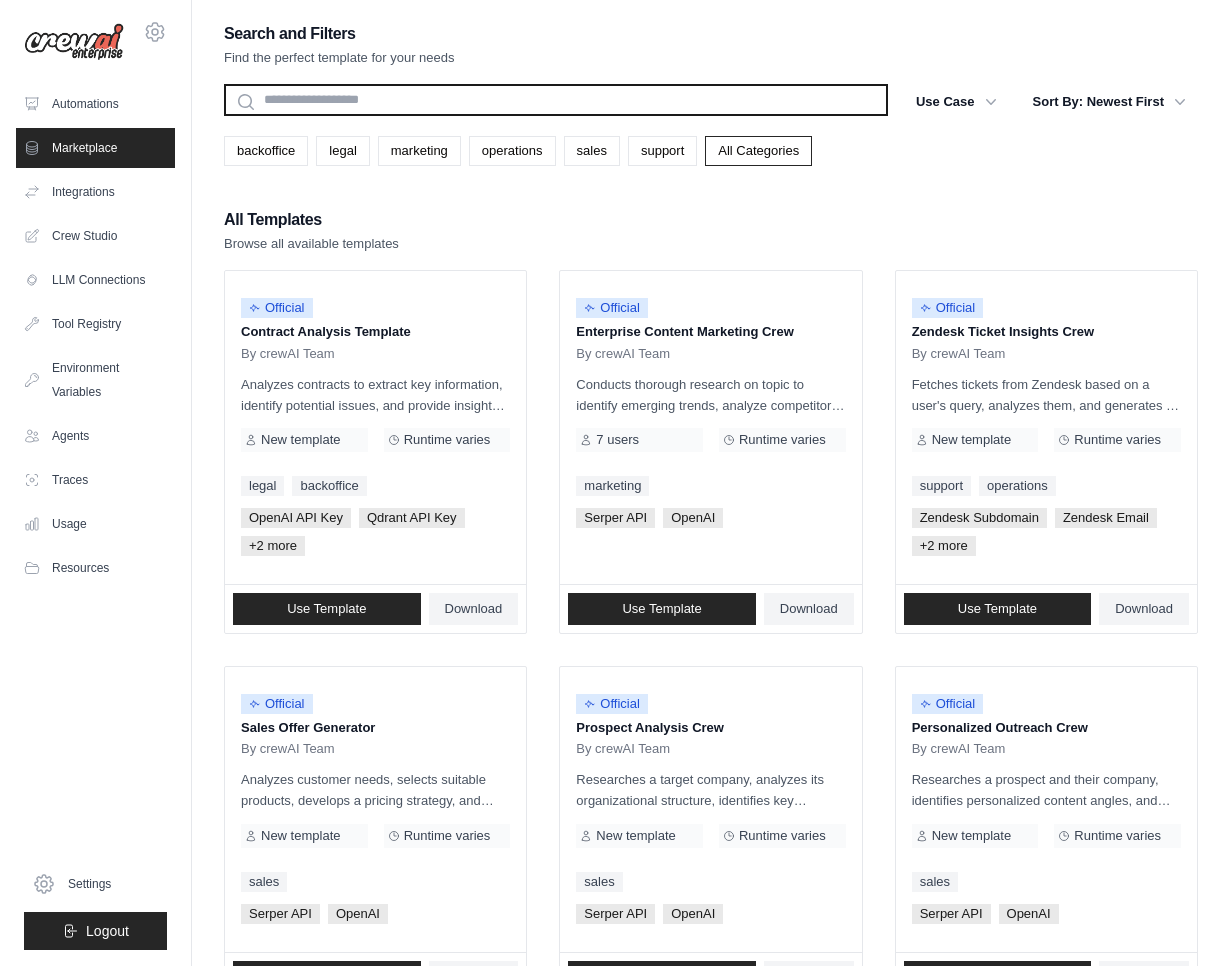 click at bounding box center (556, 100) 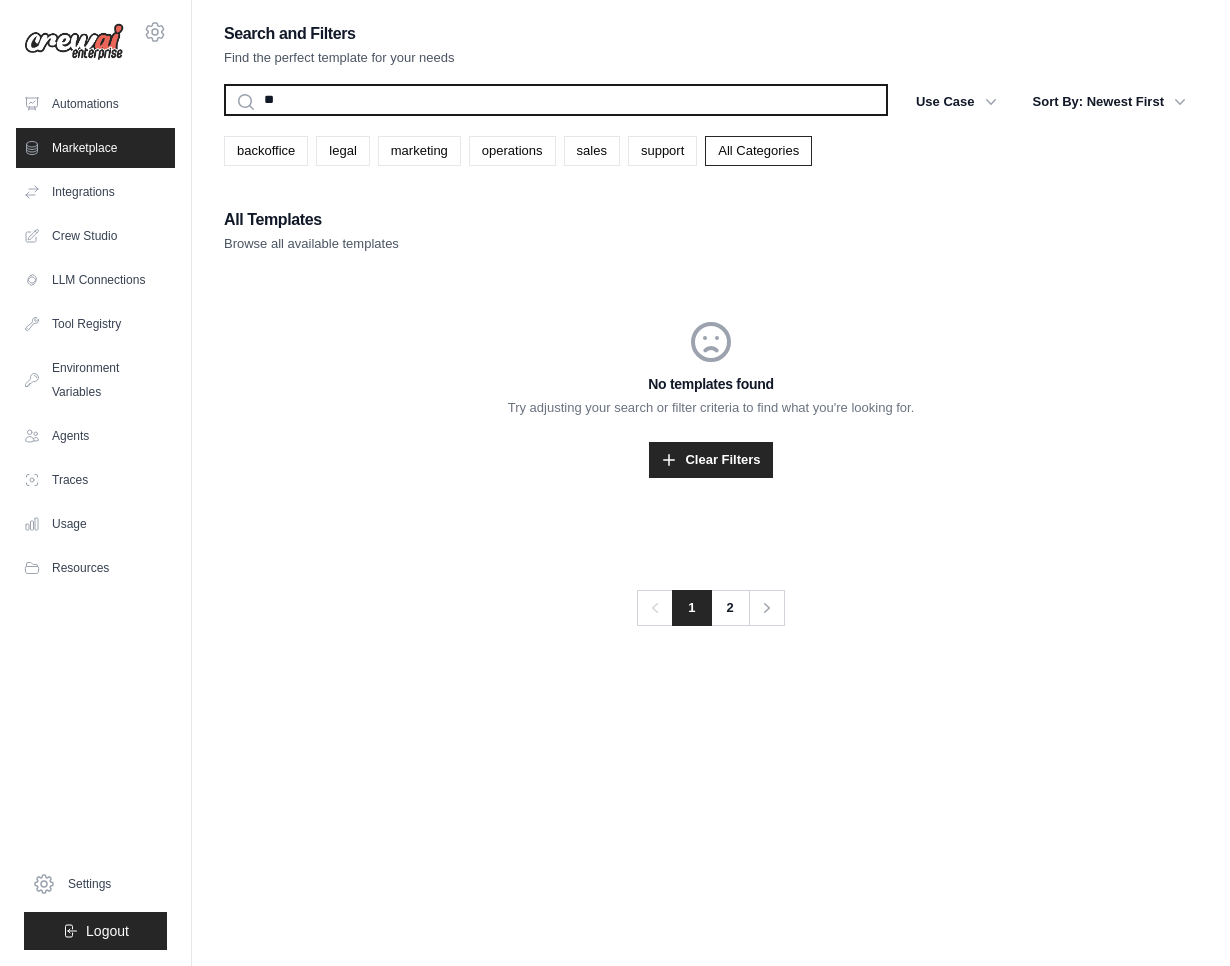 type on "*" 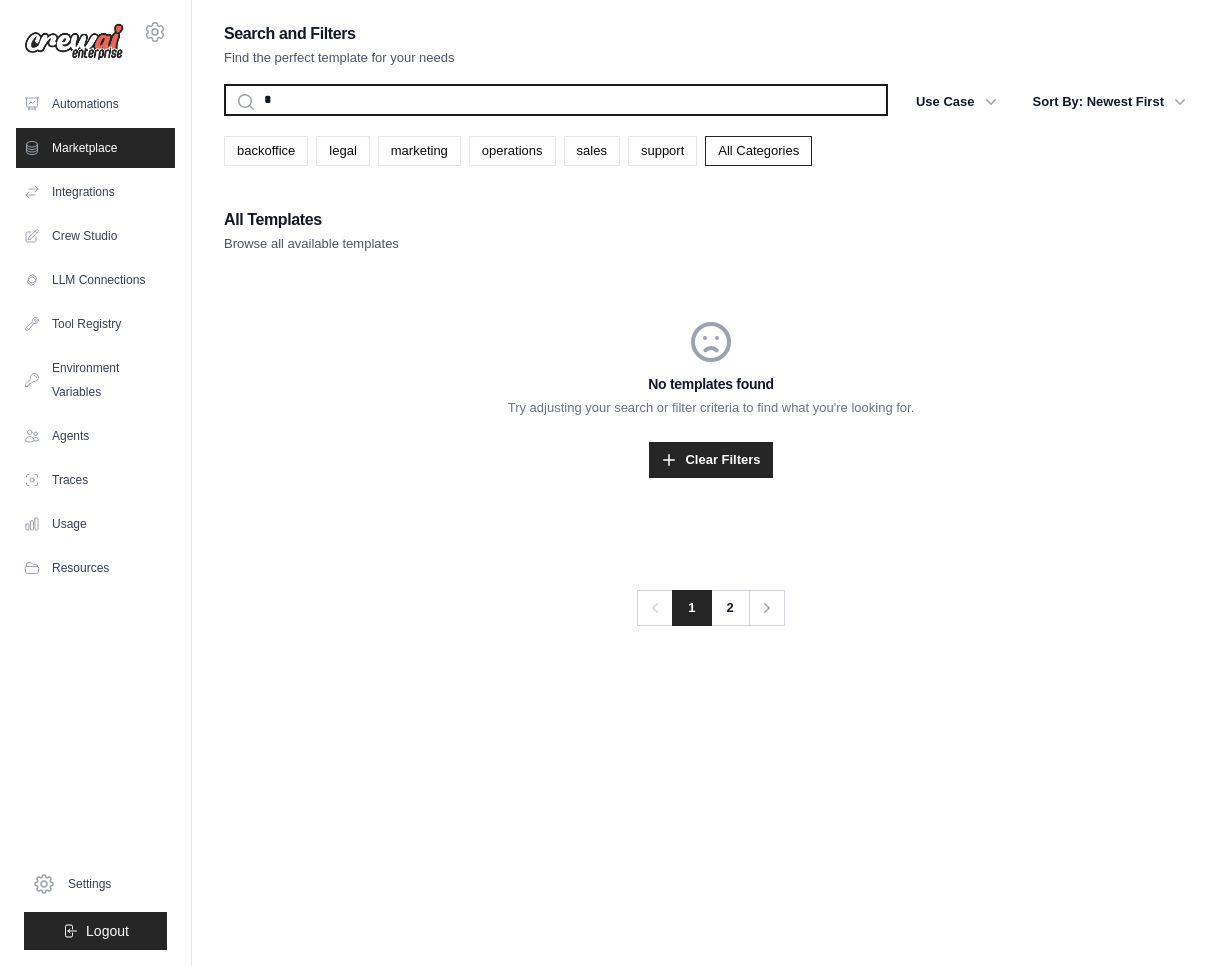 type 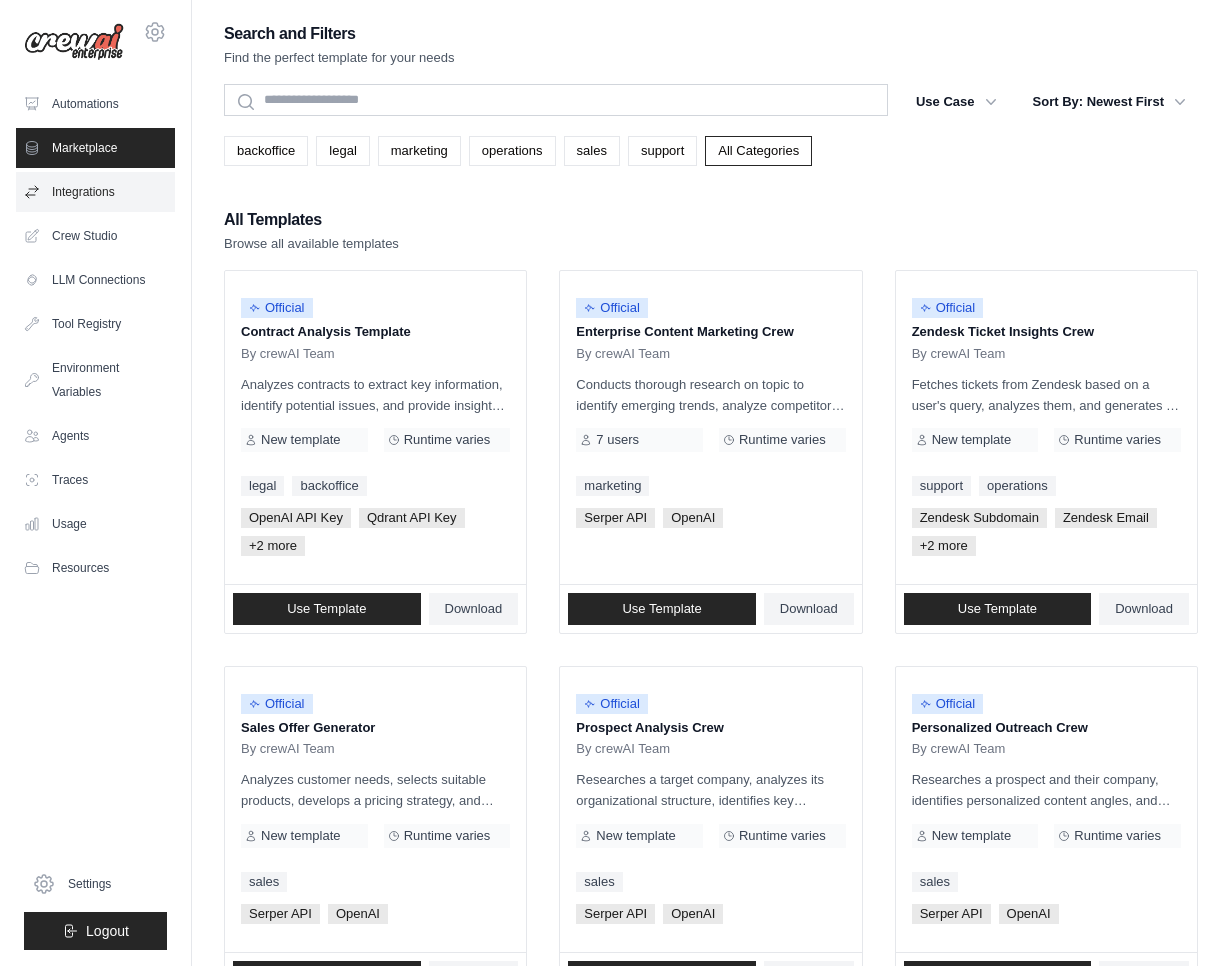 click on "Integrations" at bounding box center (95, 192) 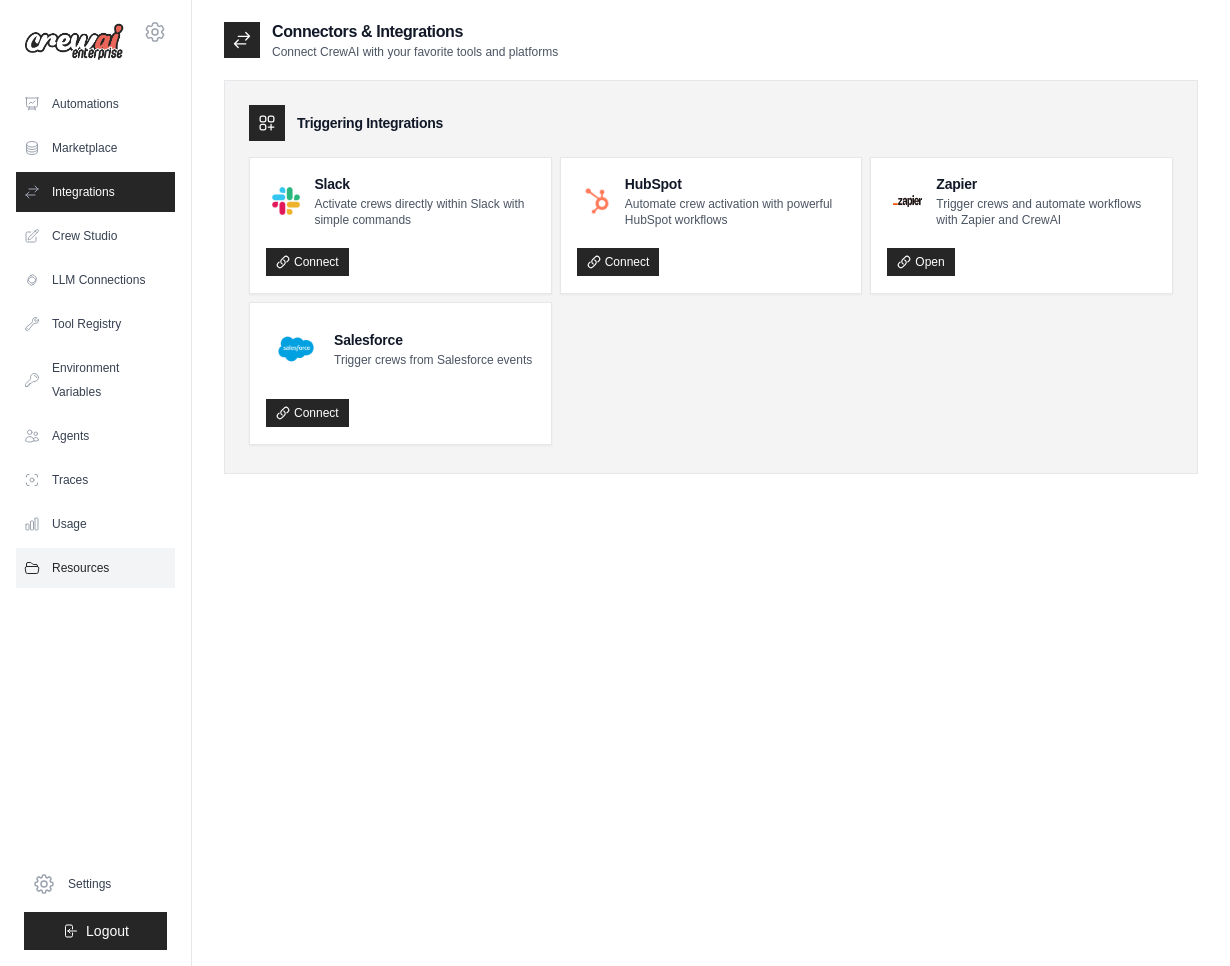 click on "Resources" at bounding box center [95, 568] 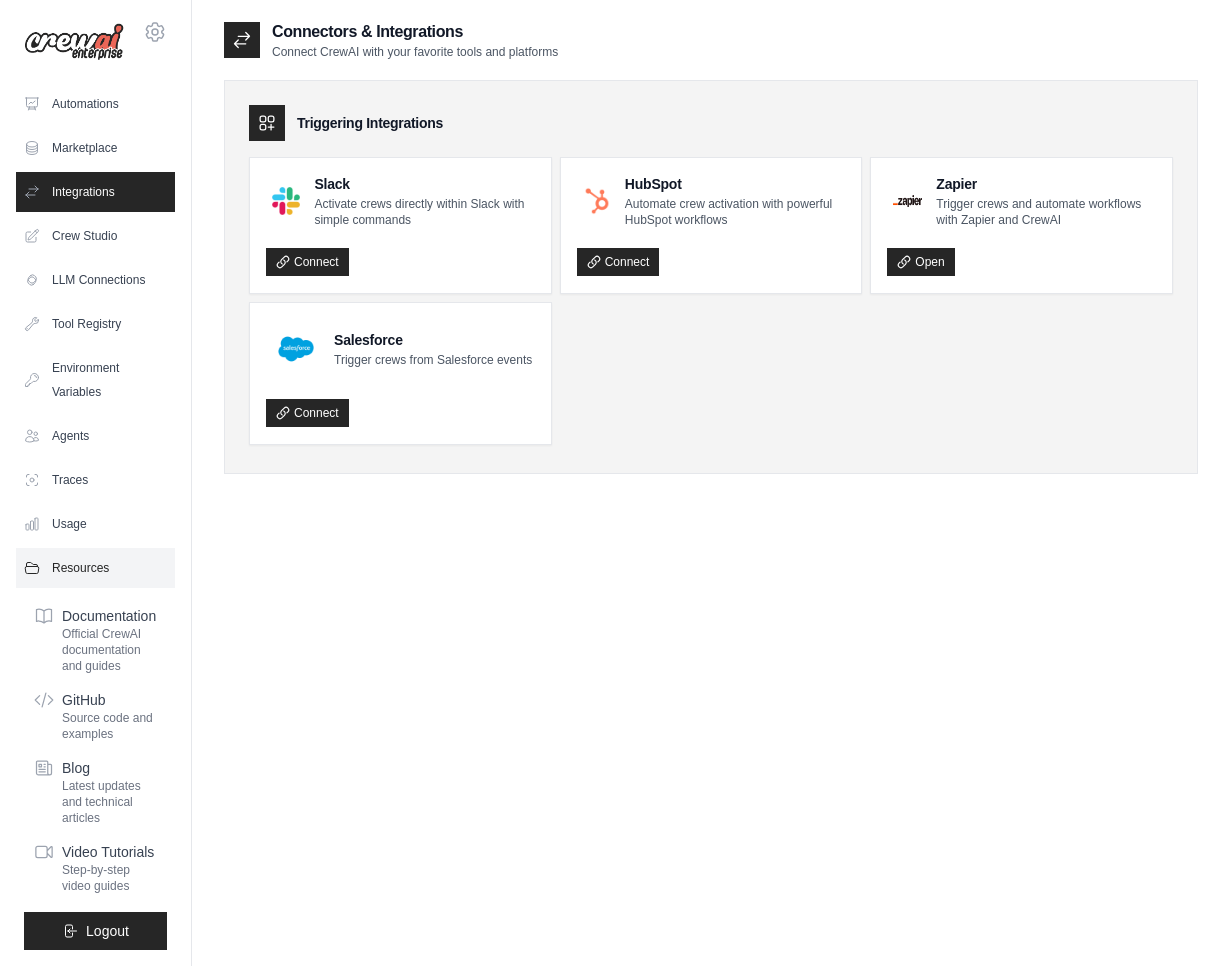 click on "Resources" at bounding box center [95, 568] 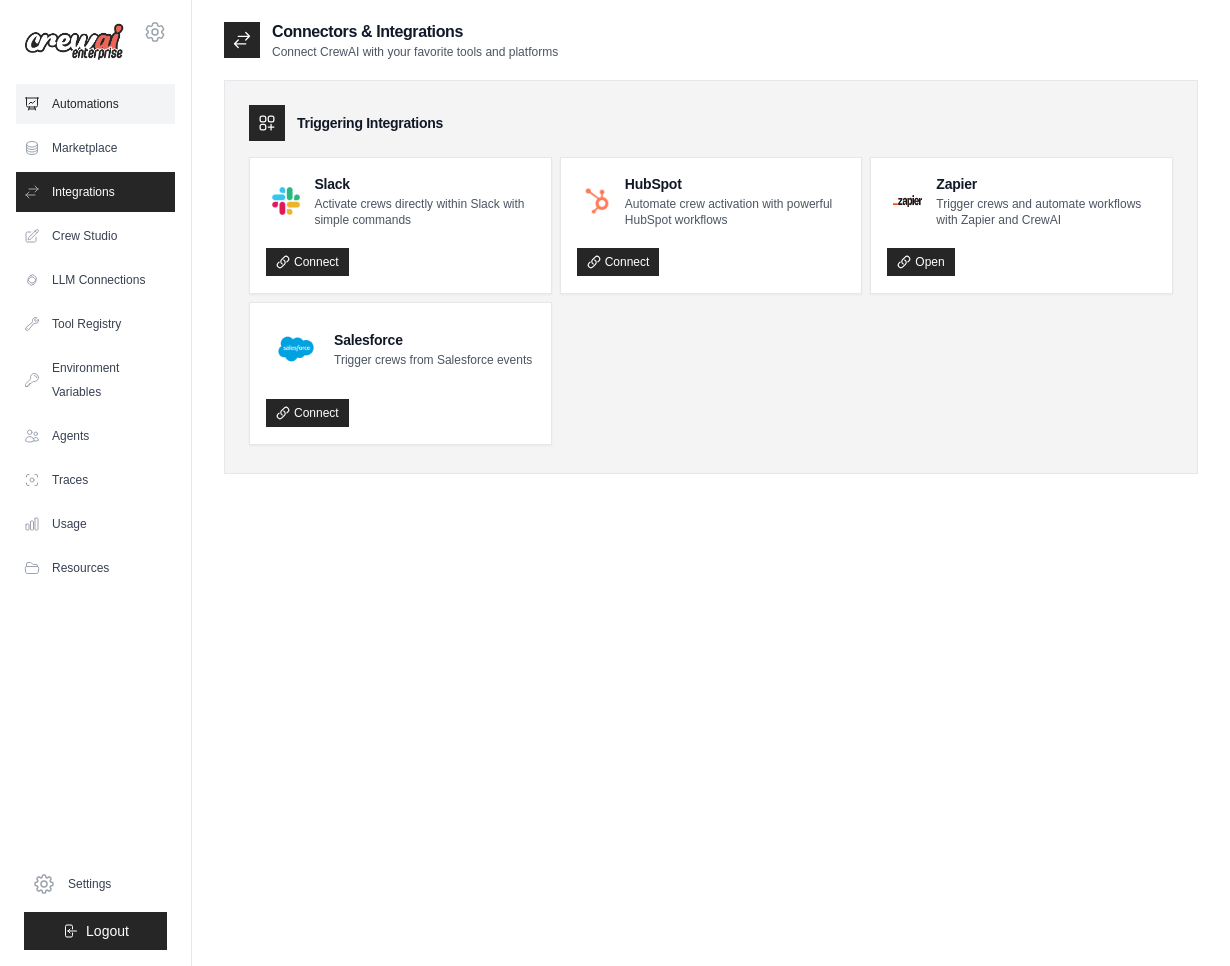 click on "Automations" at bounding box center (95, 104) 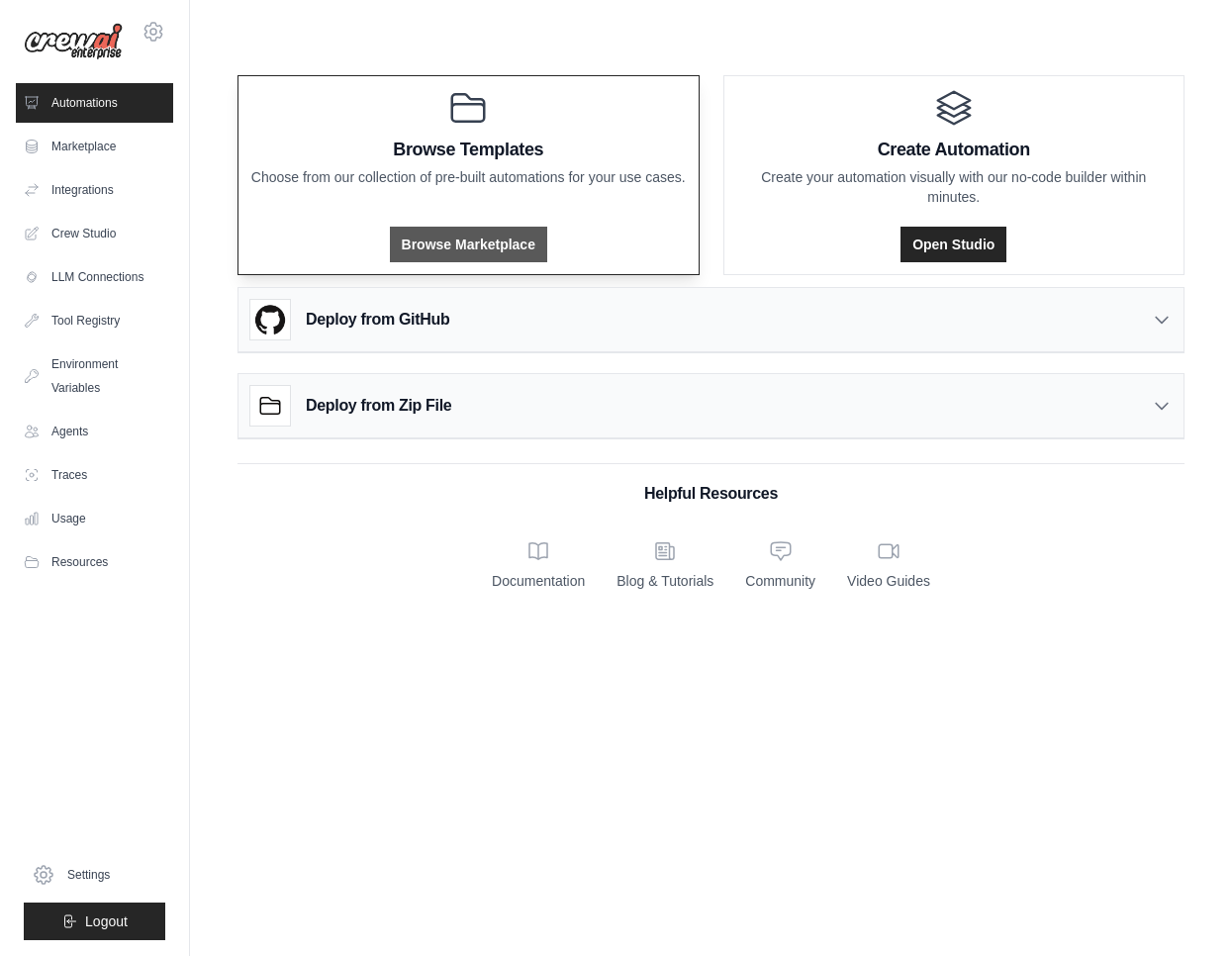 click on "Browse Marketplace" at bounding box center [468, 244] 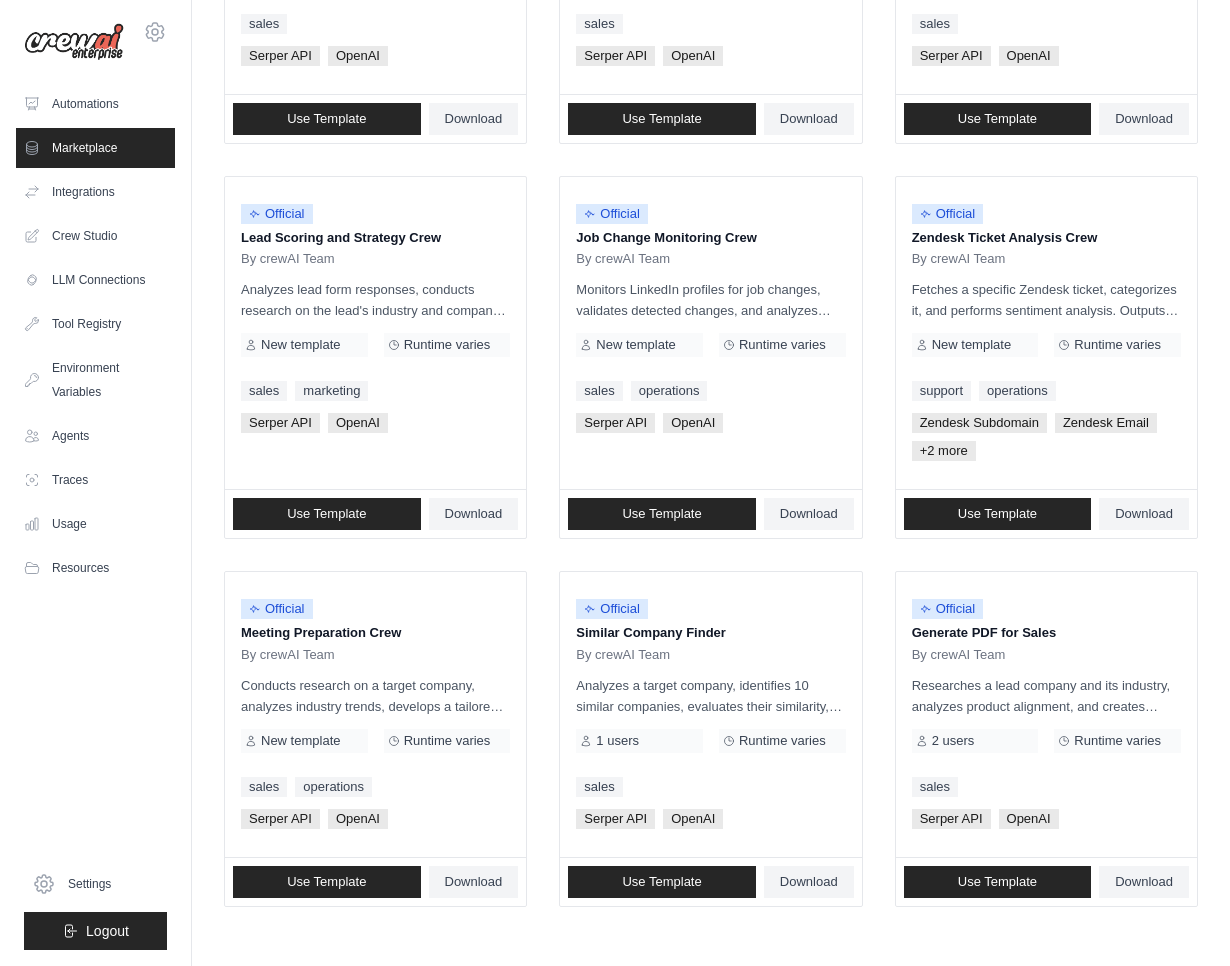 scroll, scrollTop: 943, scrollLeft: 0, axis: vertical 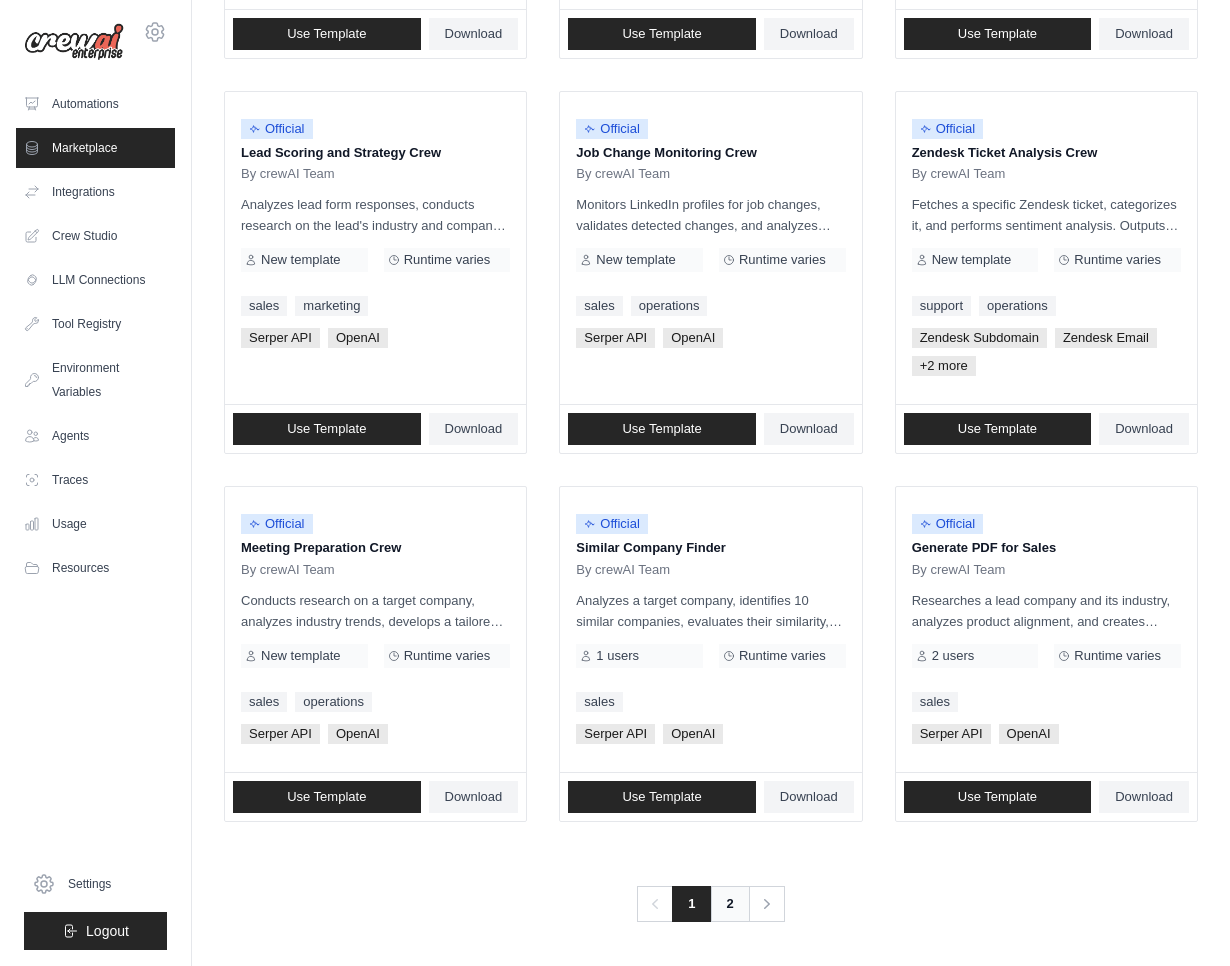 click on "2" at bounding box center (730, 904) 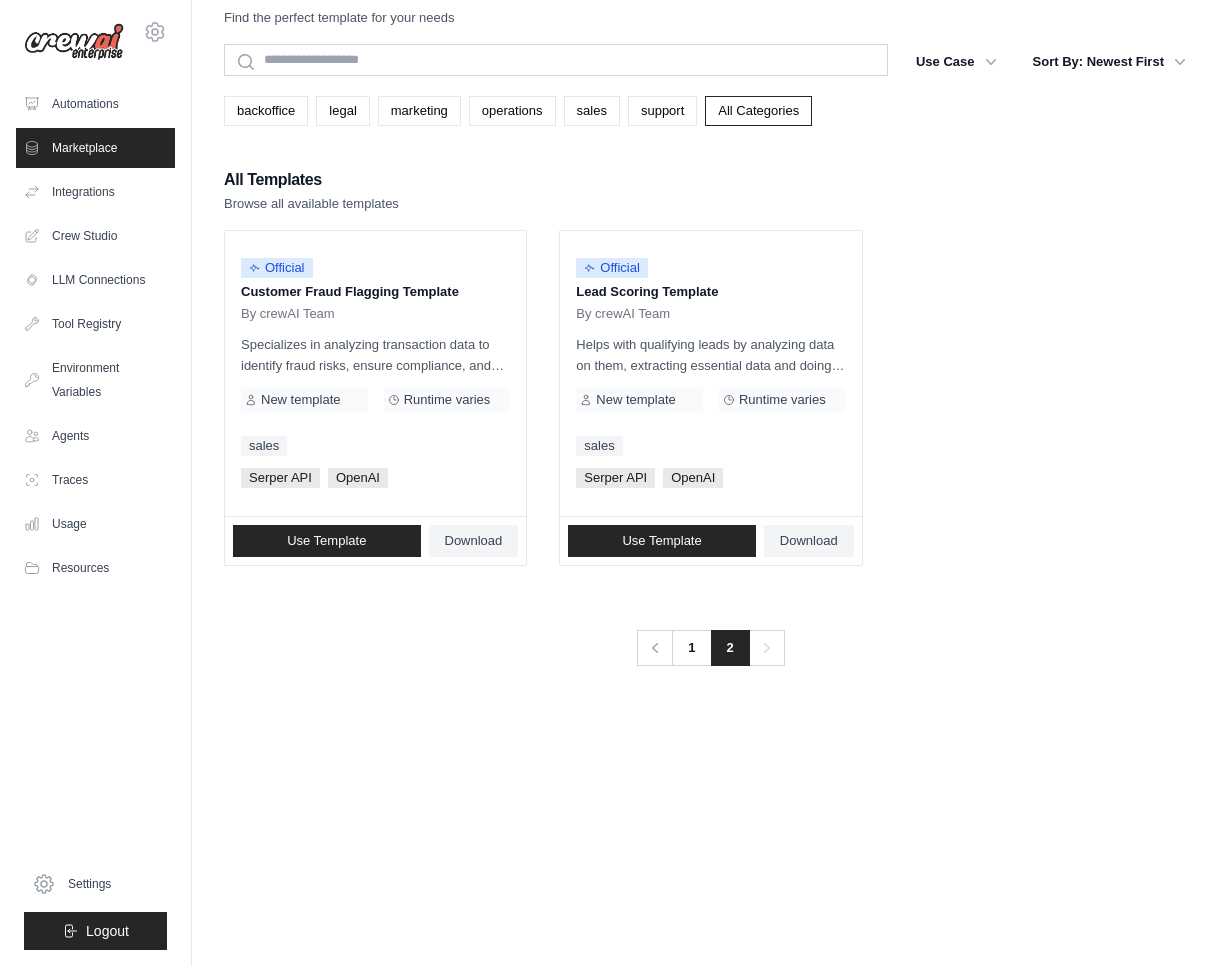 scroll, scrollTop: 0, scrollLeft: 0, axis: both 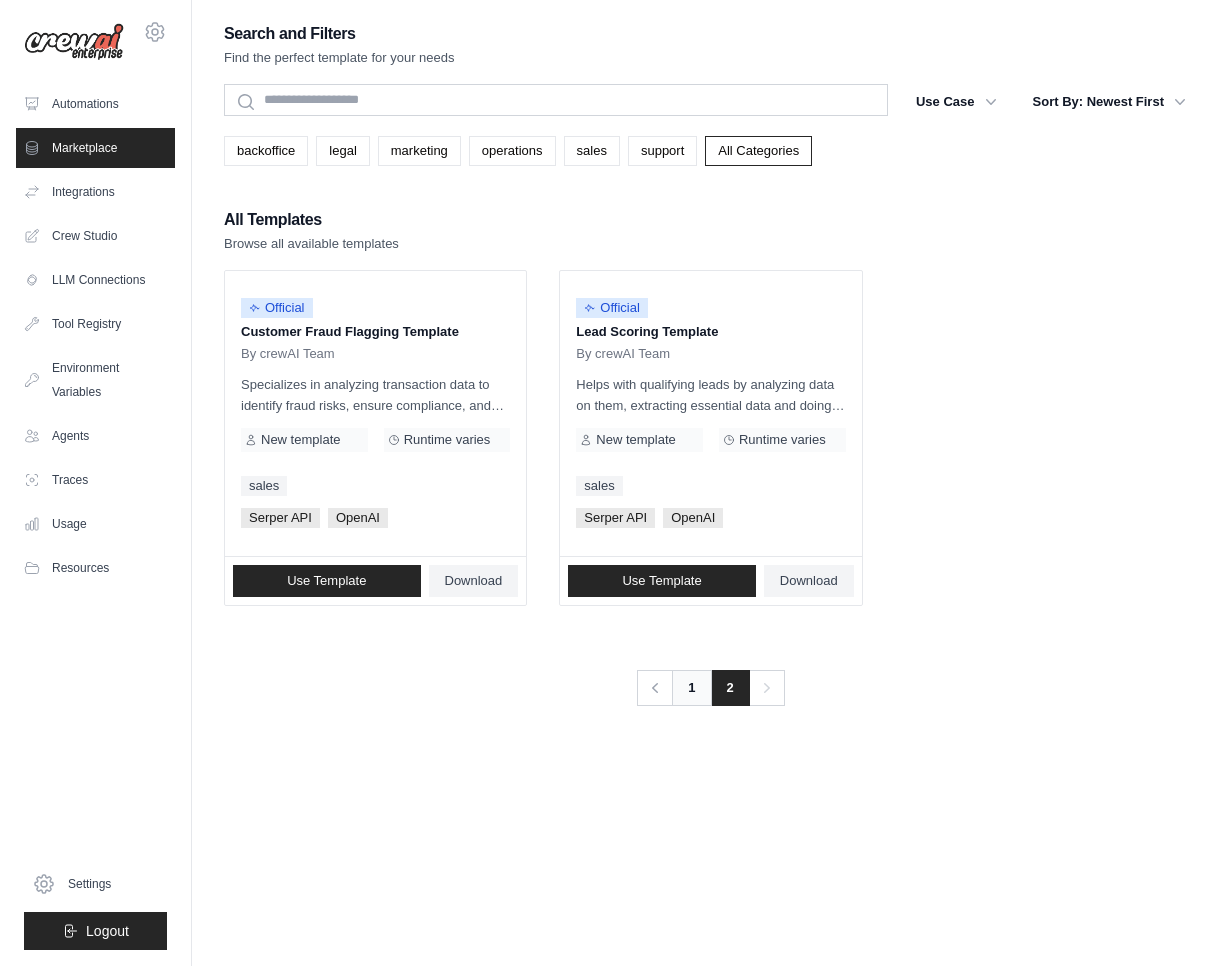 click on "1" at bounding box center (691, 688) 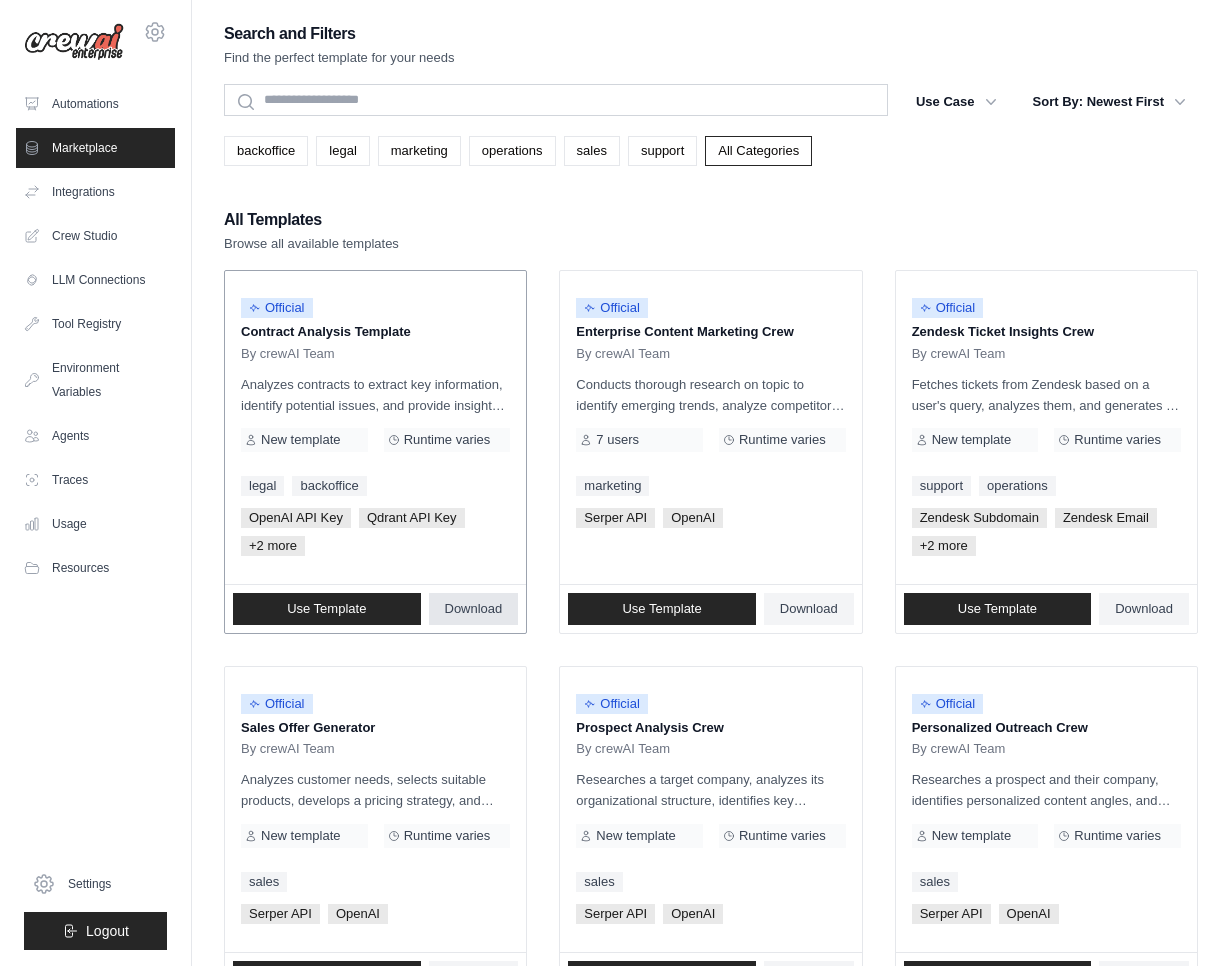click on "Download" at bounding box center [474, 609] 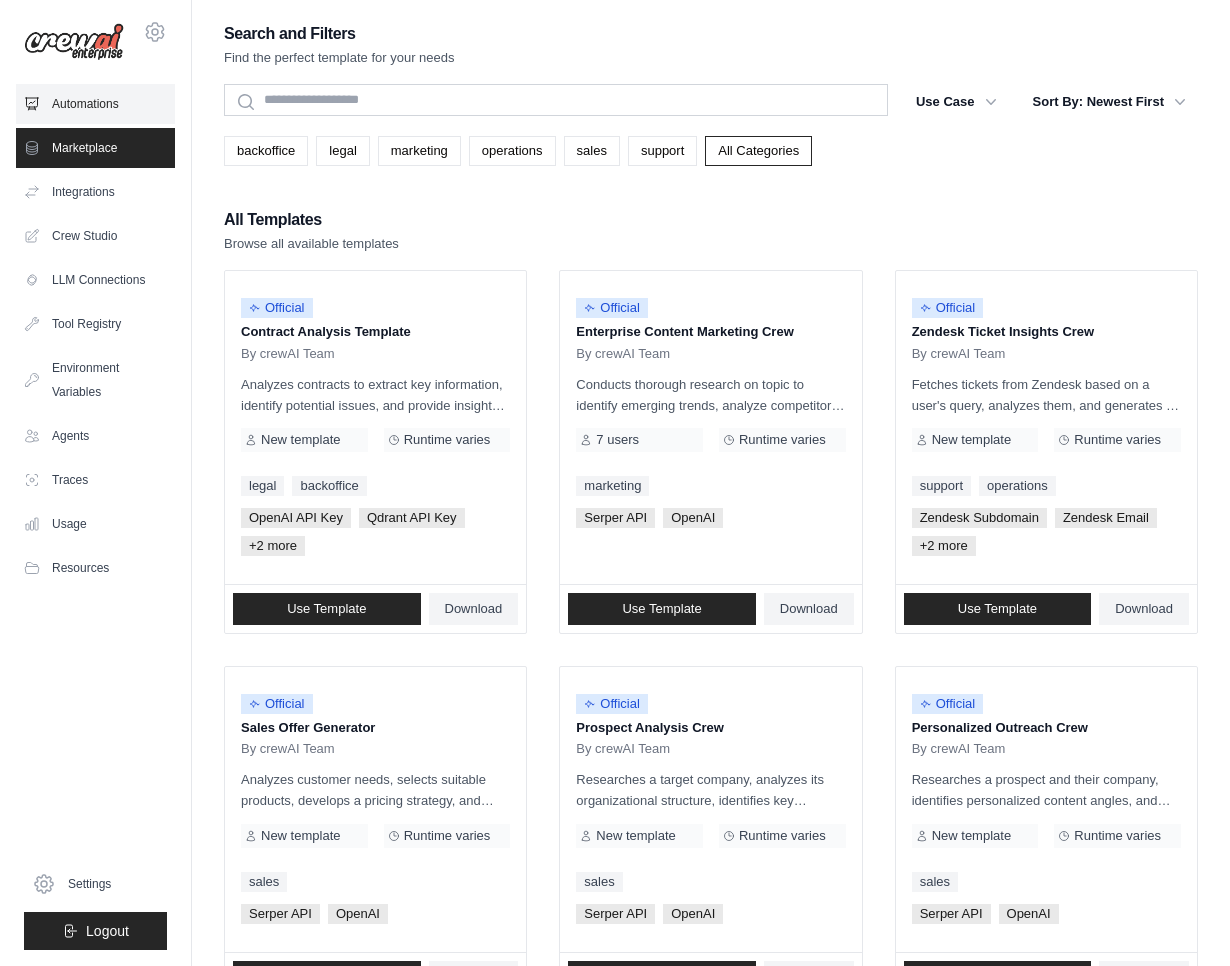 click on "Automations" at bounding box center [95, 104] 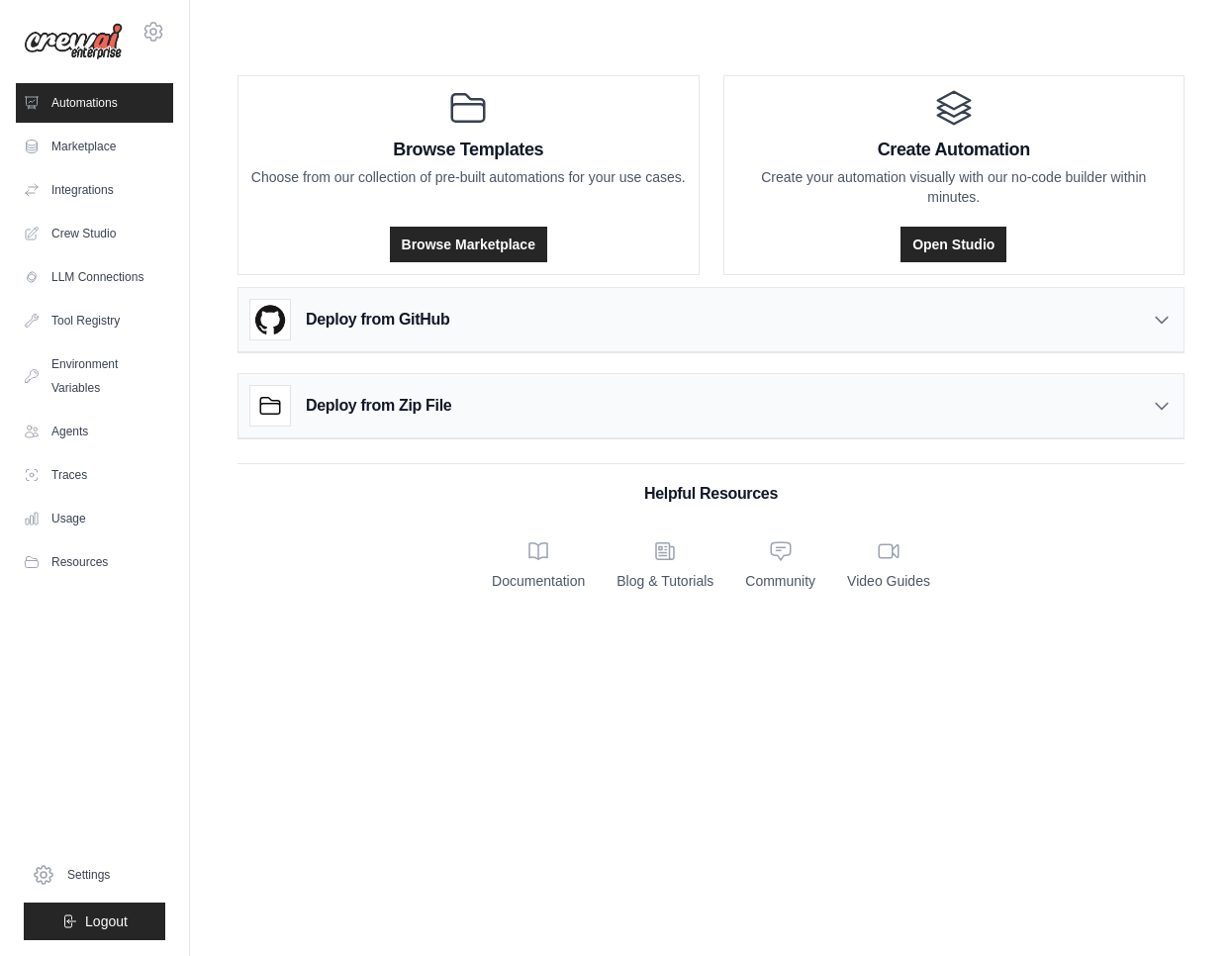 click on "Deploy from GitHub" at bounding box center [377, 320] 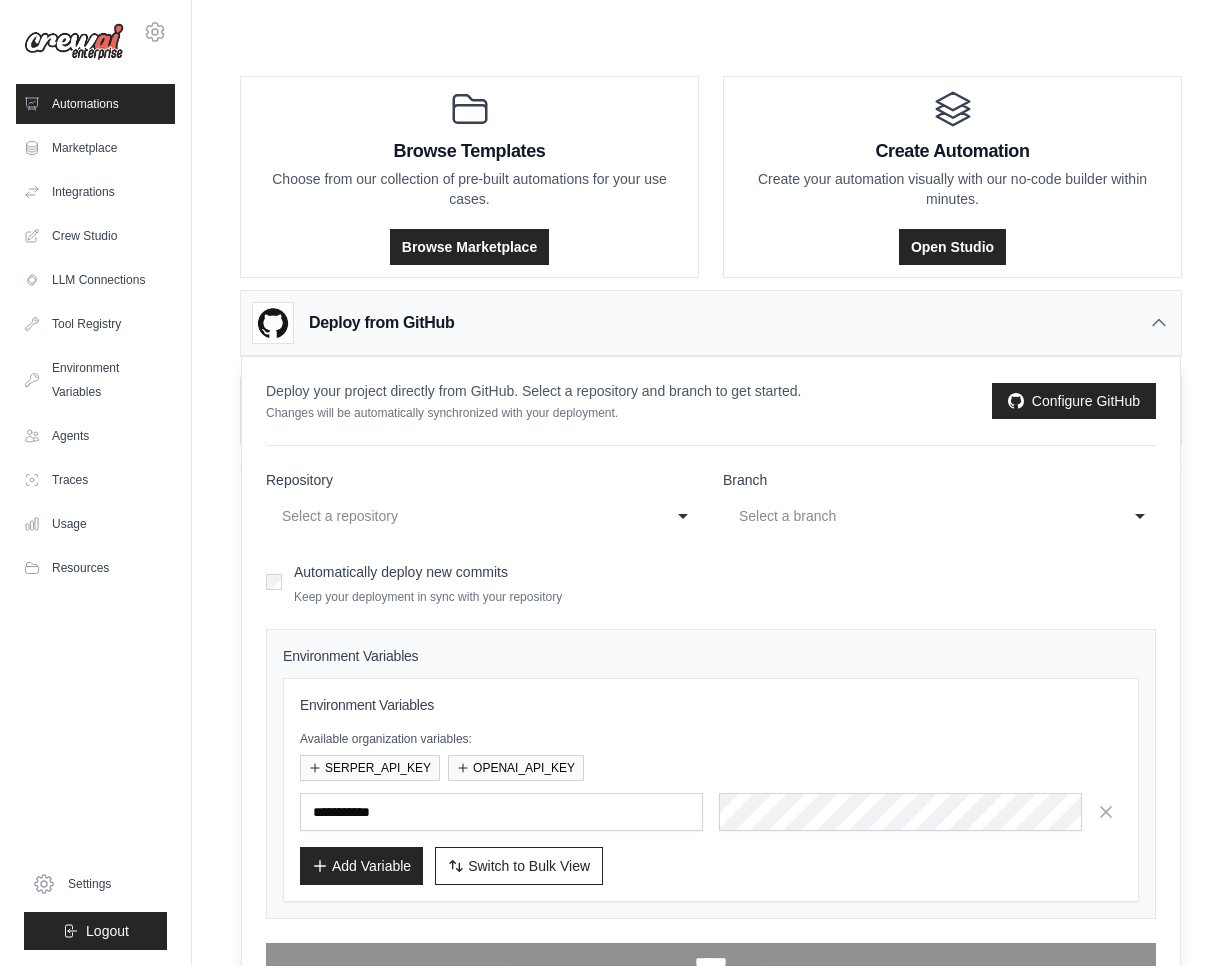 scroll, scrollTop: 40, scrollLeft: 0, axis: vertical 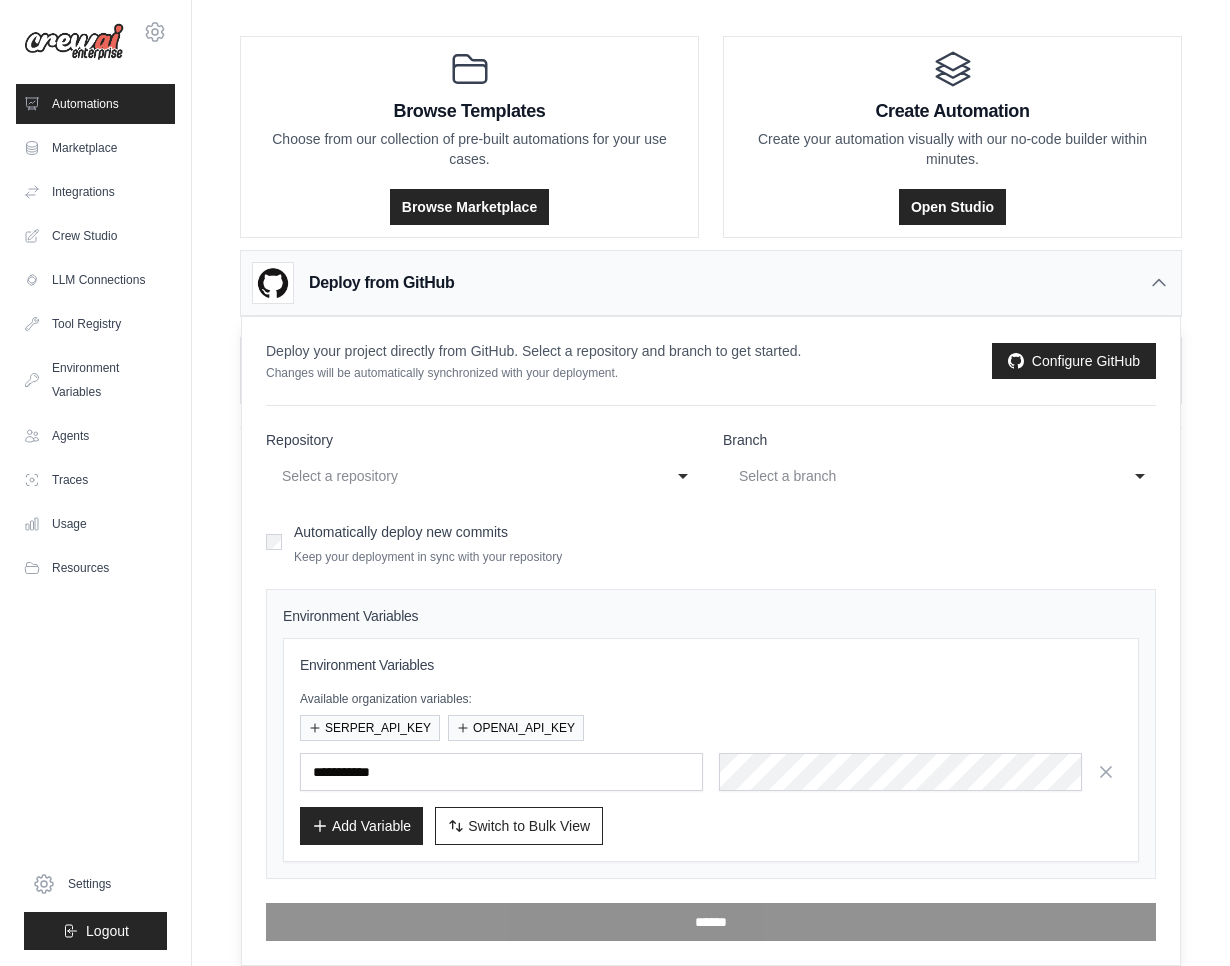 click on "Select a repository" at bounding box center [462, 476] 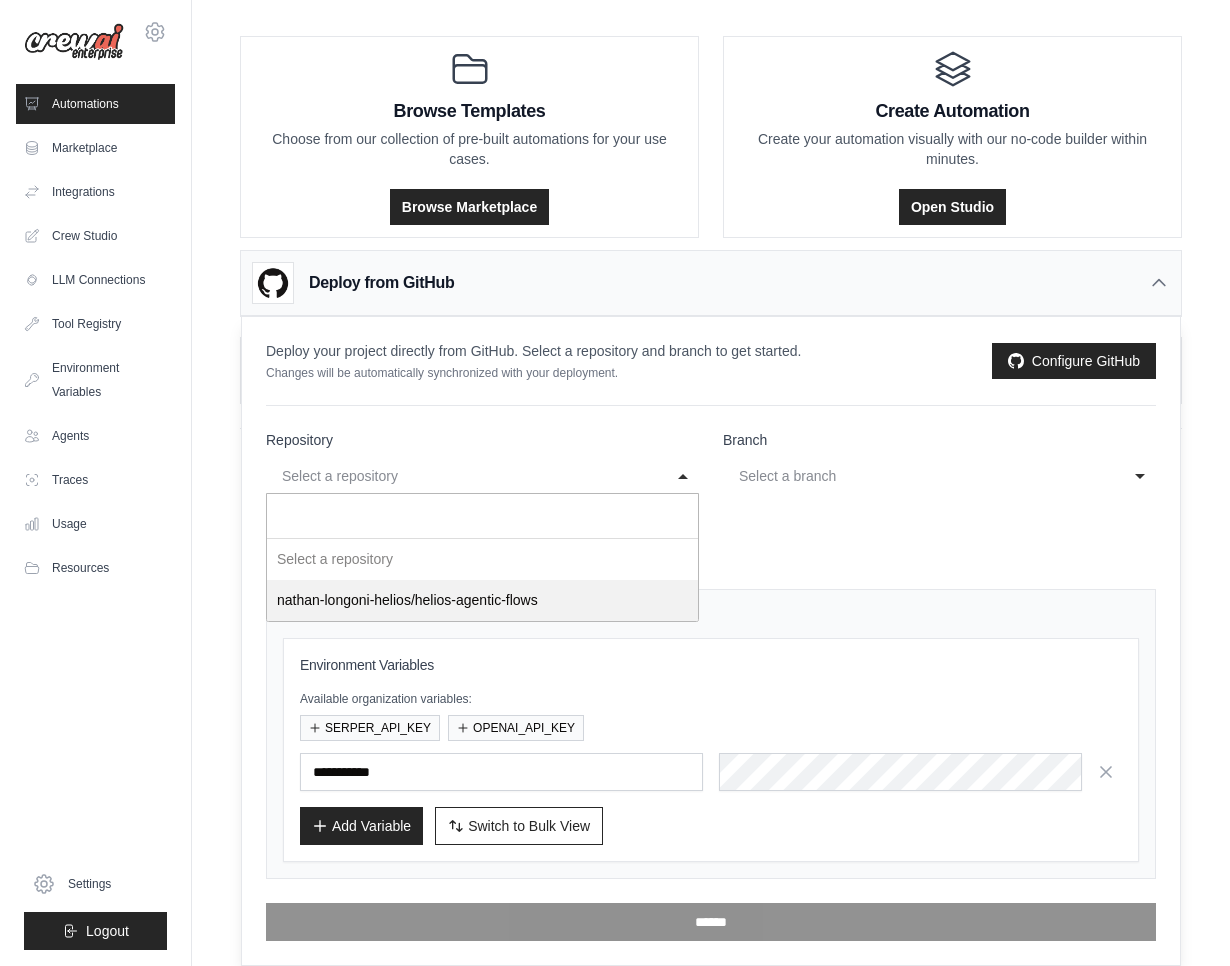 select on "**********" 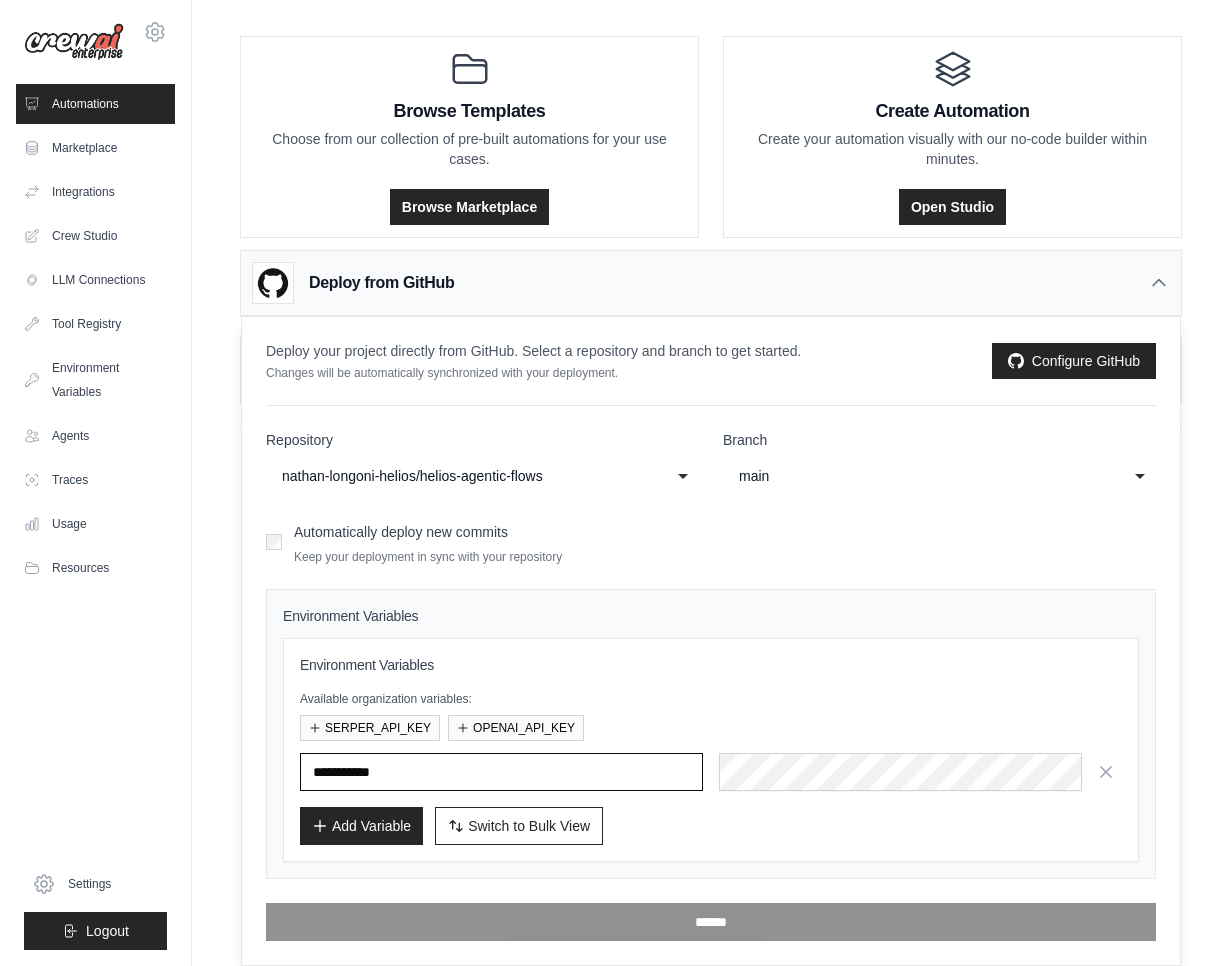 click at bounding box center (501, 772) 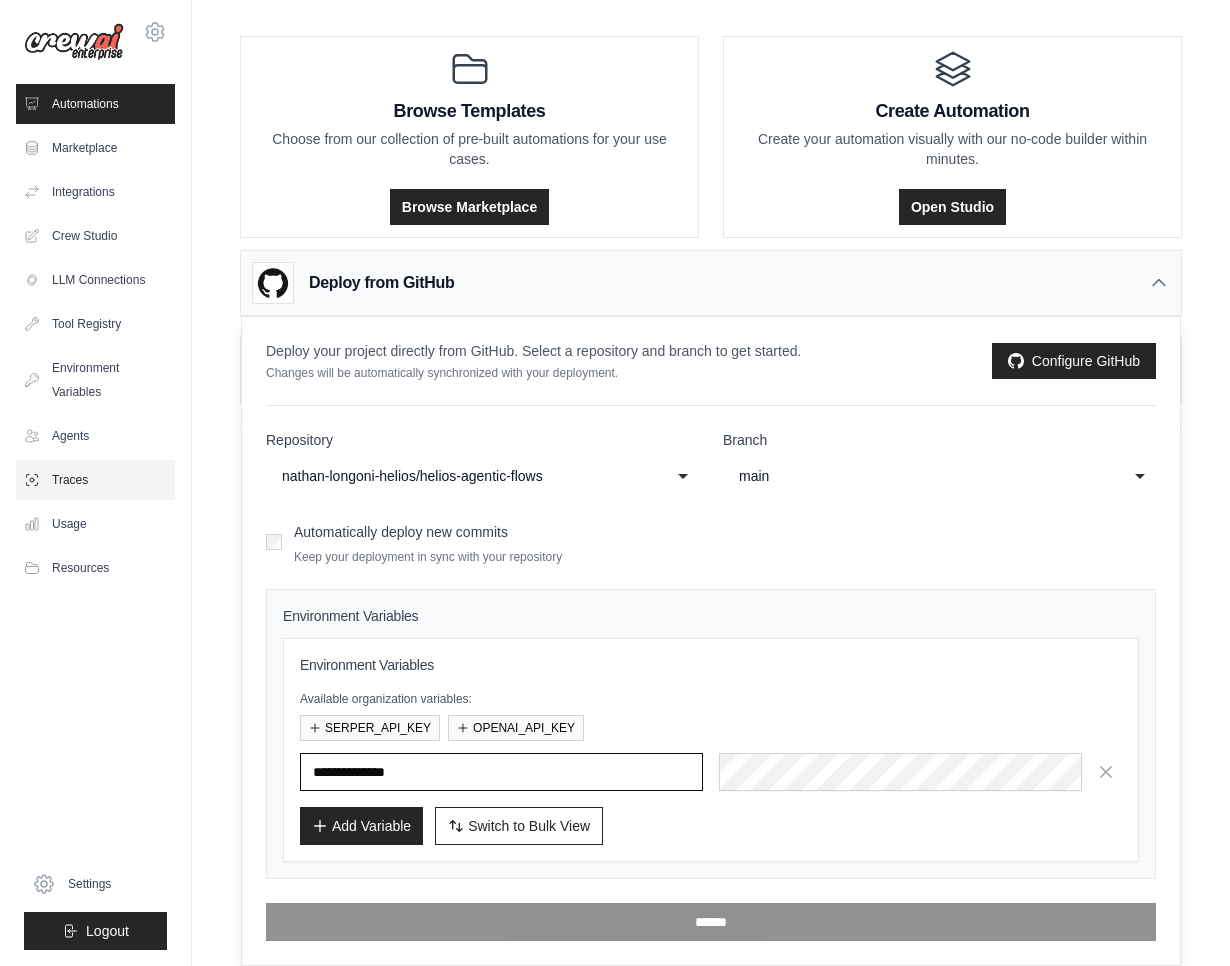 type on "**********" 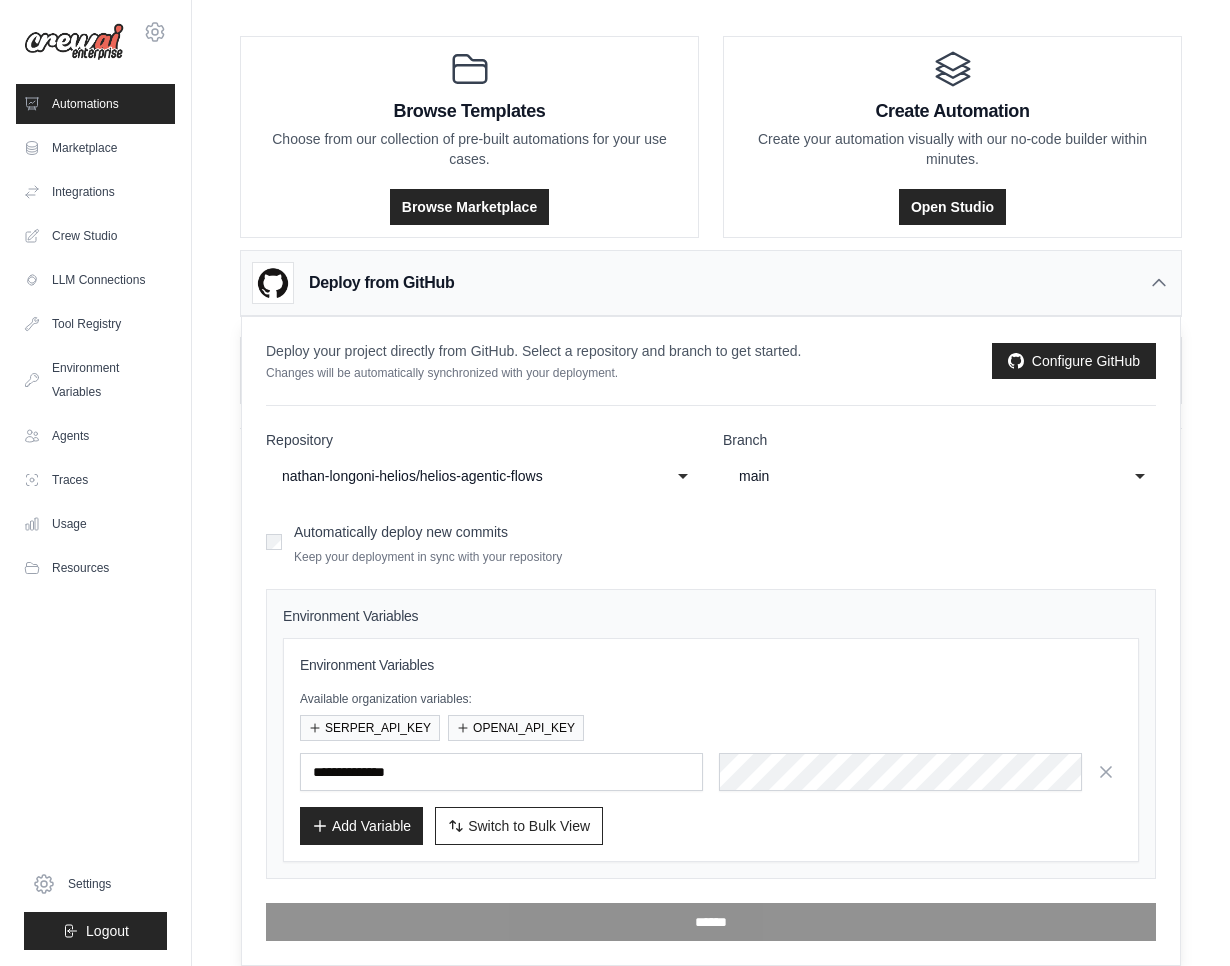 click on "**********" at bounding box center (711, 750) 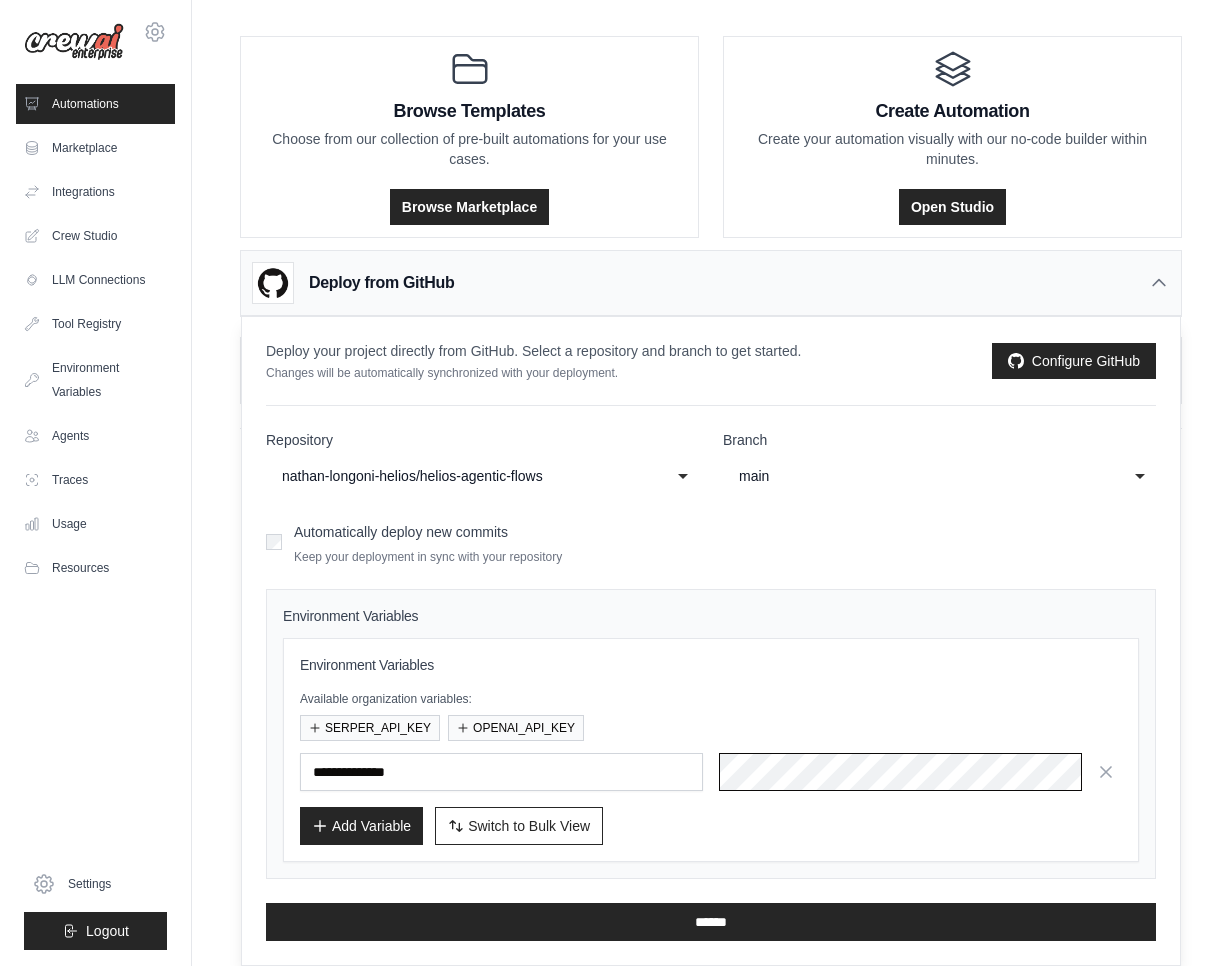 scroll, scrollTop: 0, scrollLeft: 91, axis: horizontal 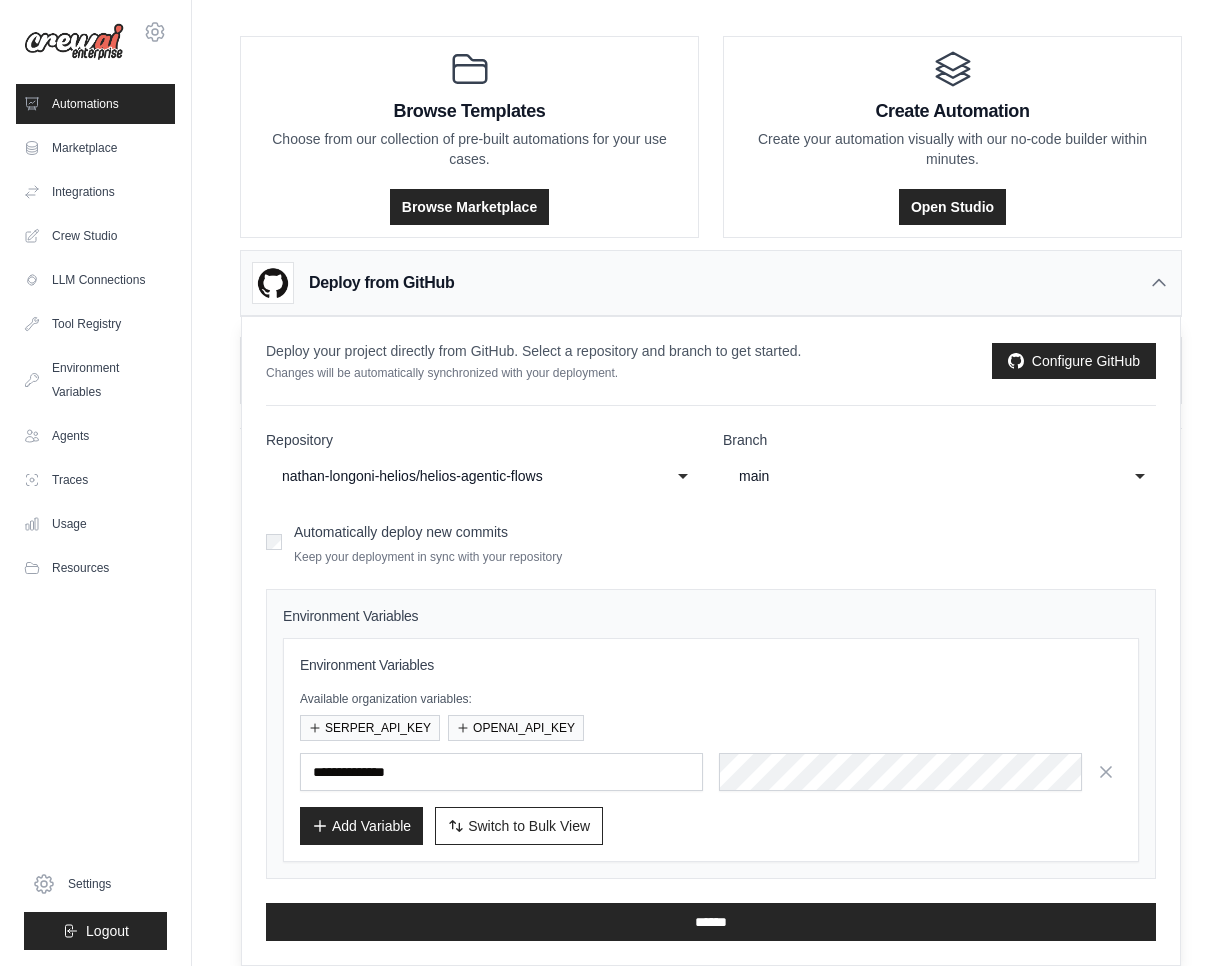 click on "Add Variable
Switch to Bulk View
Switch to Table View" at bounding box center [711, 826] 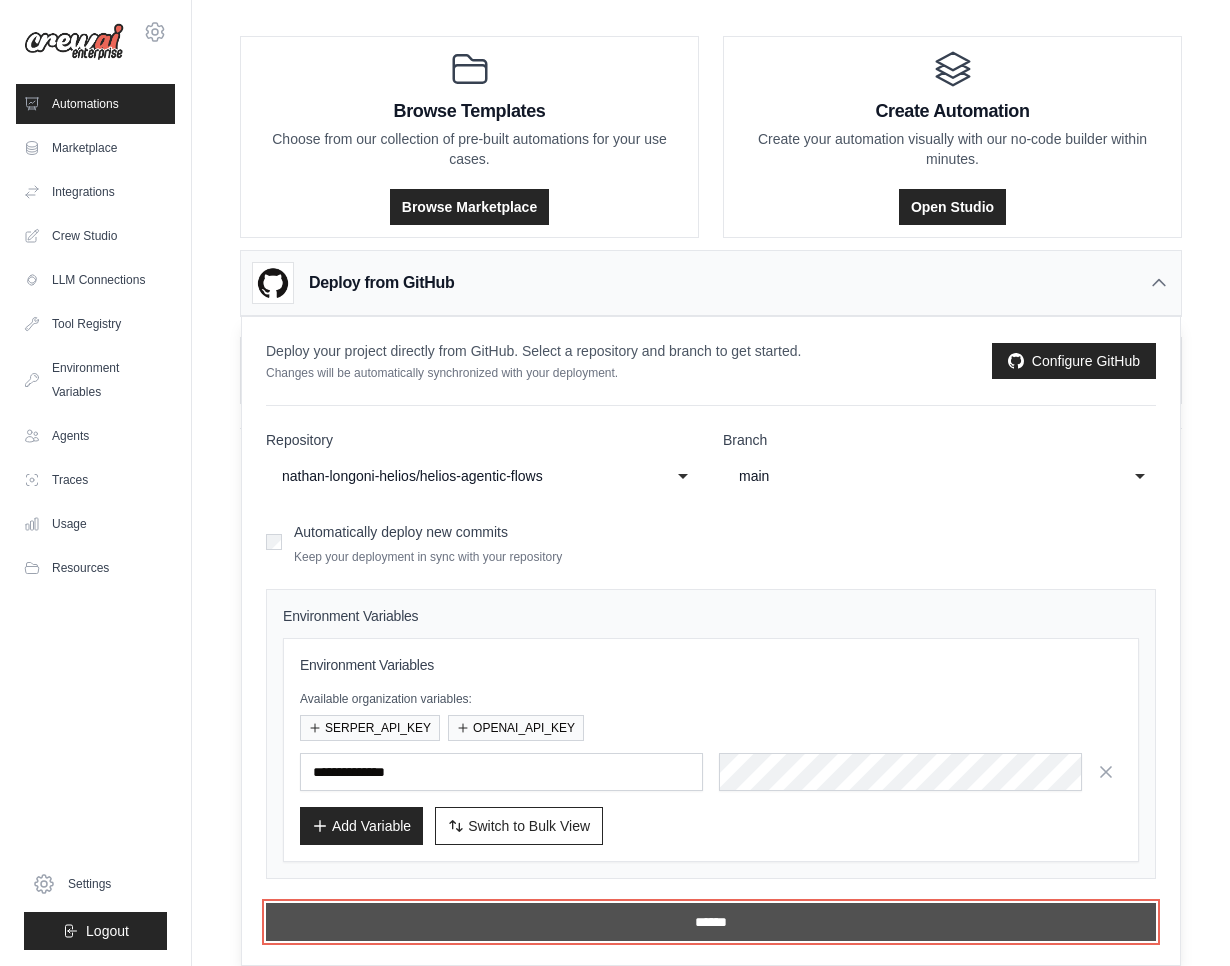 click on "******" at bounding box center [711, 922] 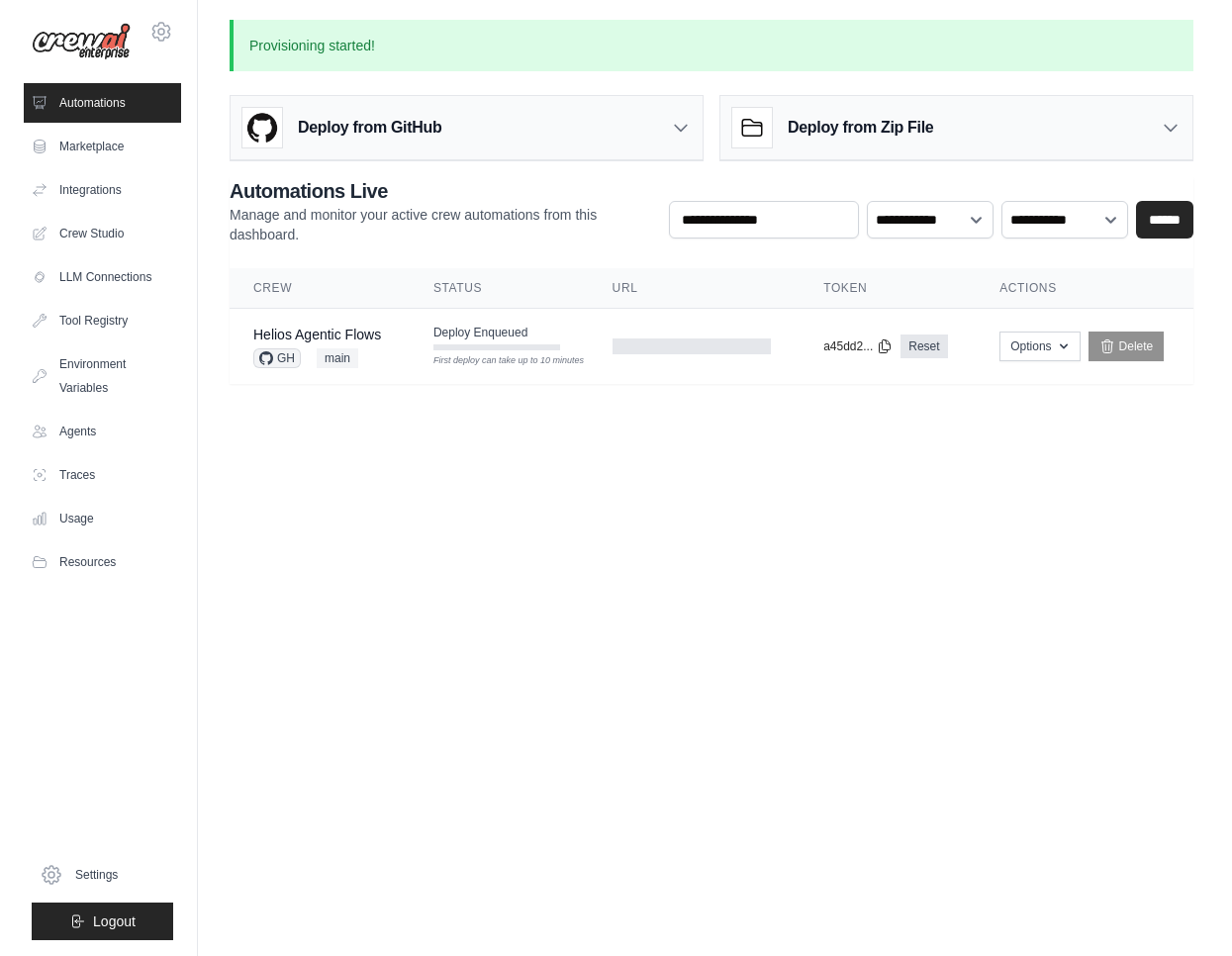 scroll, scrollTop: 0, scrollLeft: 0, axis: both 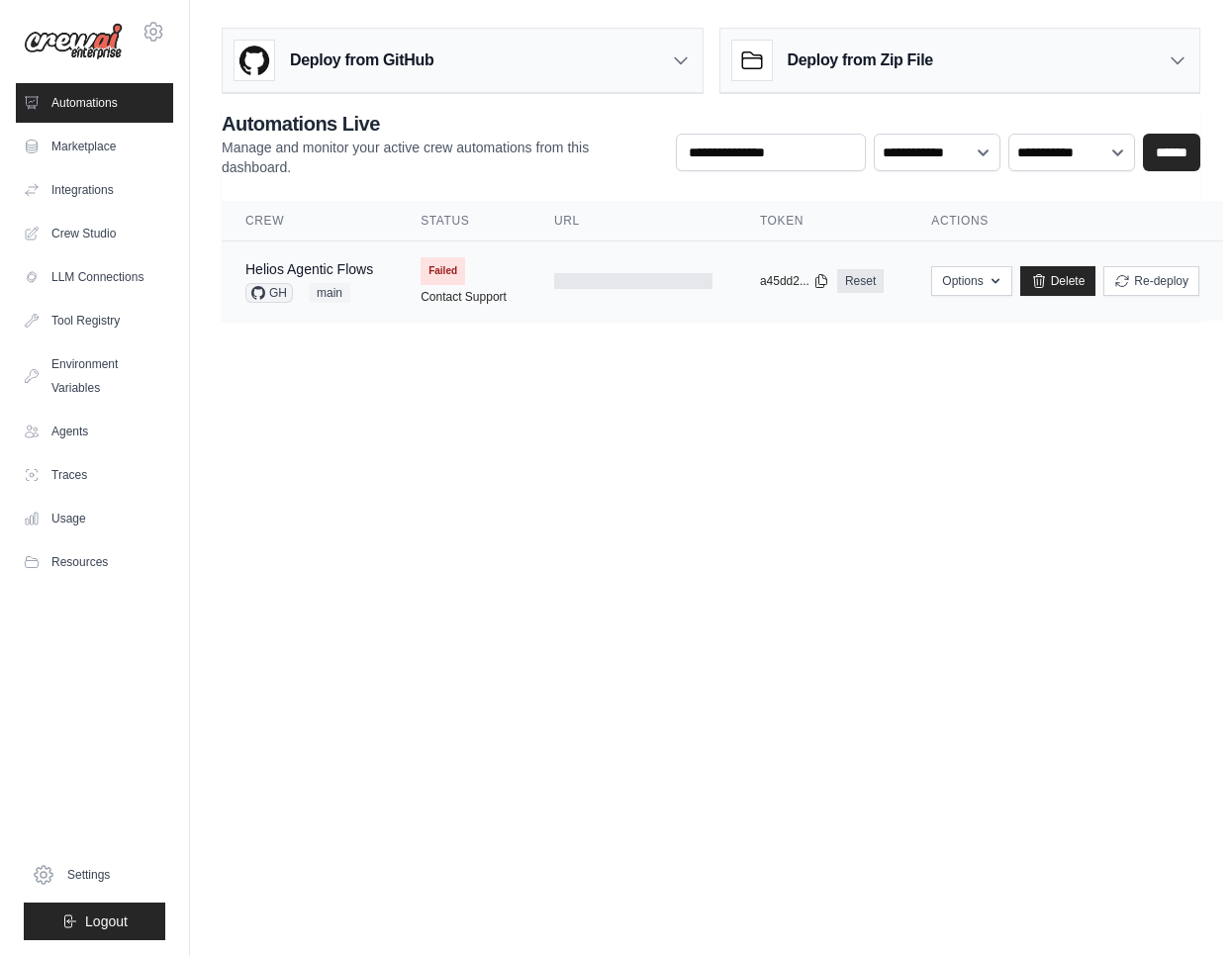 click on "Failed" at bounding box center (442, 271) 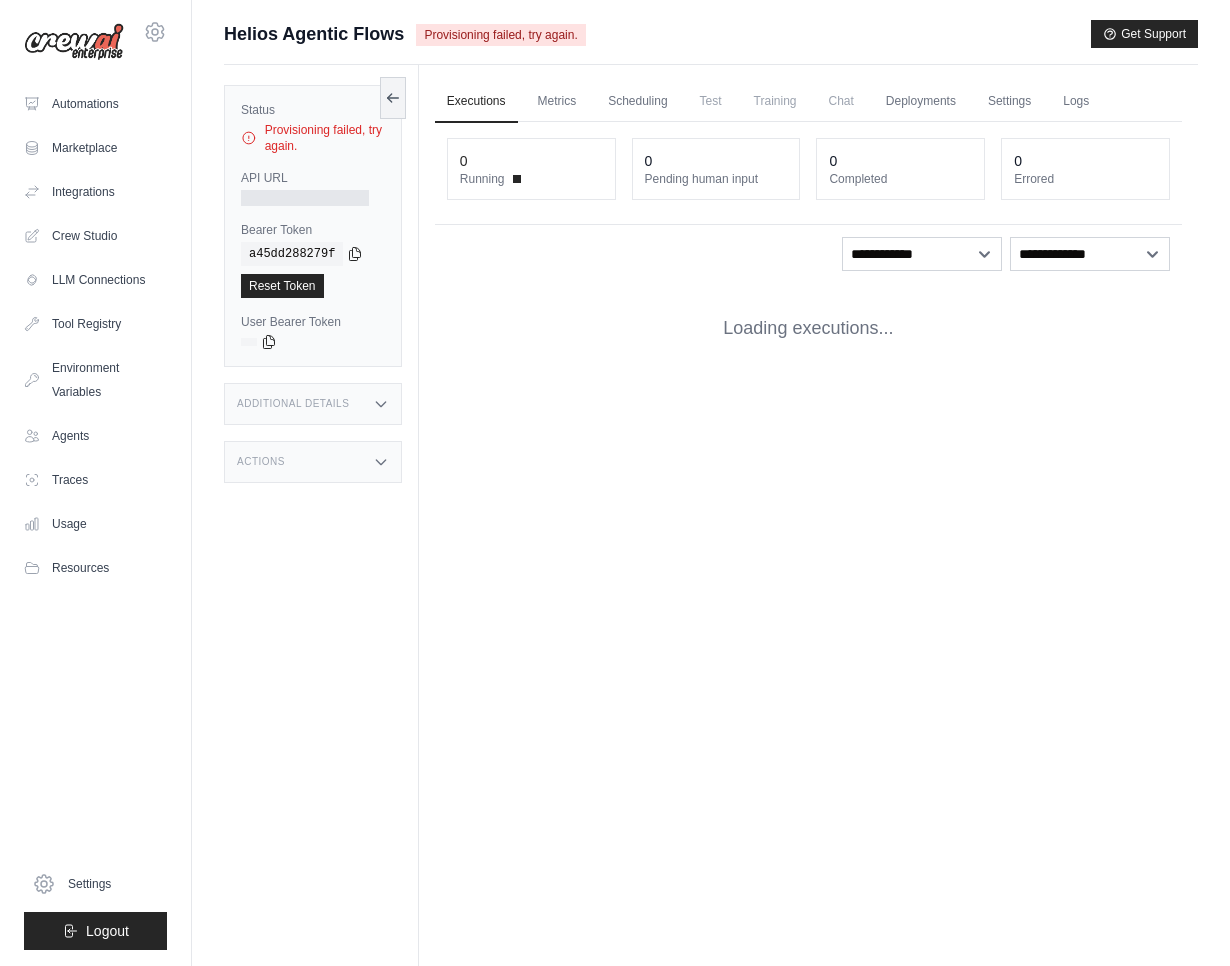 scroll, scrollTop: 0, scrollLeft: 0, axis: both 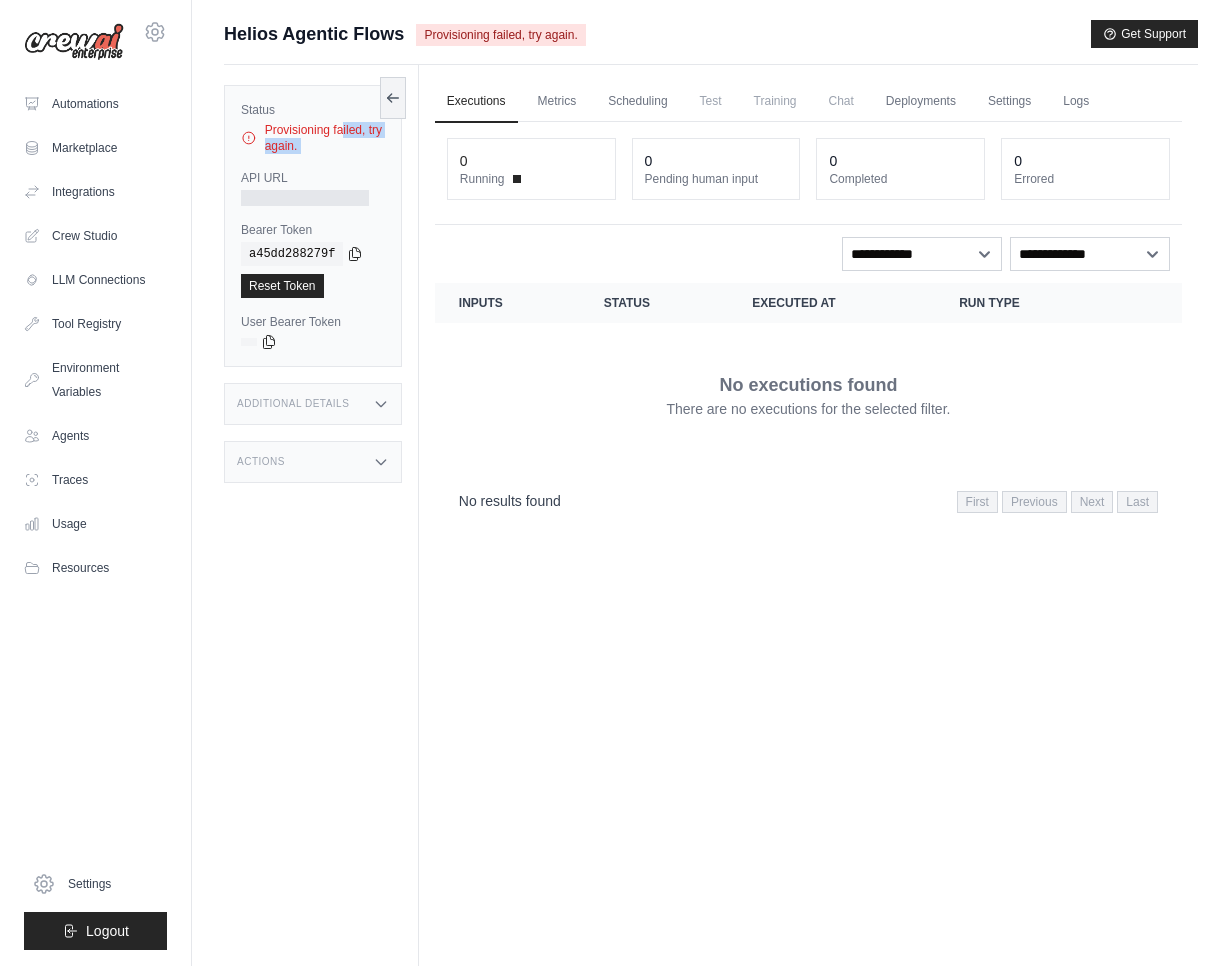 drag, startPoint x: 283, startPoint y: 146, endPoint x: 260, endPoint y: 130, distance: 28.01785 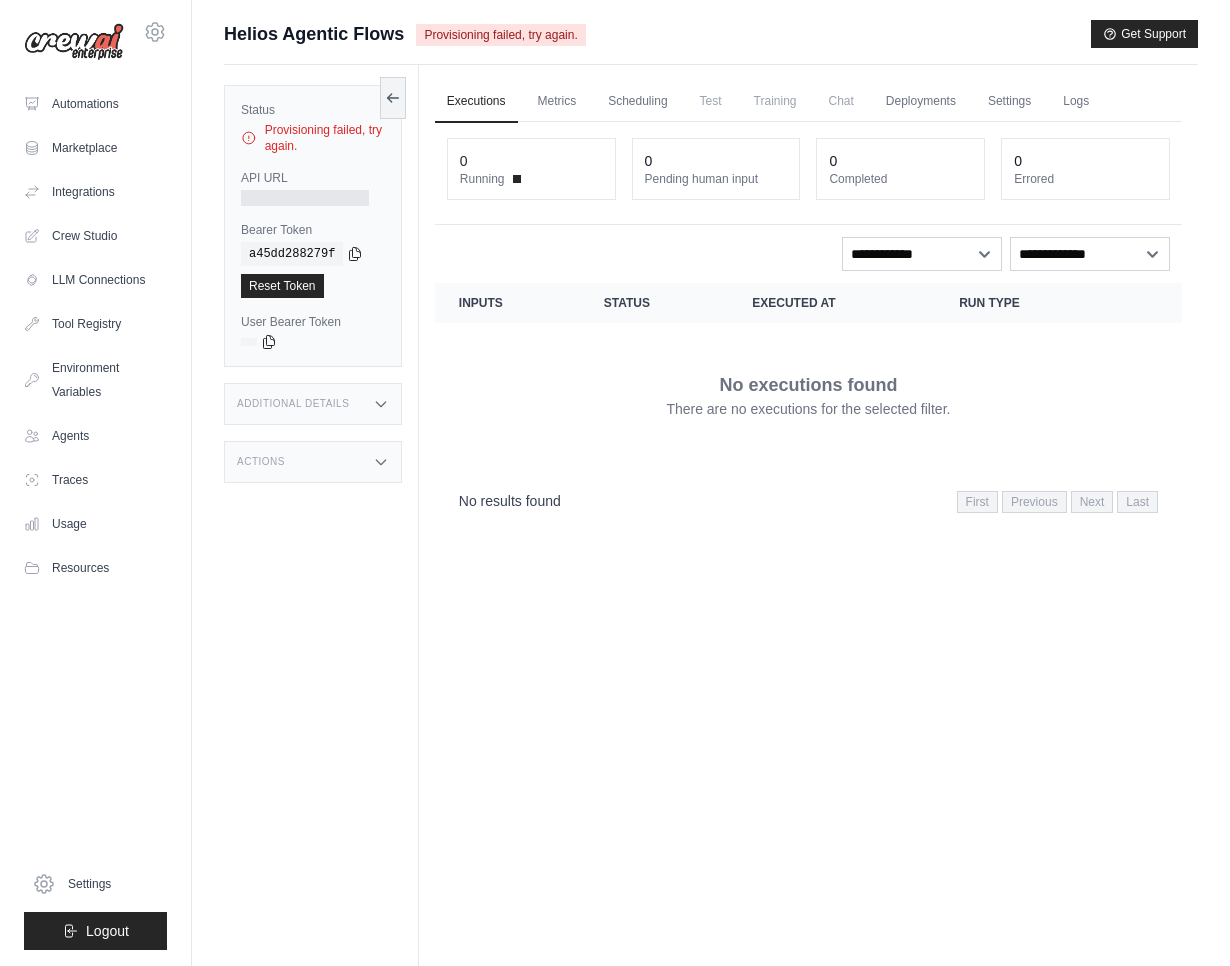 click 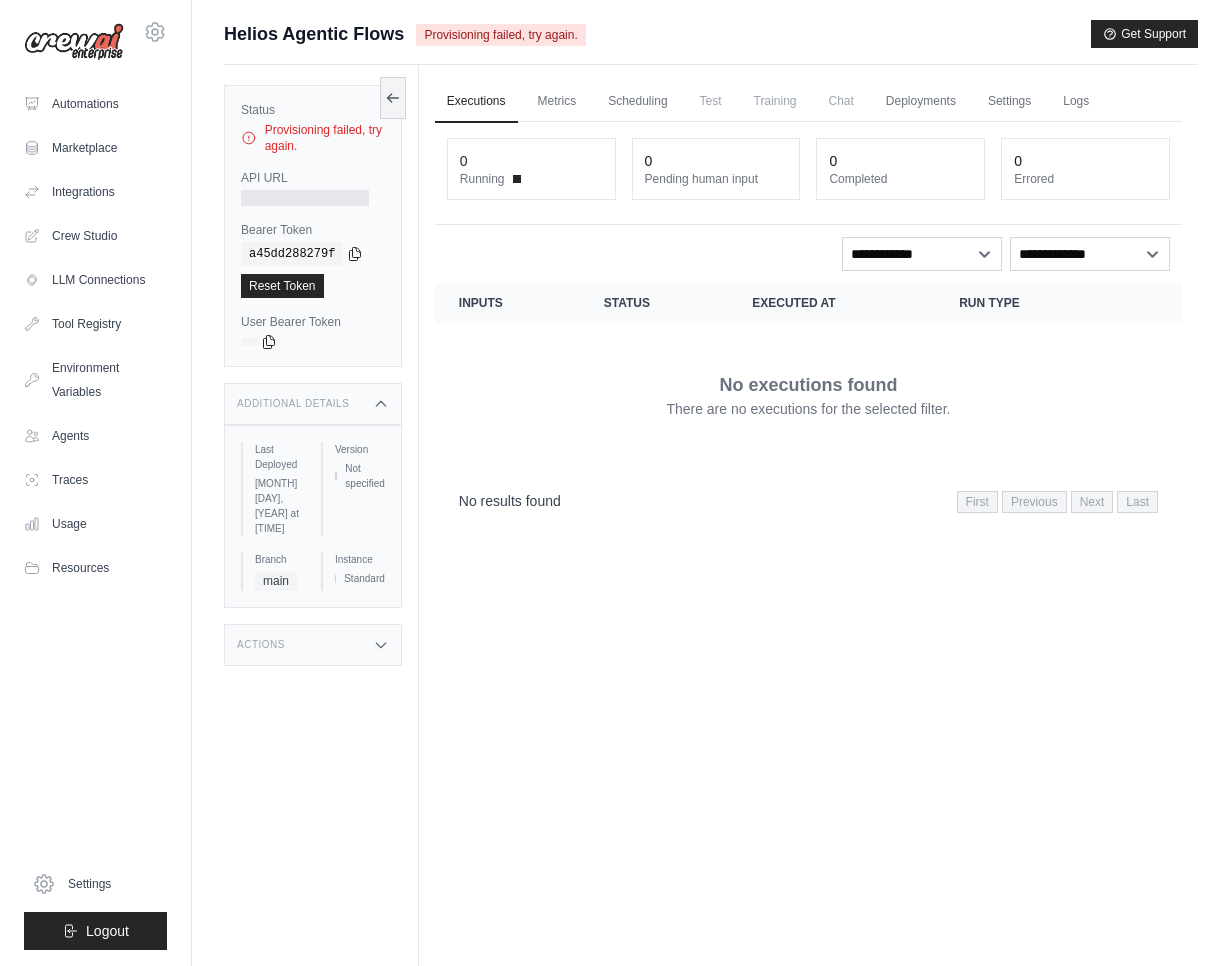 click at bounding box center (336, 476) 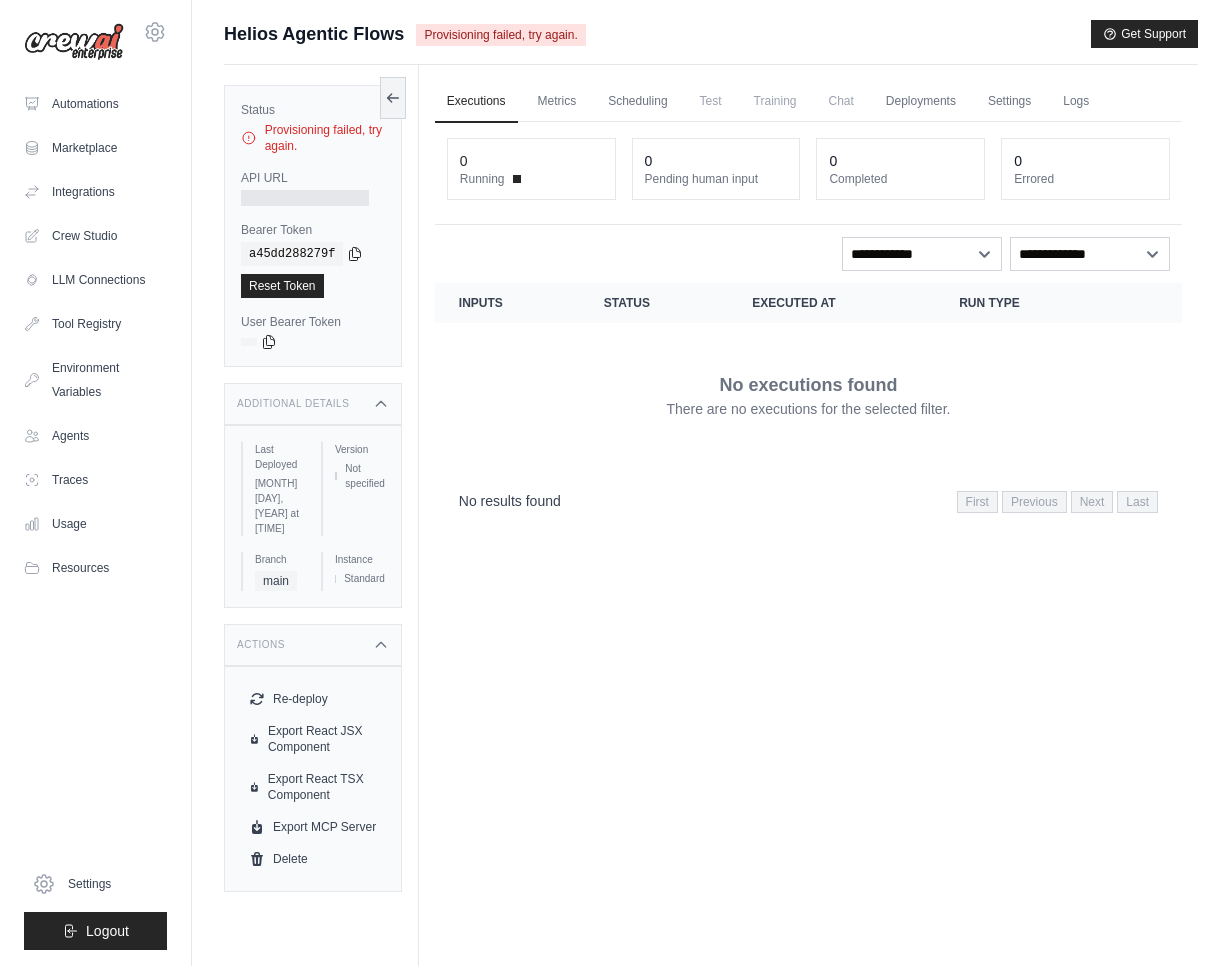 click 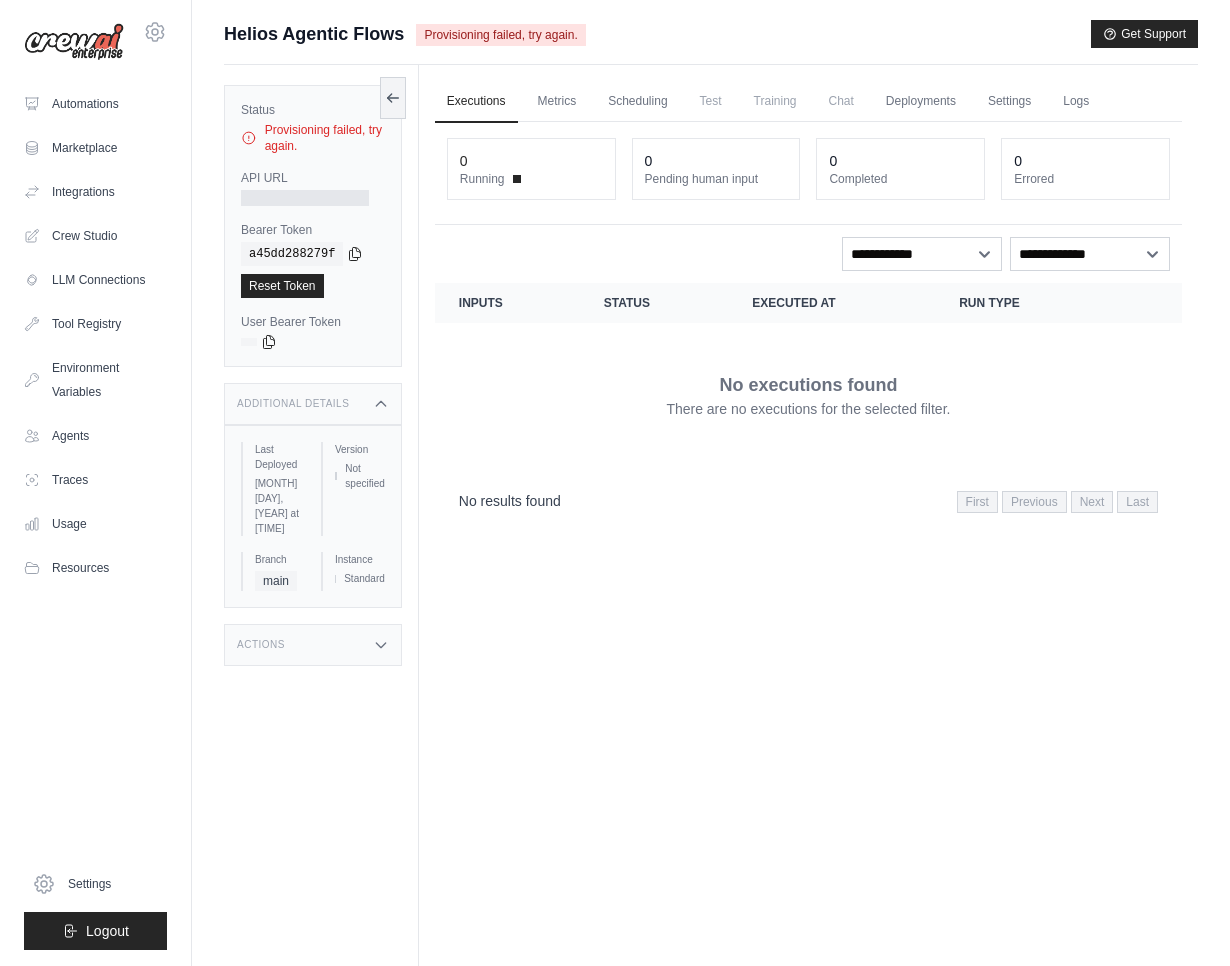 click on "August 02, 2025 at 14:01" at bounding box center (280, 506) 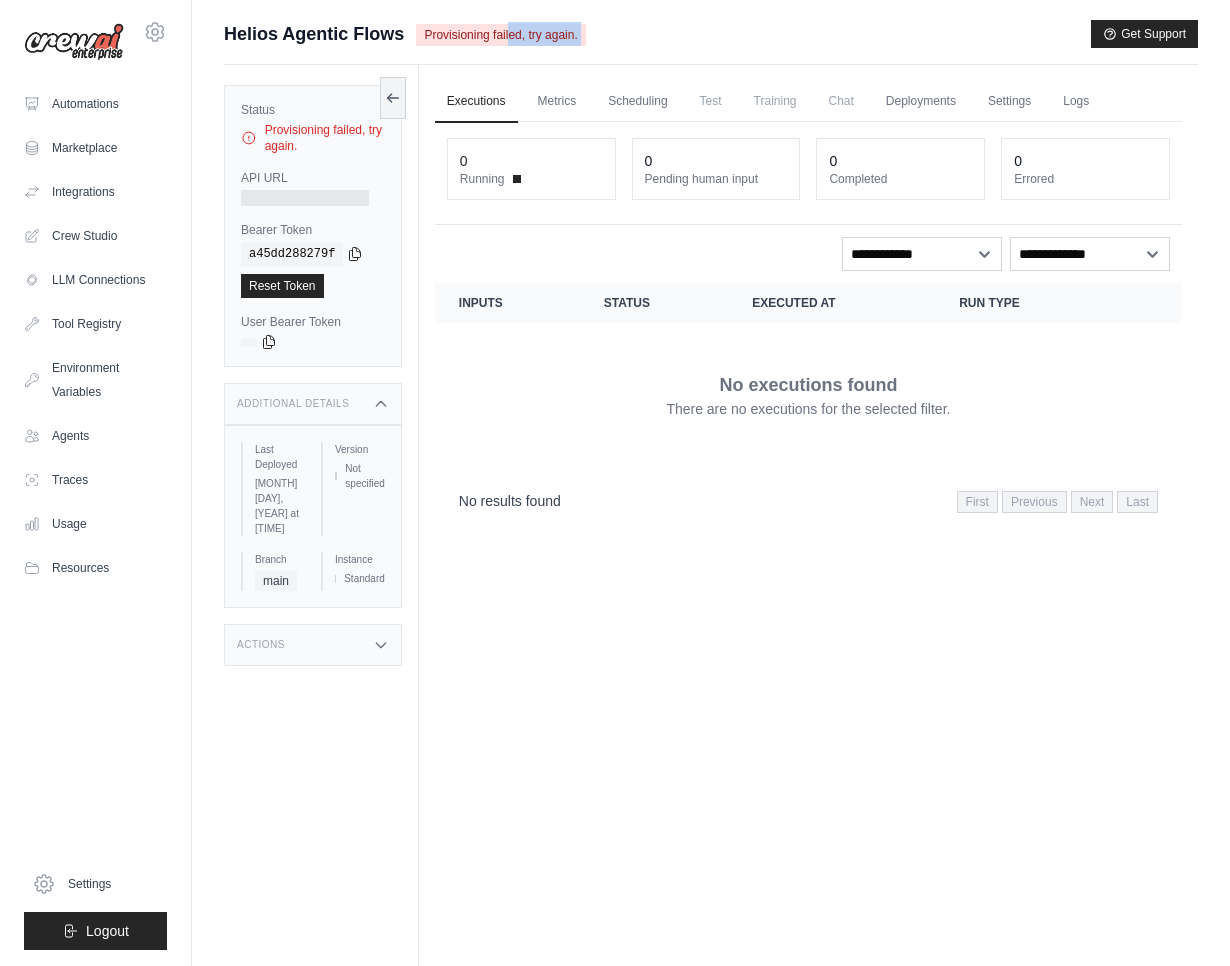 click on "Provisioning failed, try again." at bounding box center [500, 35] 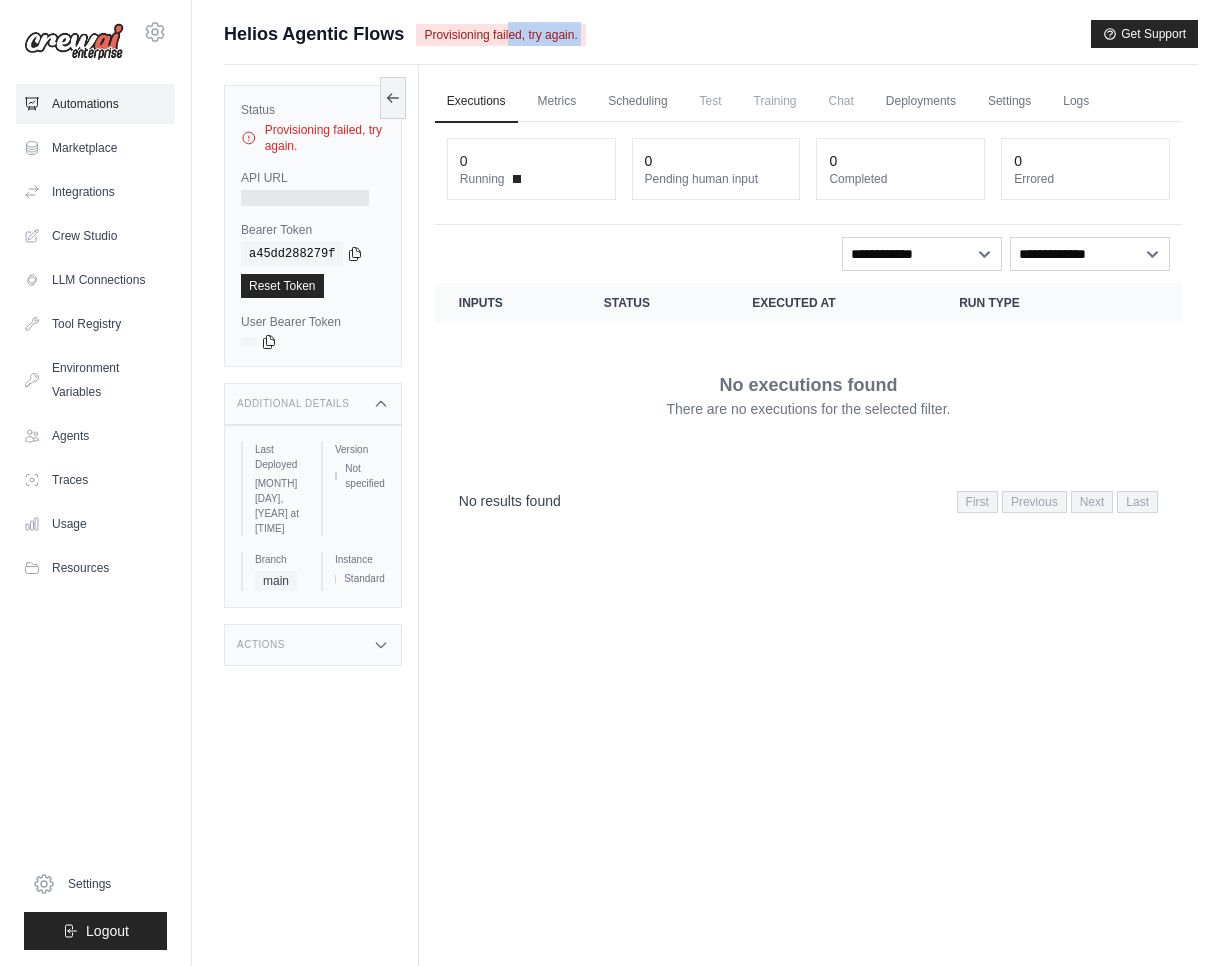 click on "Automations" at bounding box center (95, 104) 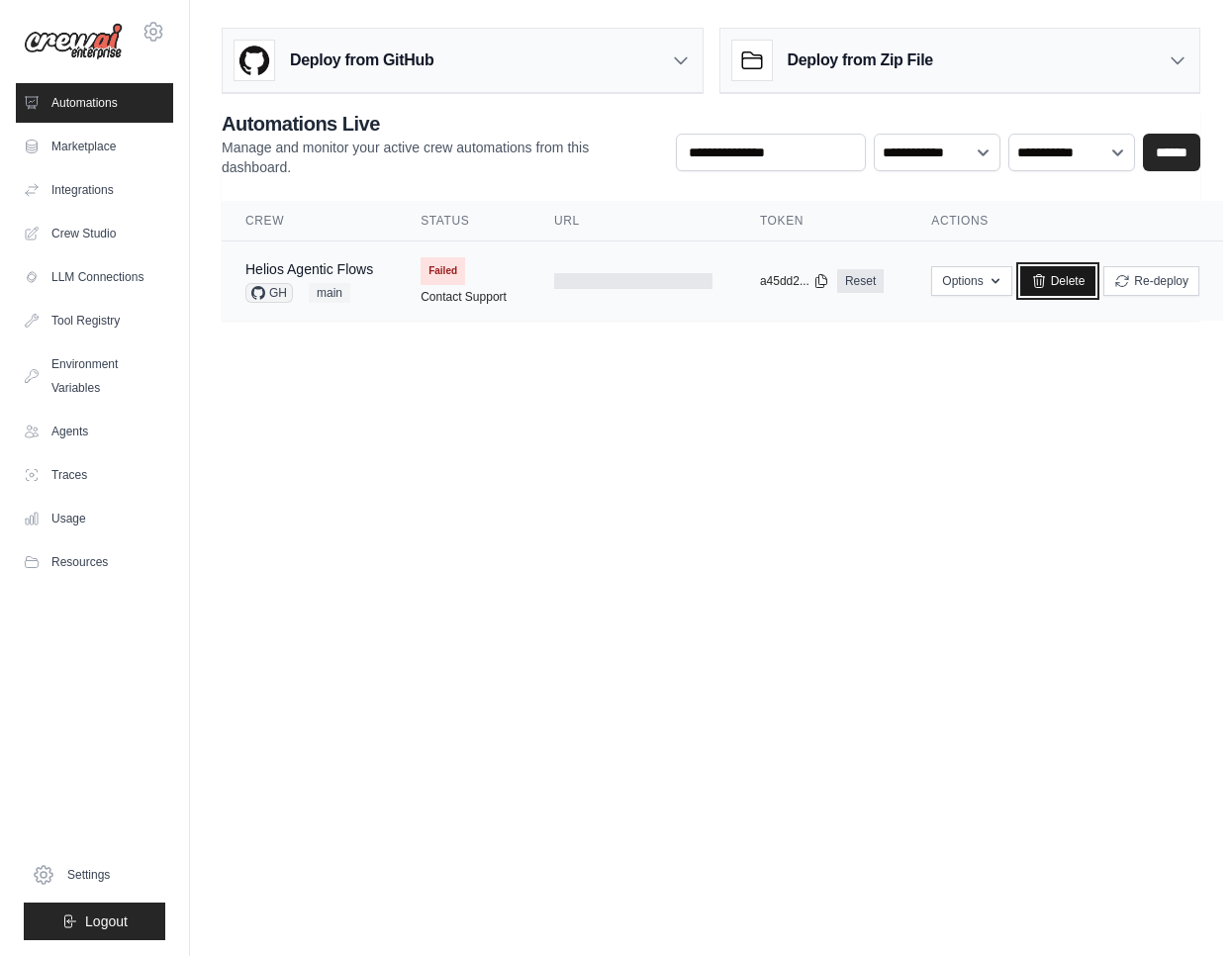 click on "Delete" at bounding box center (1058, 281) 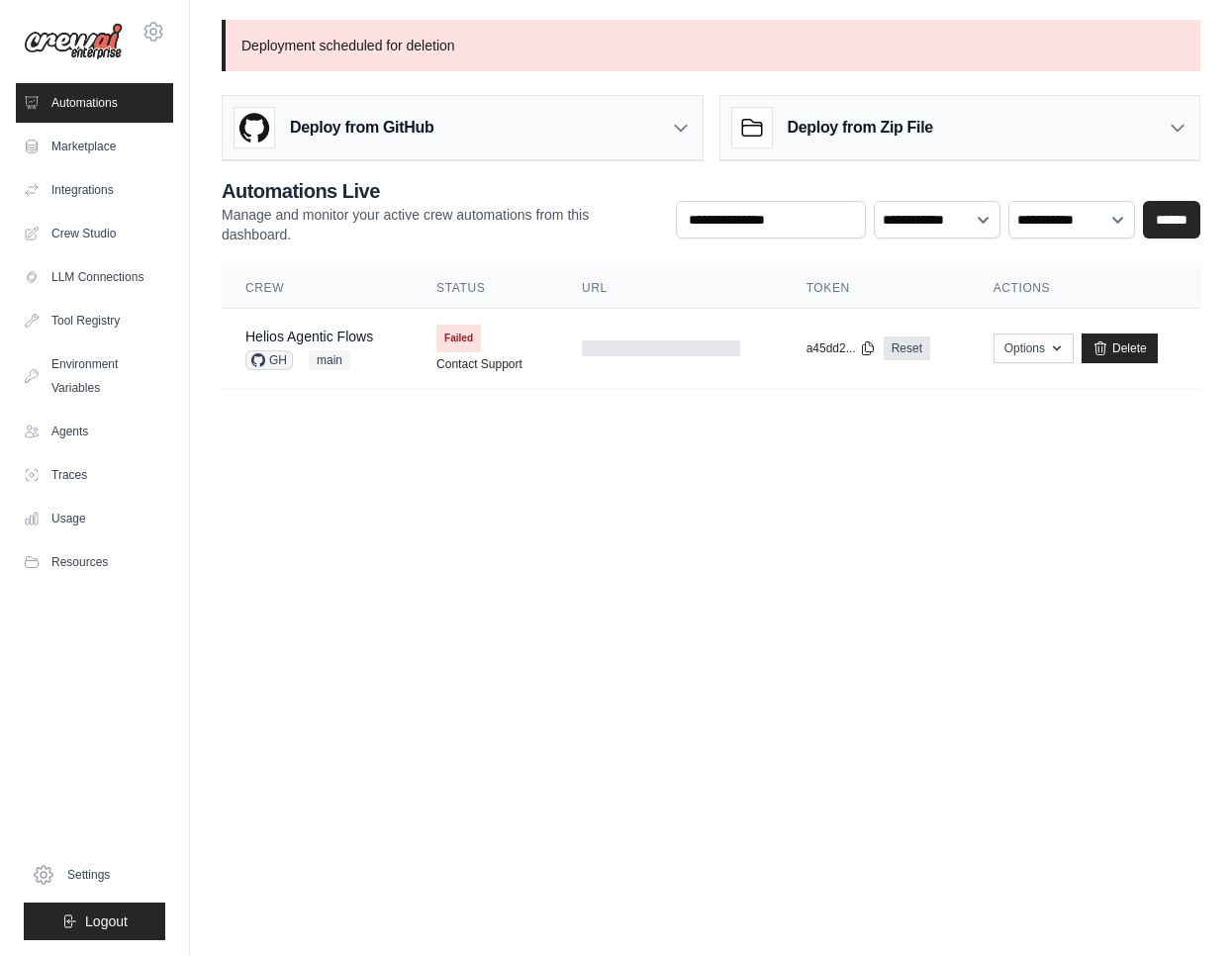 scroll, scrollTop: 0, scrollLeft: 0, axis: both 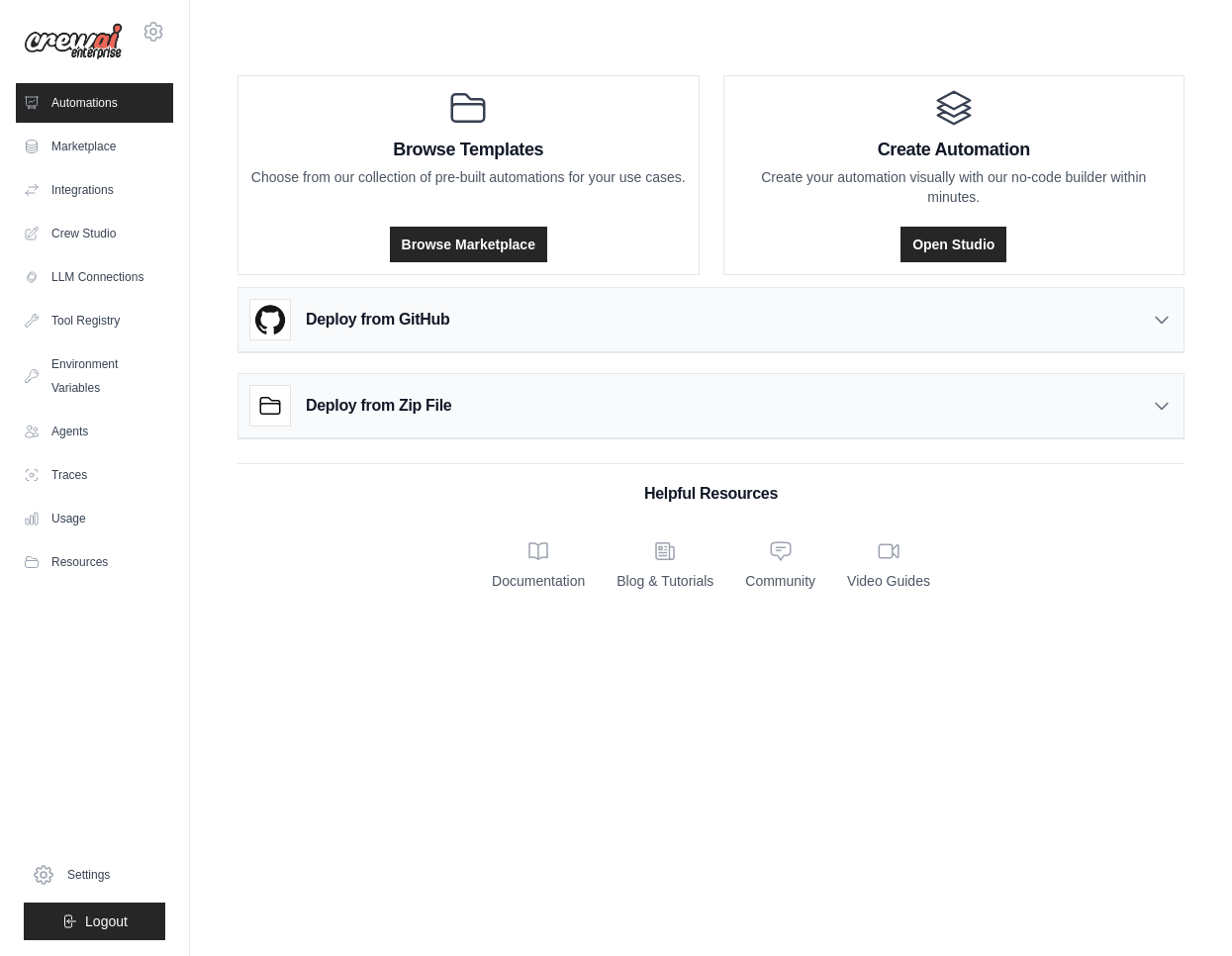 click on "Deploy from GitHub" at bounding box center [377, 320] 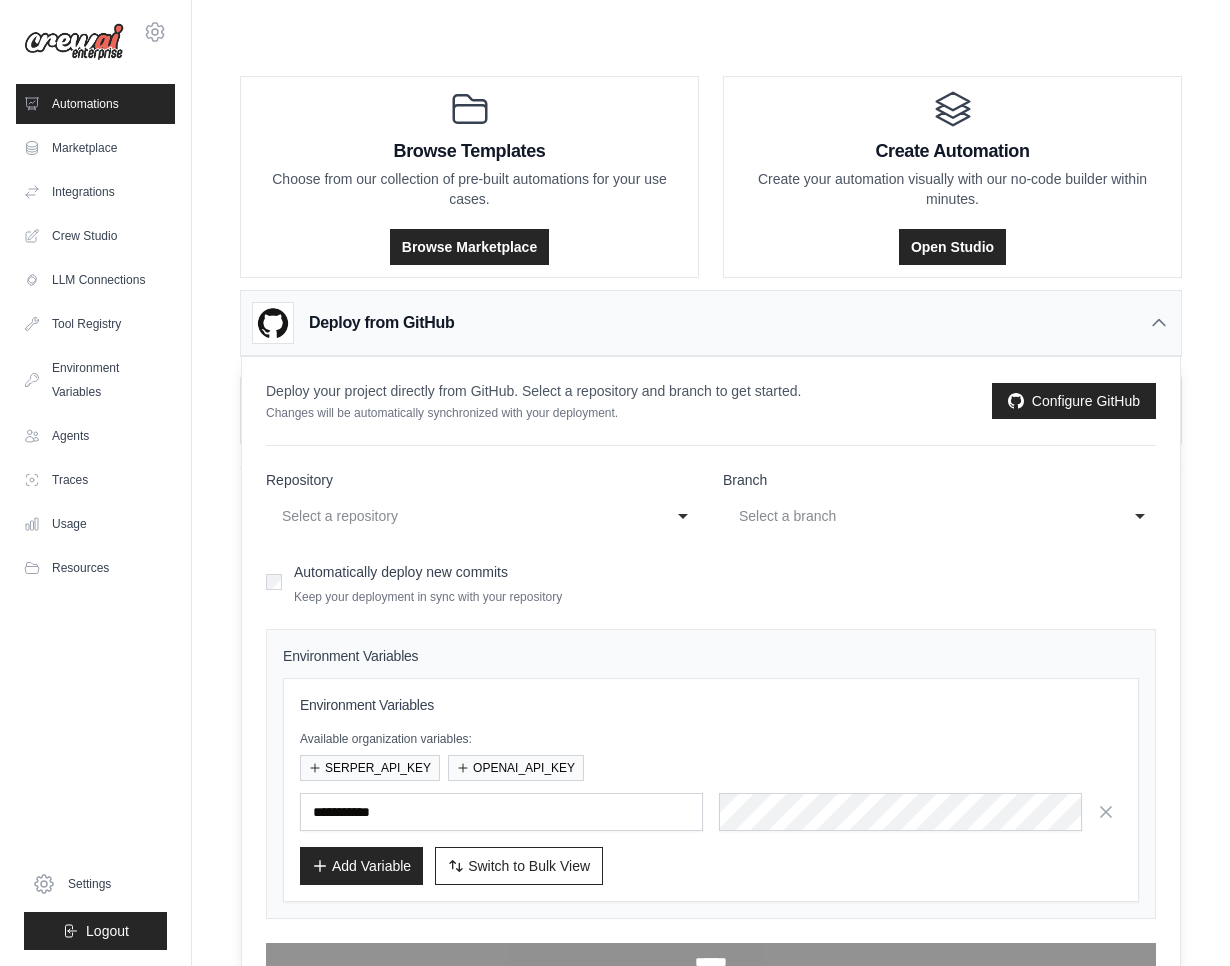 click on "**********" at bounding box center [482, 516] 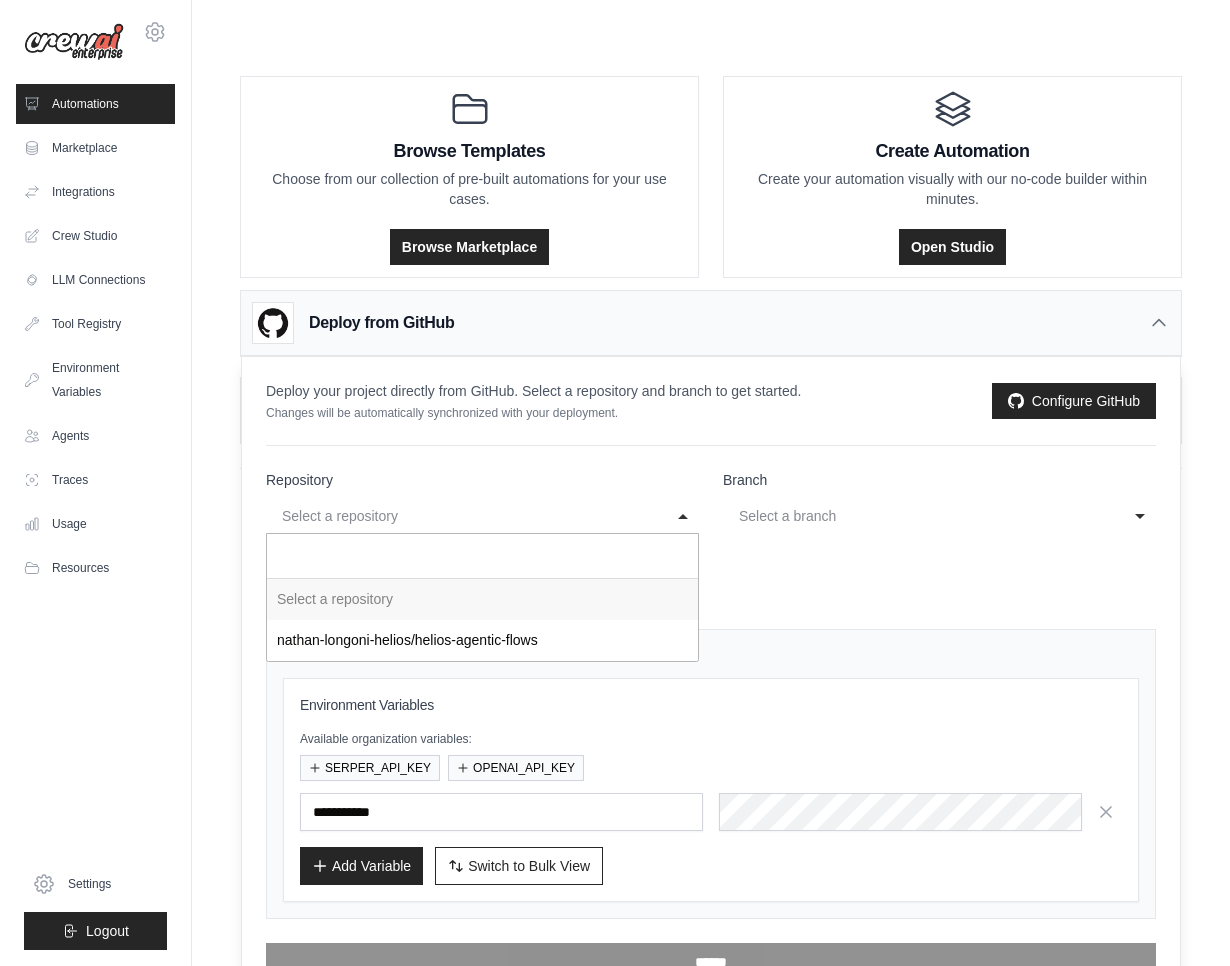click on "**********" at bounding box center [711, 725] 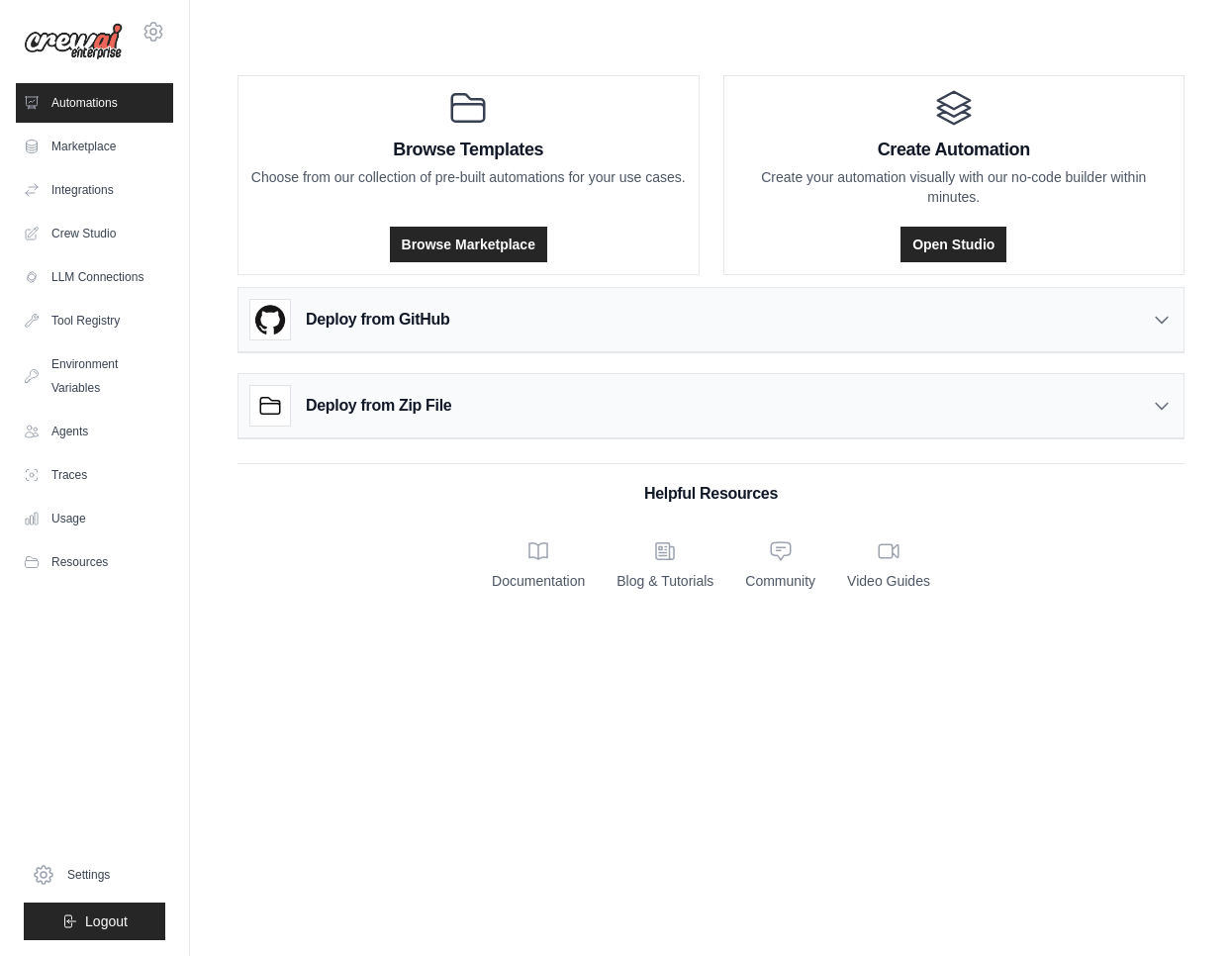 scroll, scrollTop: 0, scrollLeft: 0, axis: both 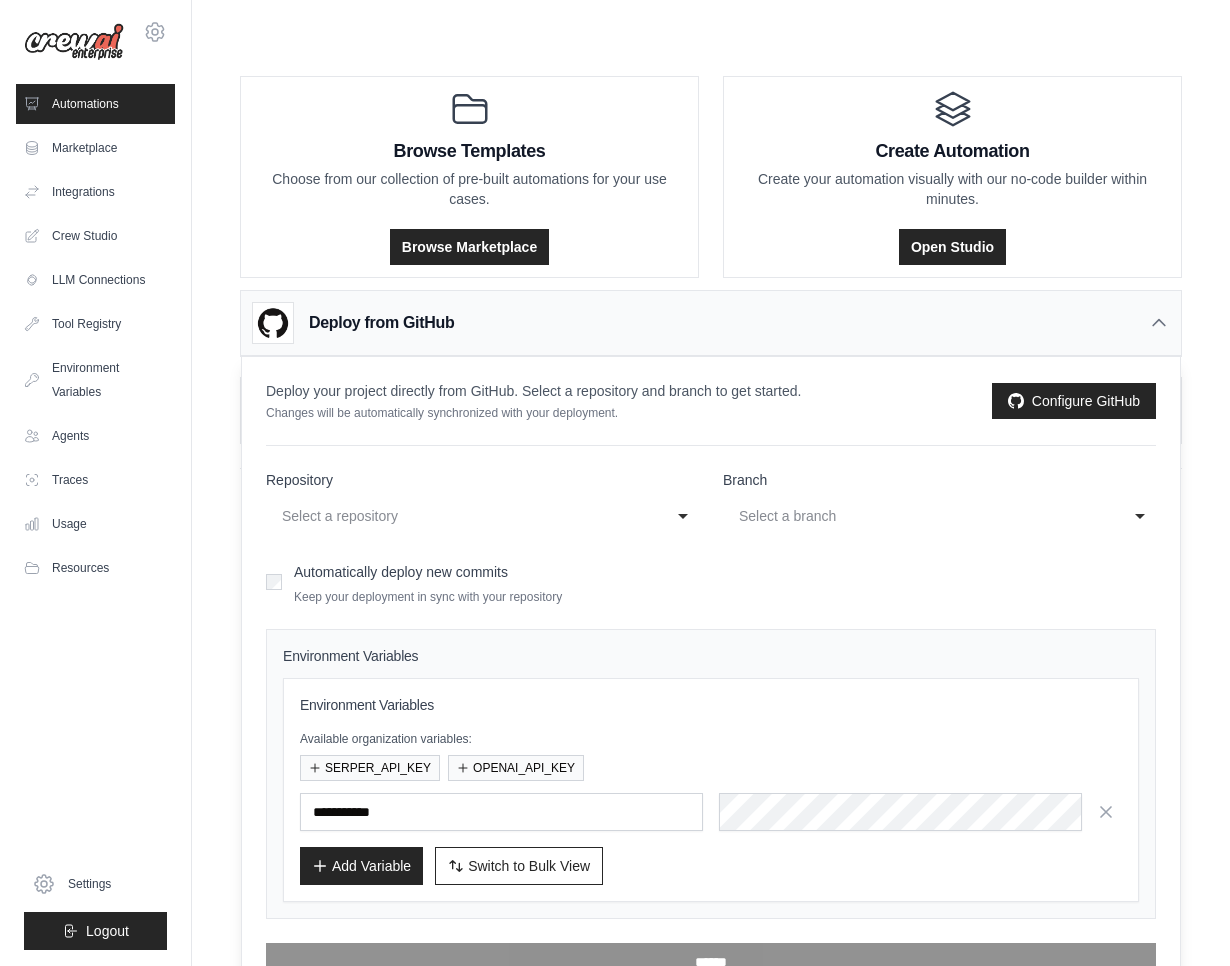click on "**********" at bounding box center [482, 502] 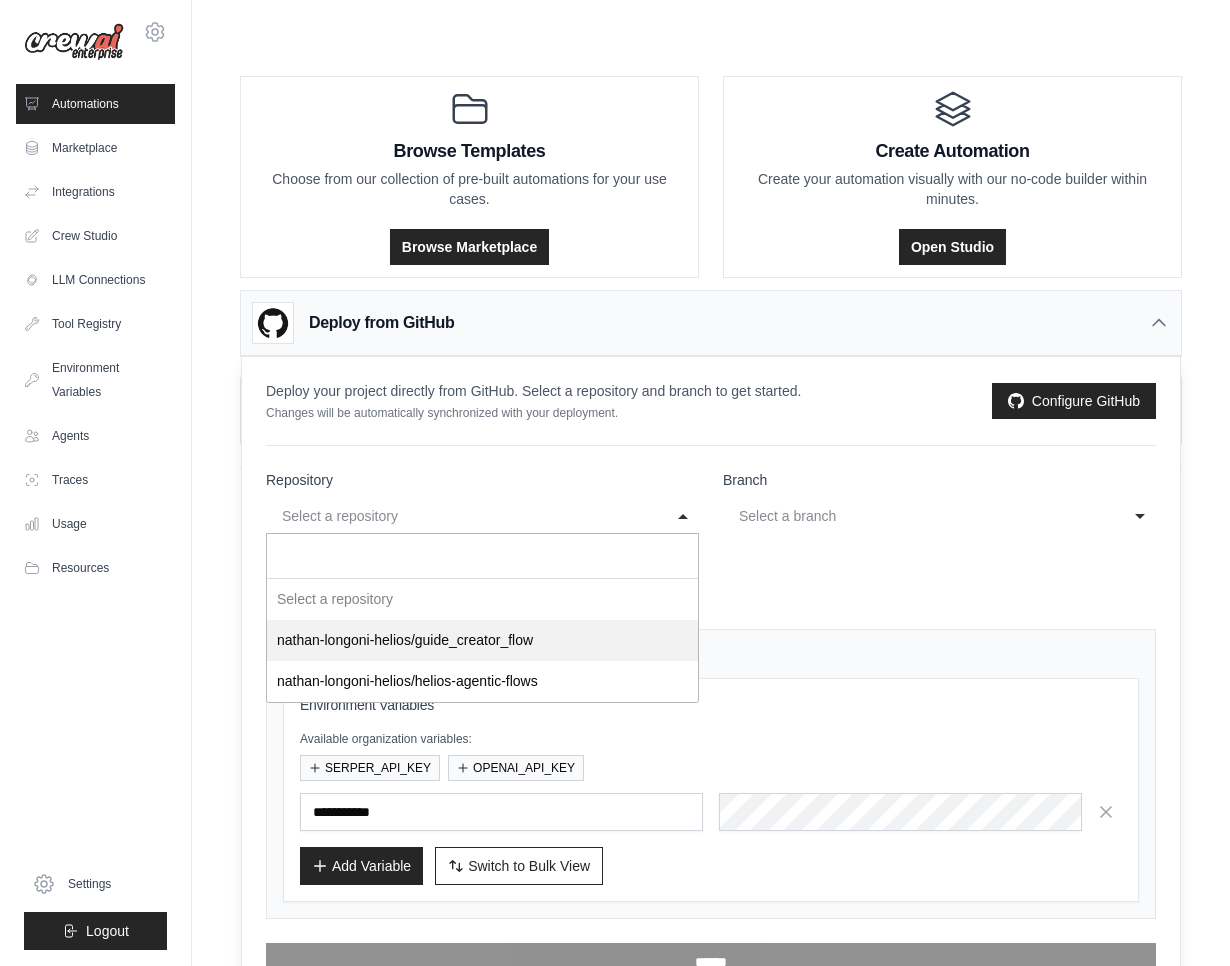 select on "**********" 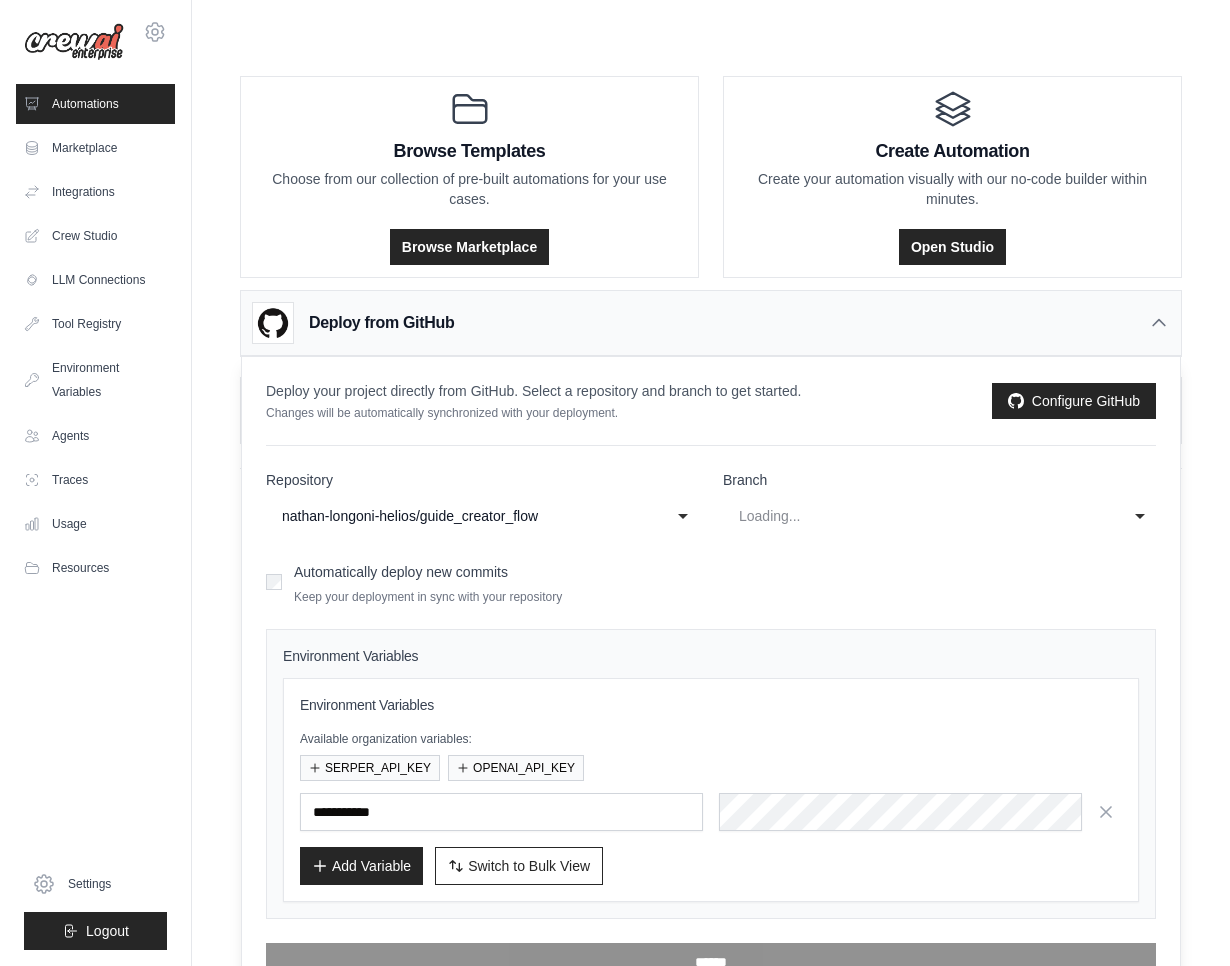 select on "****" 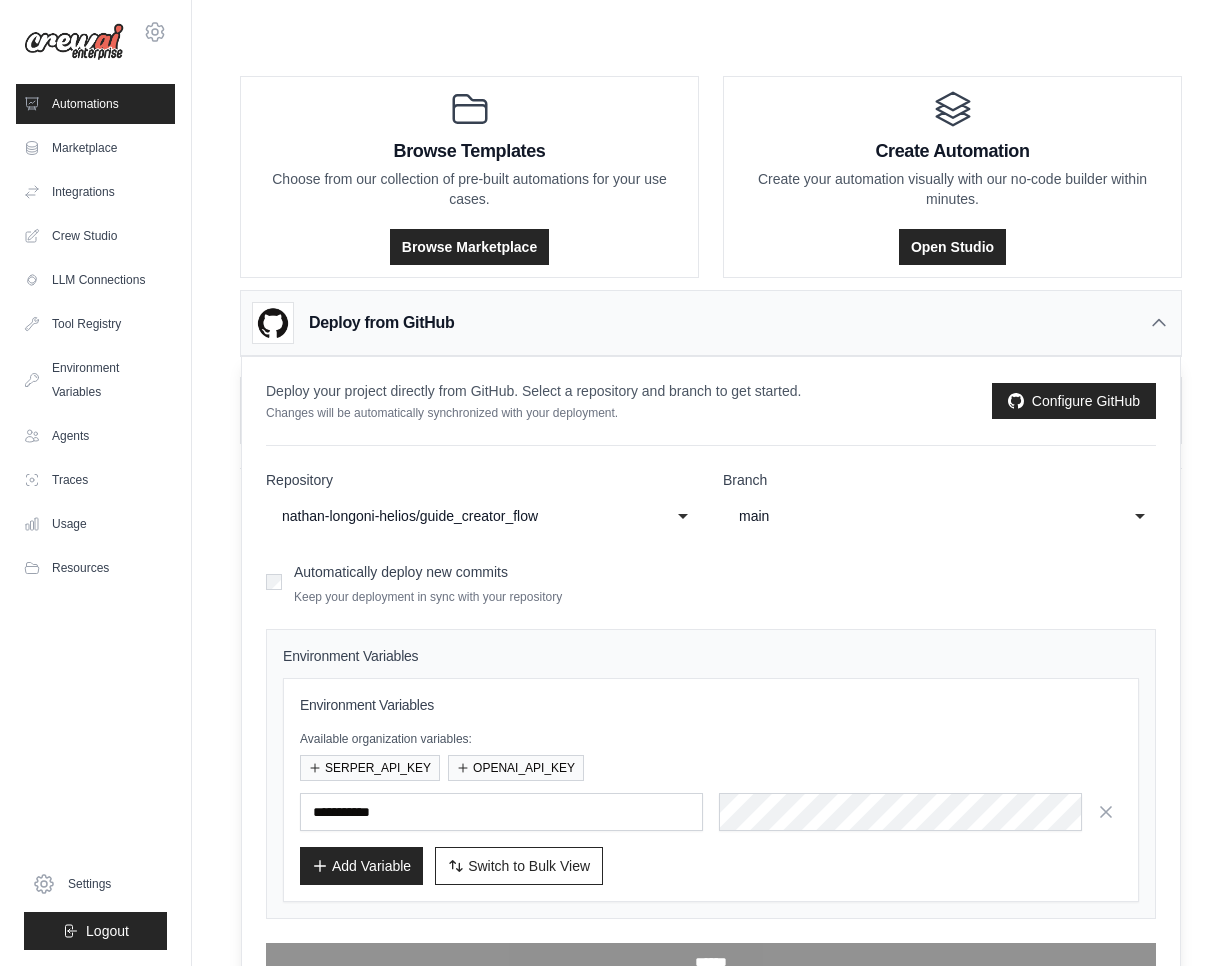 click on "main" 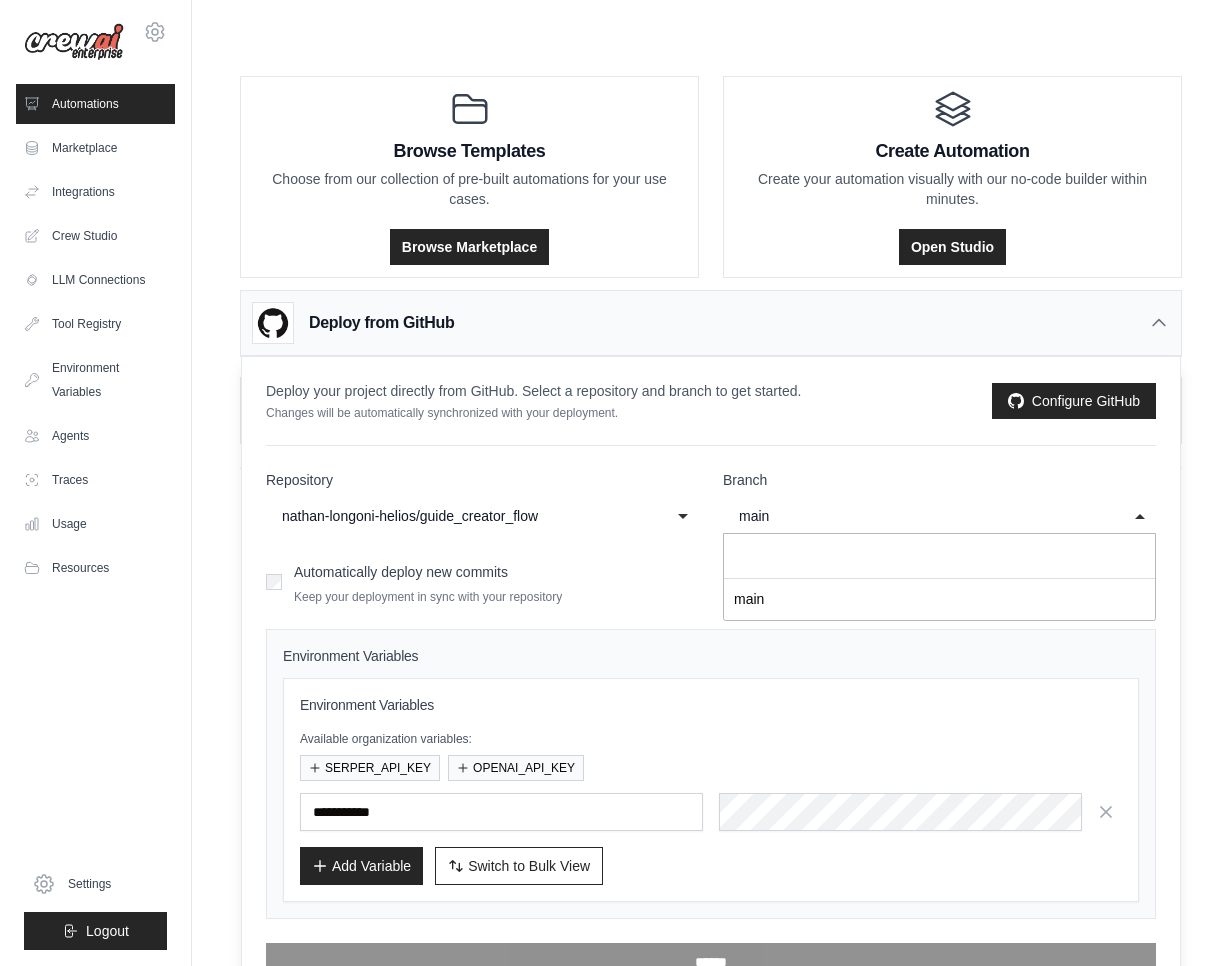 click on "main" 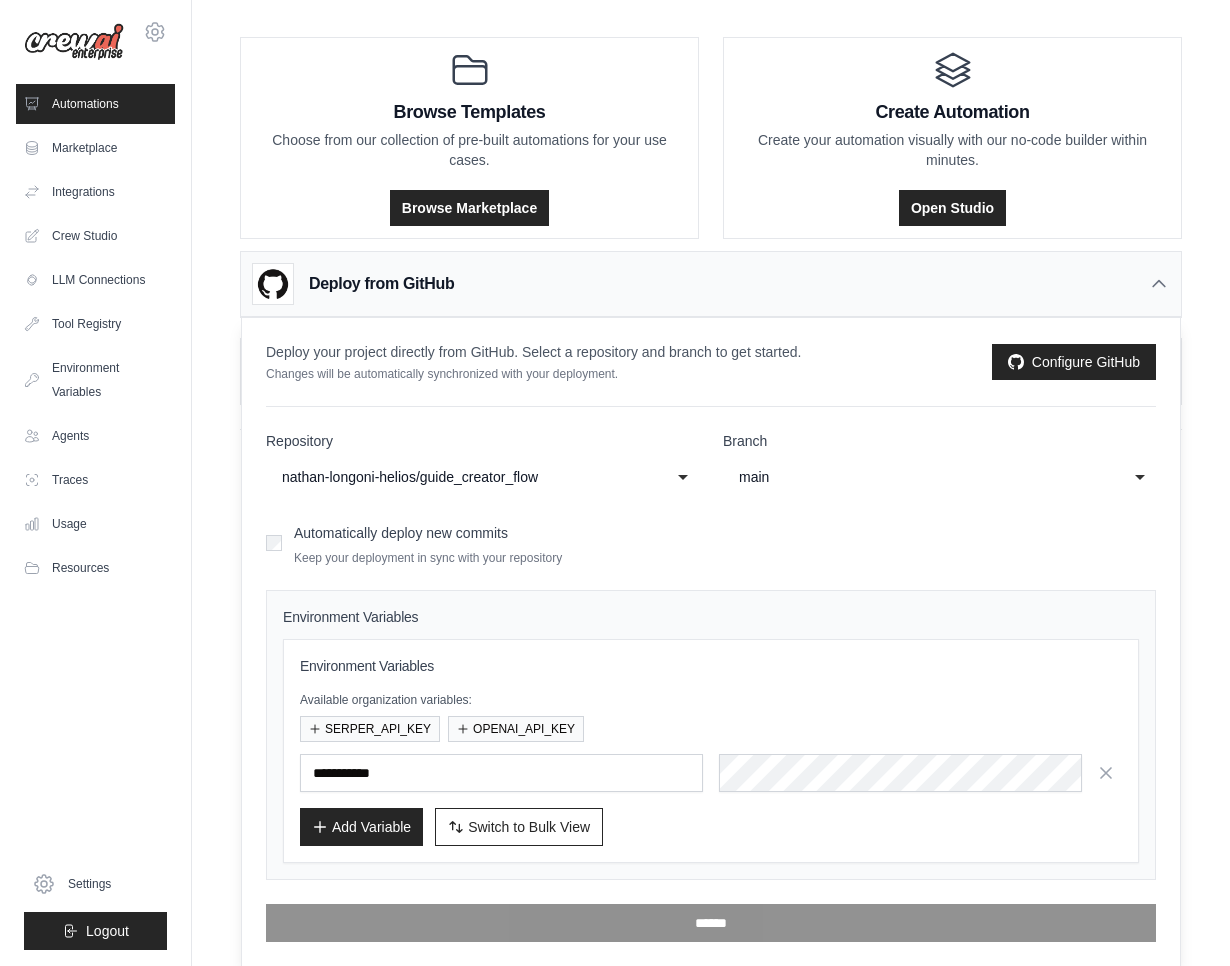 scroll, scrollTop: 40, scrollLeft: 0, axis: vertical 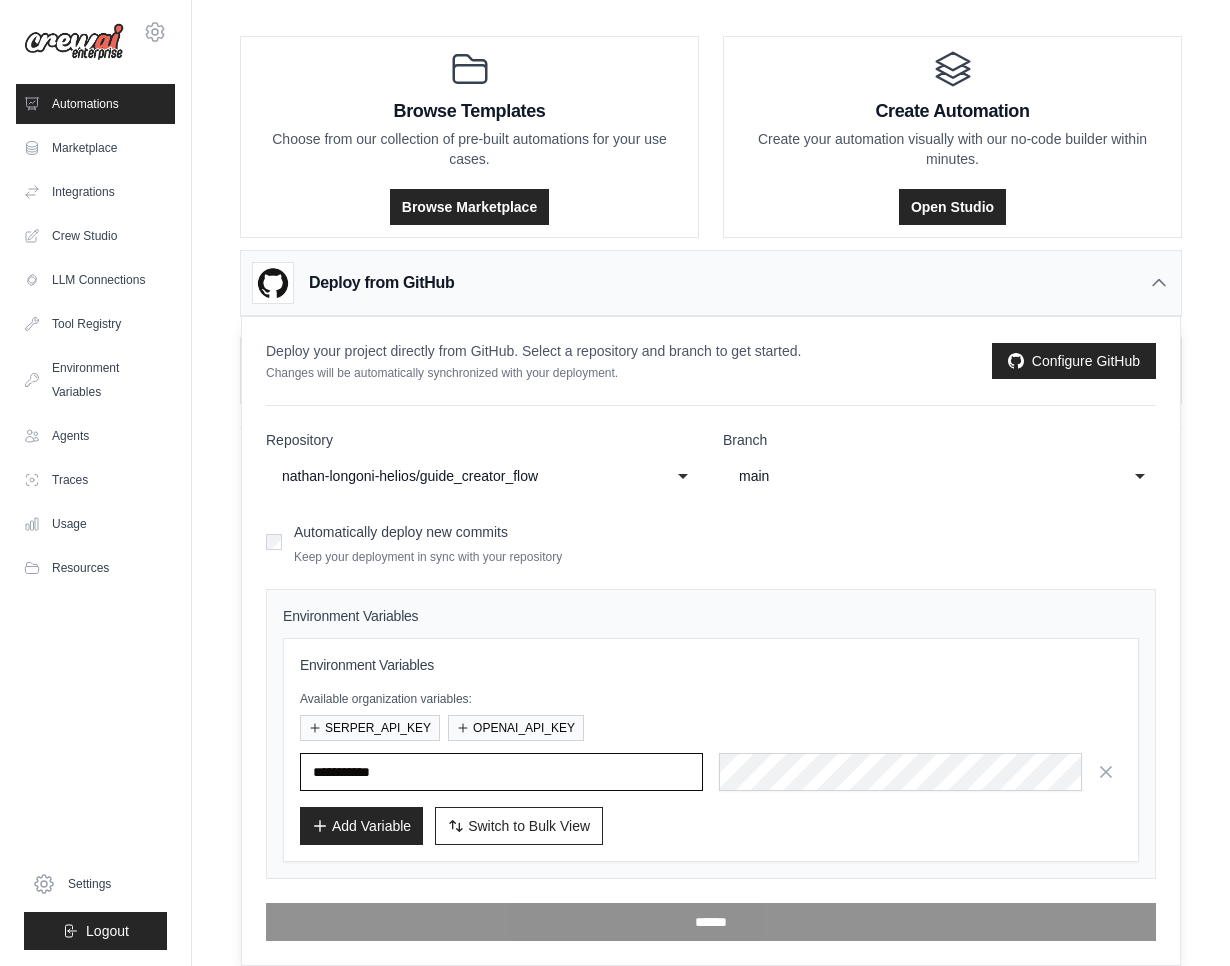 click at bounding box center (501, 772) 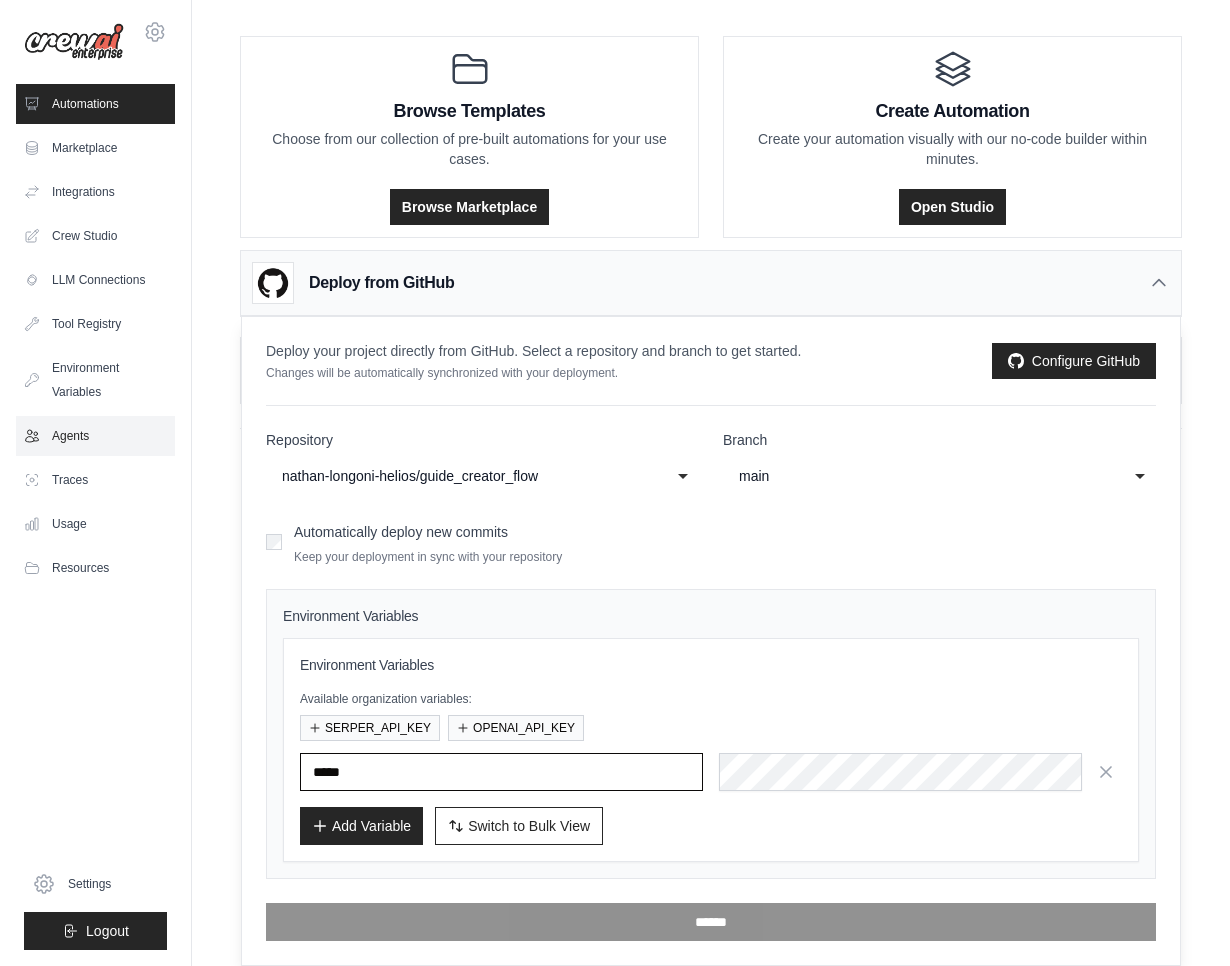 type on "*****" 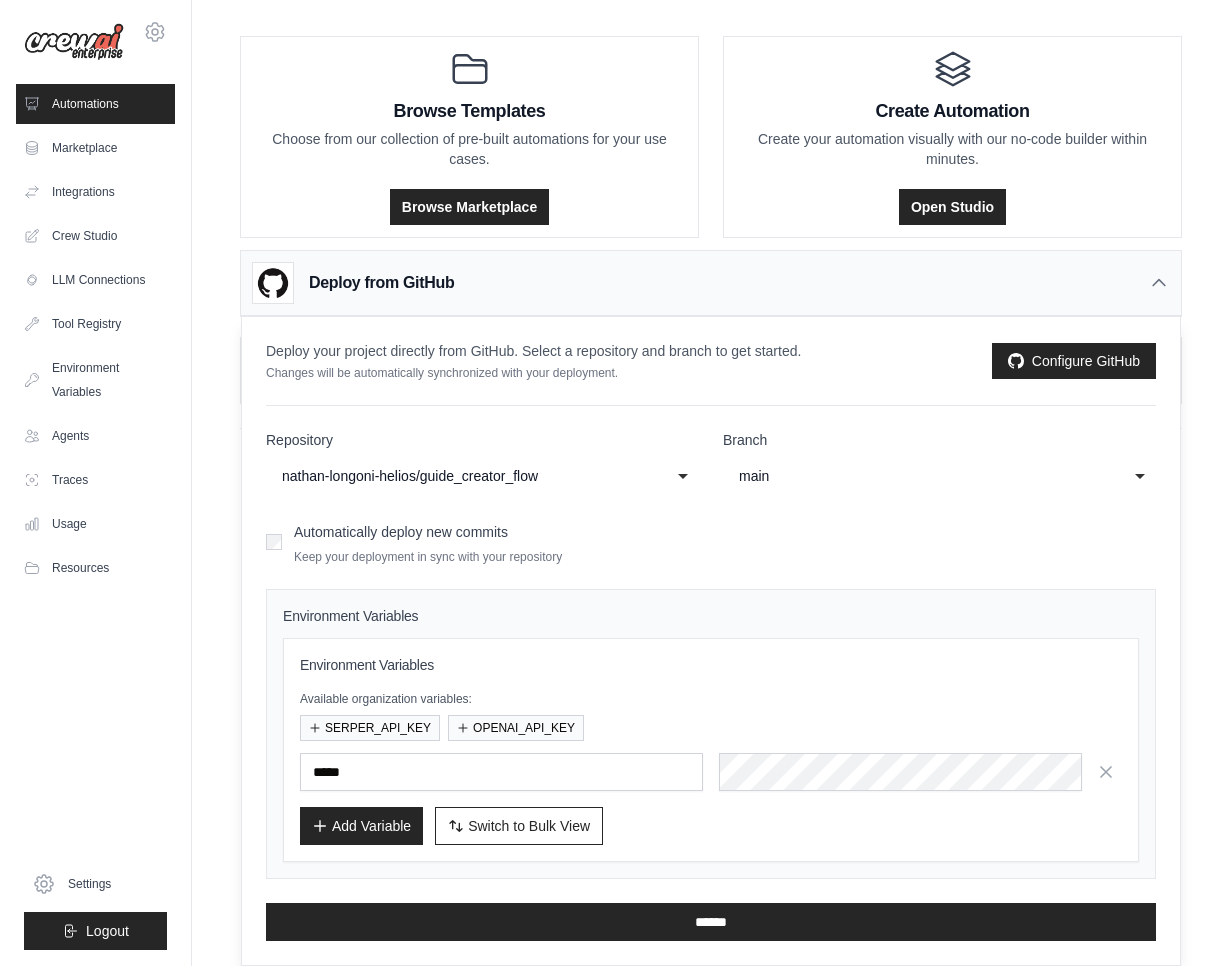 click on "Add Variable" at bounding box center [361, 826] 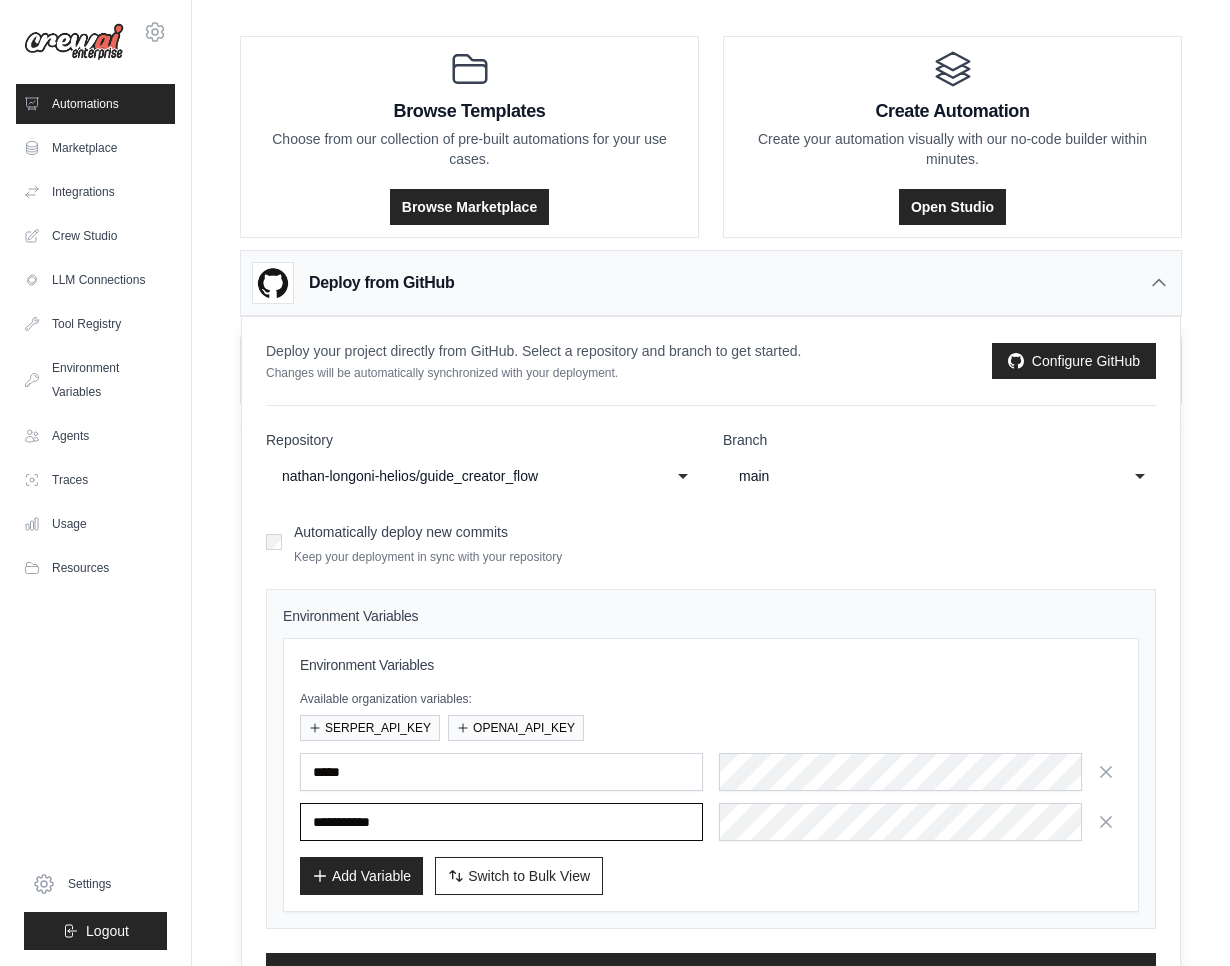 click at bounding box center (501, 822) 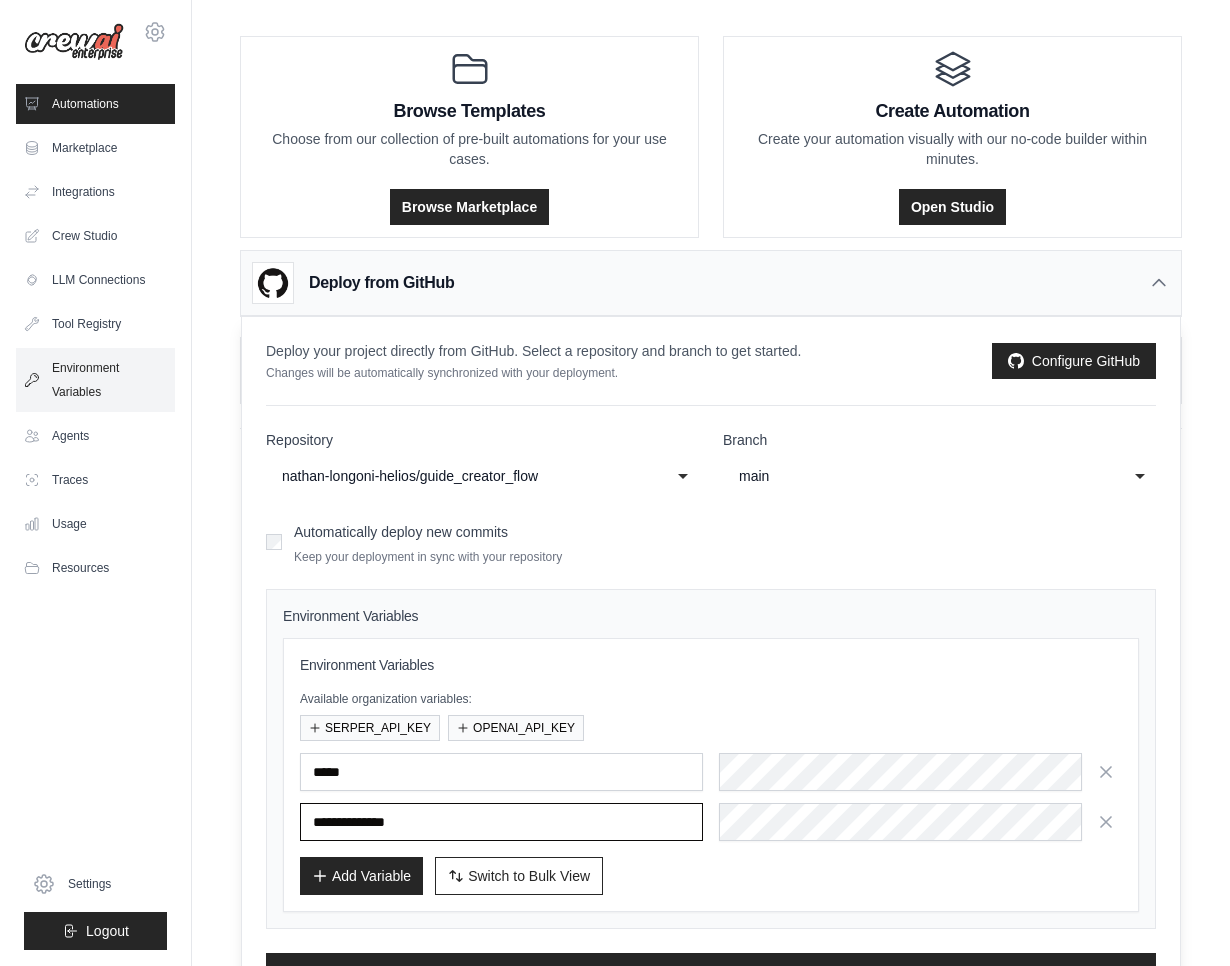 type on "**********" 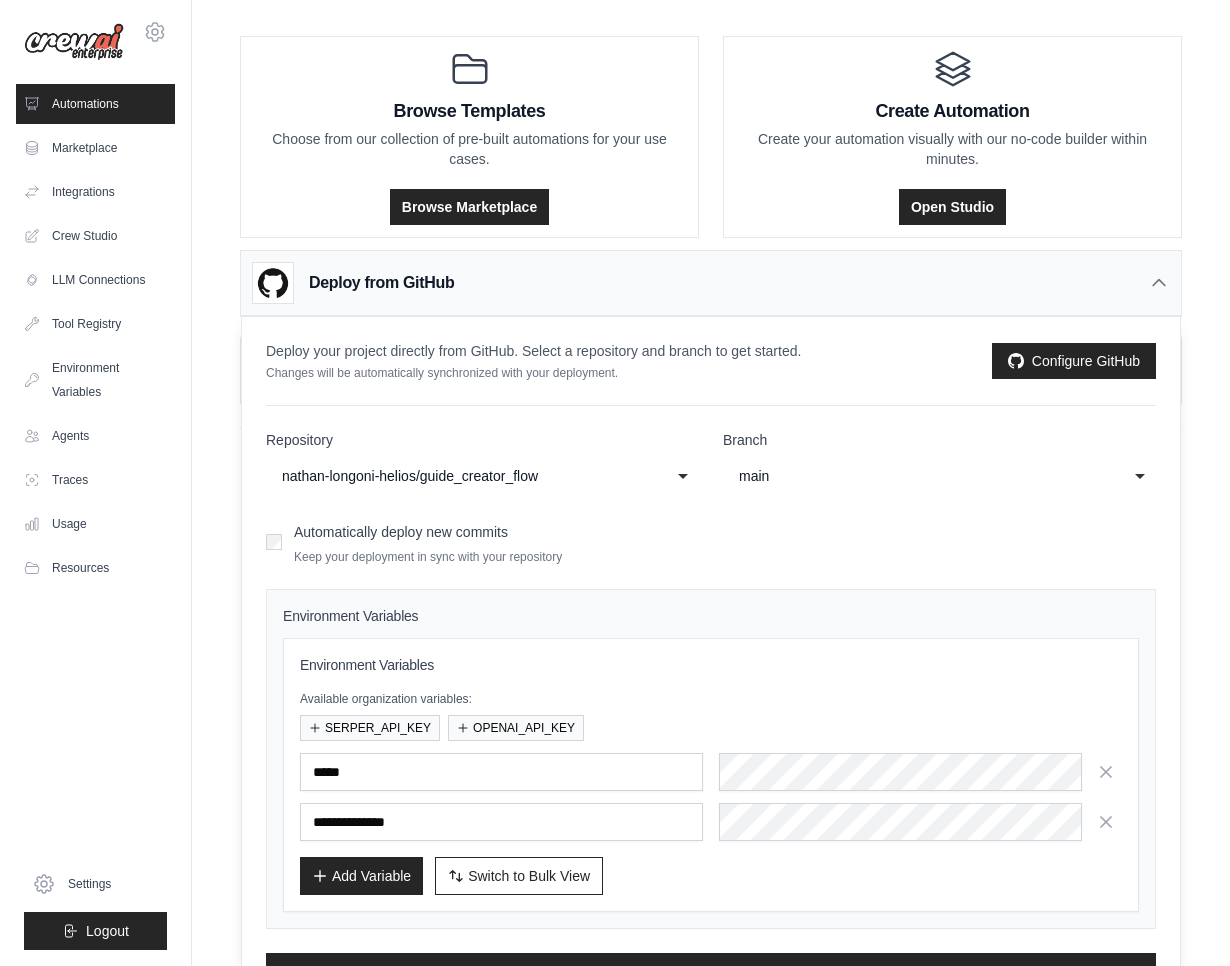 click on "Add Variable" at bounding box center (361, 876) 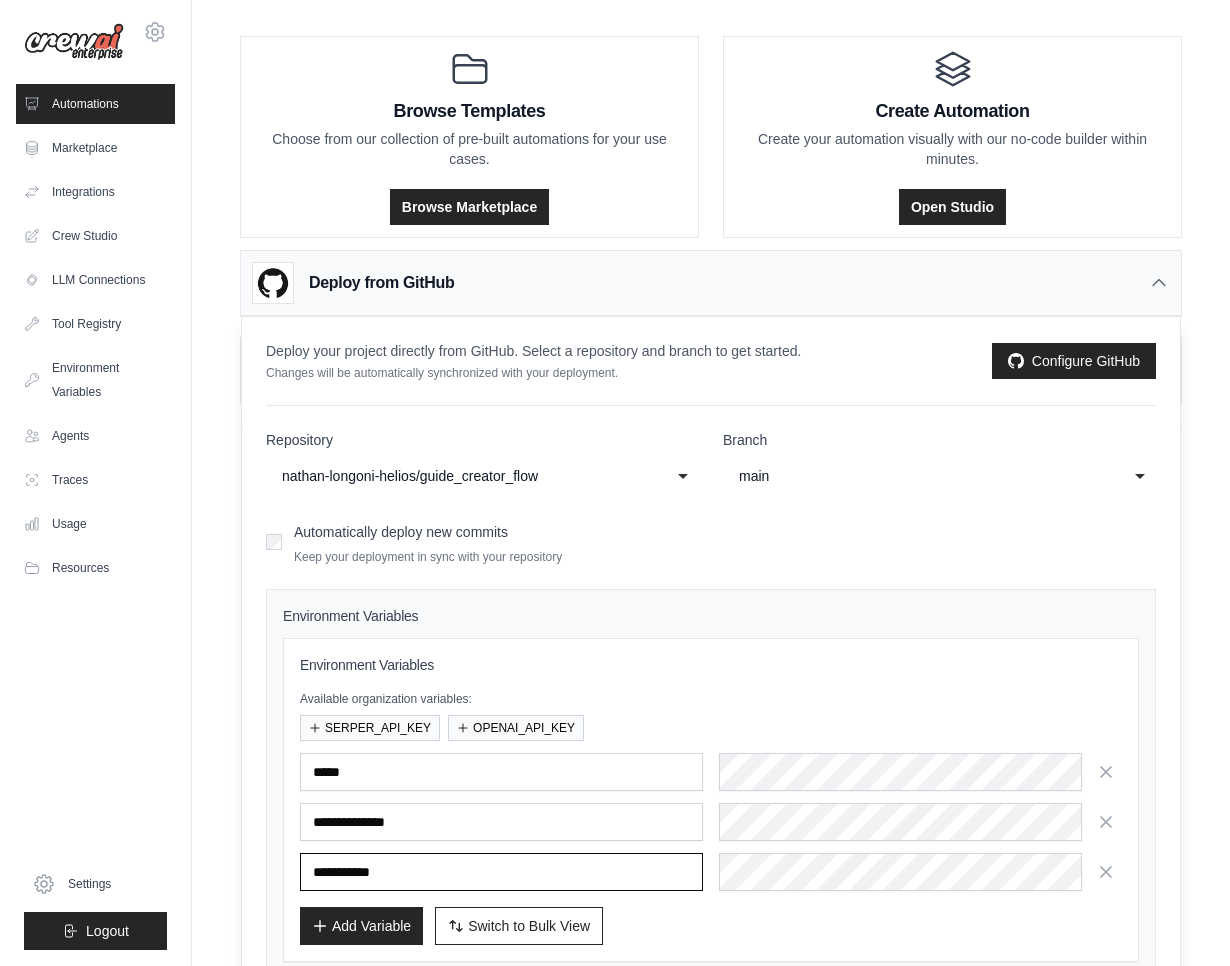 click at bounding box center (501, 872) 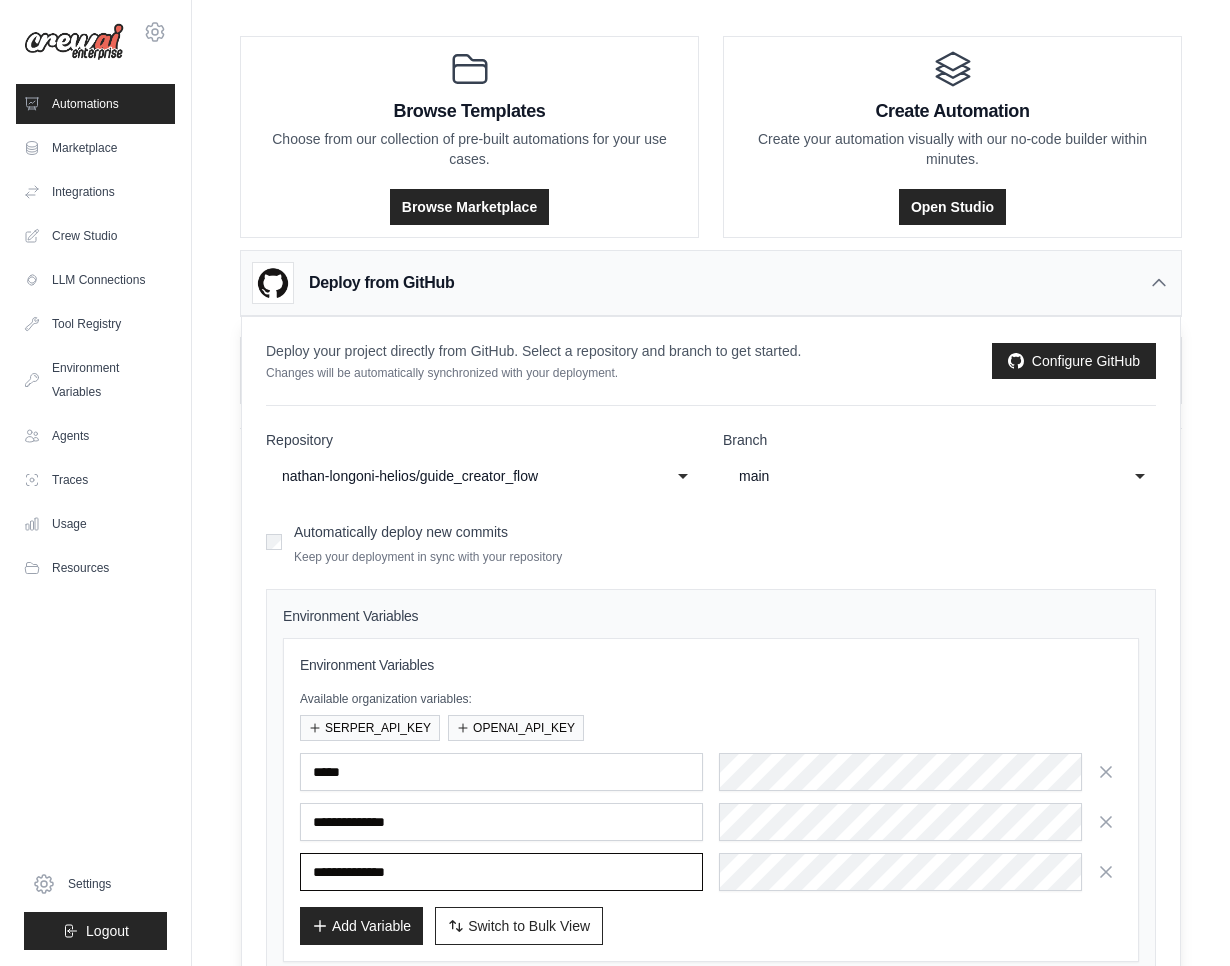 type on "**********" 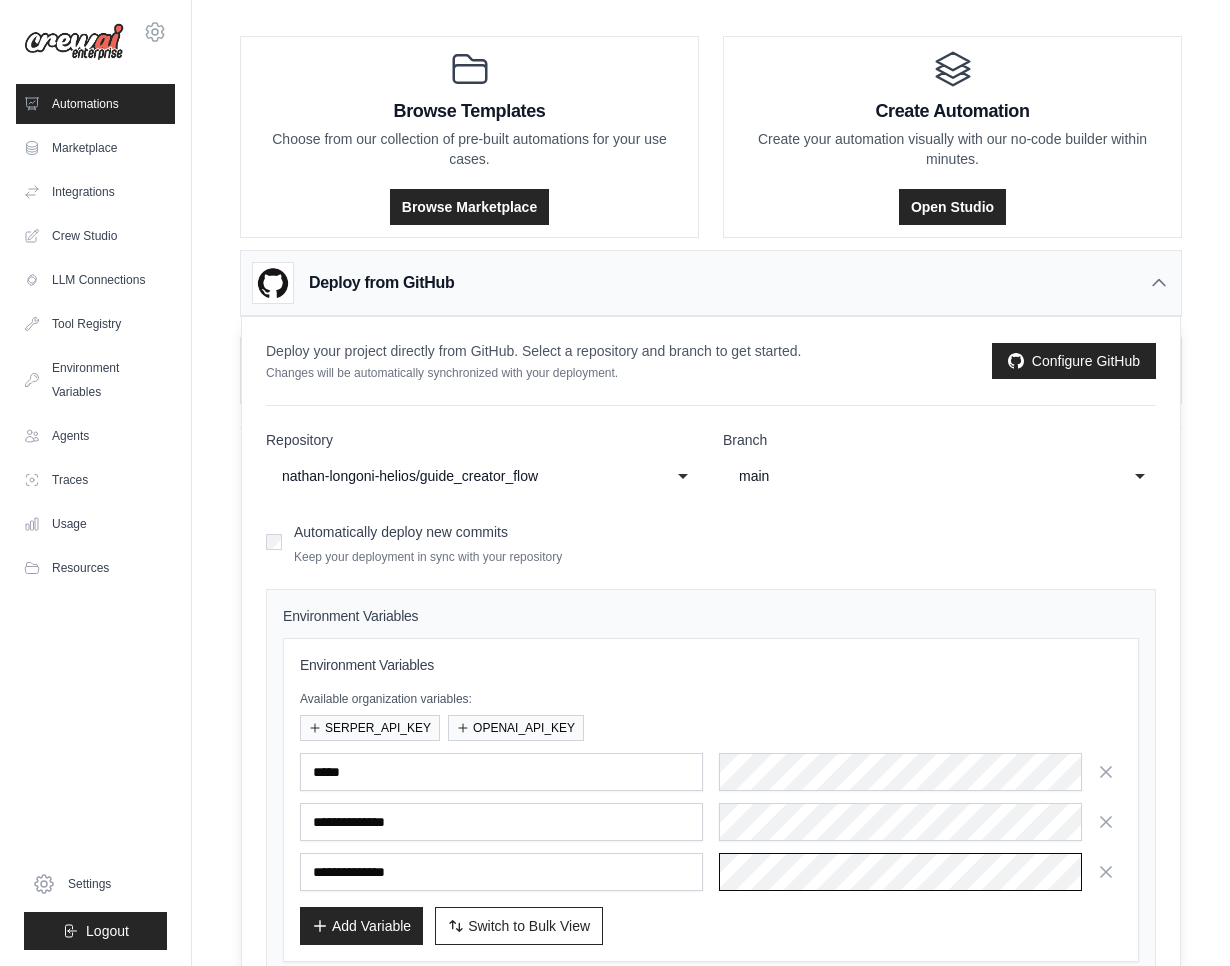 scroll, scrollTop: 0, scrollLeft: 91, axis: horizontal 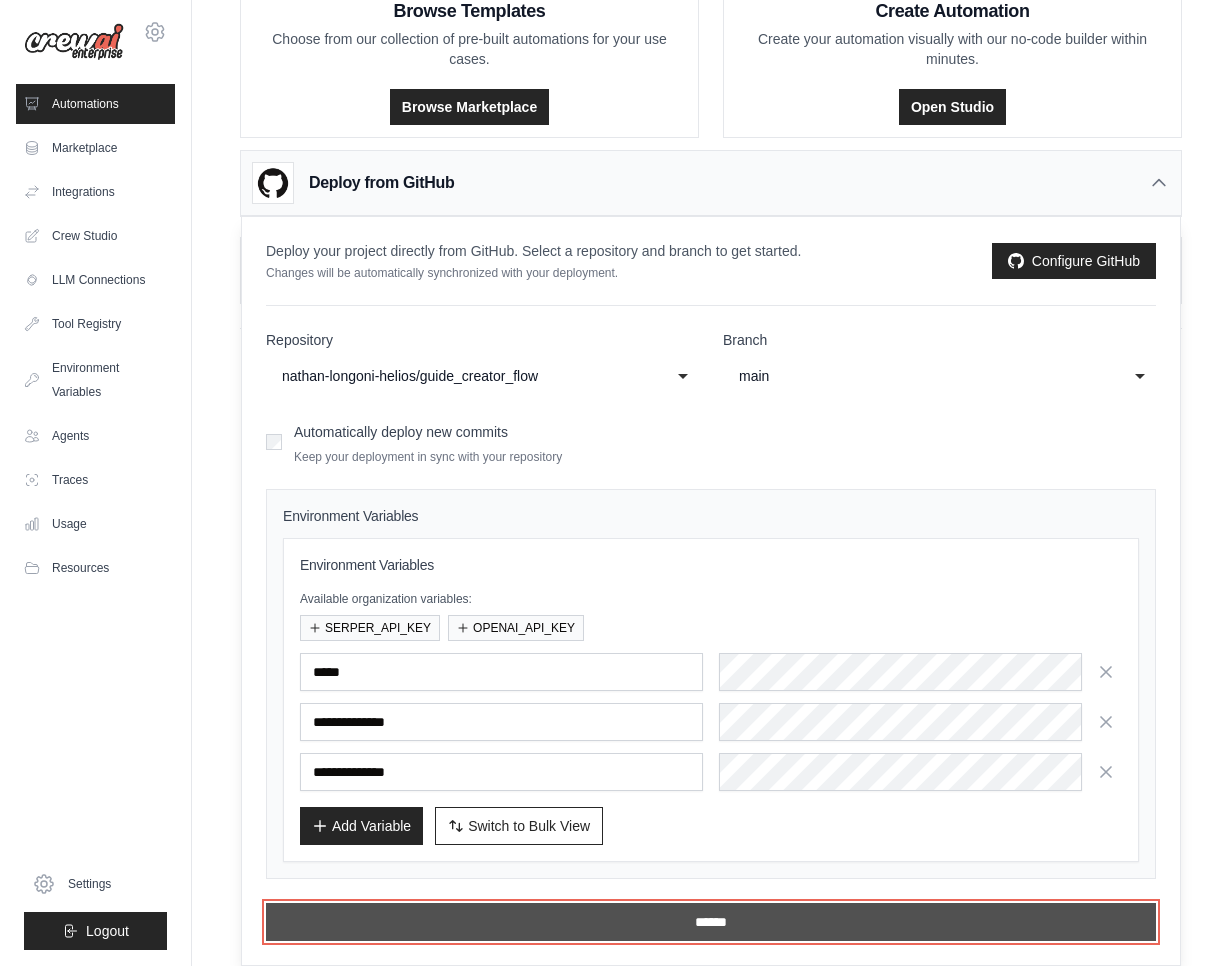 click on "******" at bounding box center [711, 922] 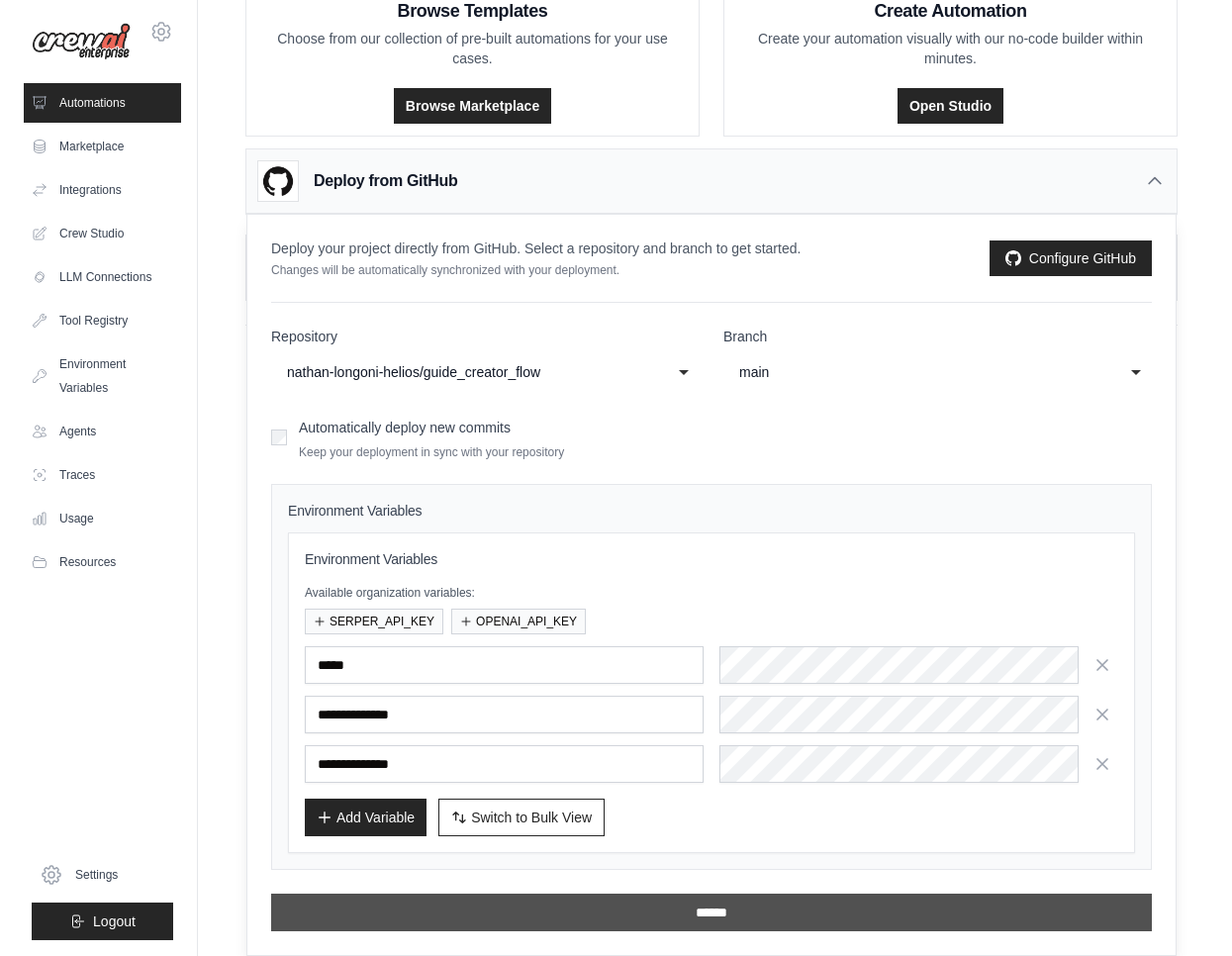 scroll, scrollTop: 0, scrollLeft: 0, axis: both 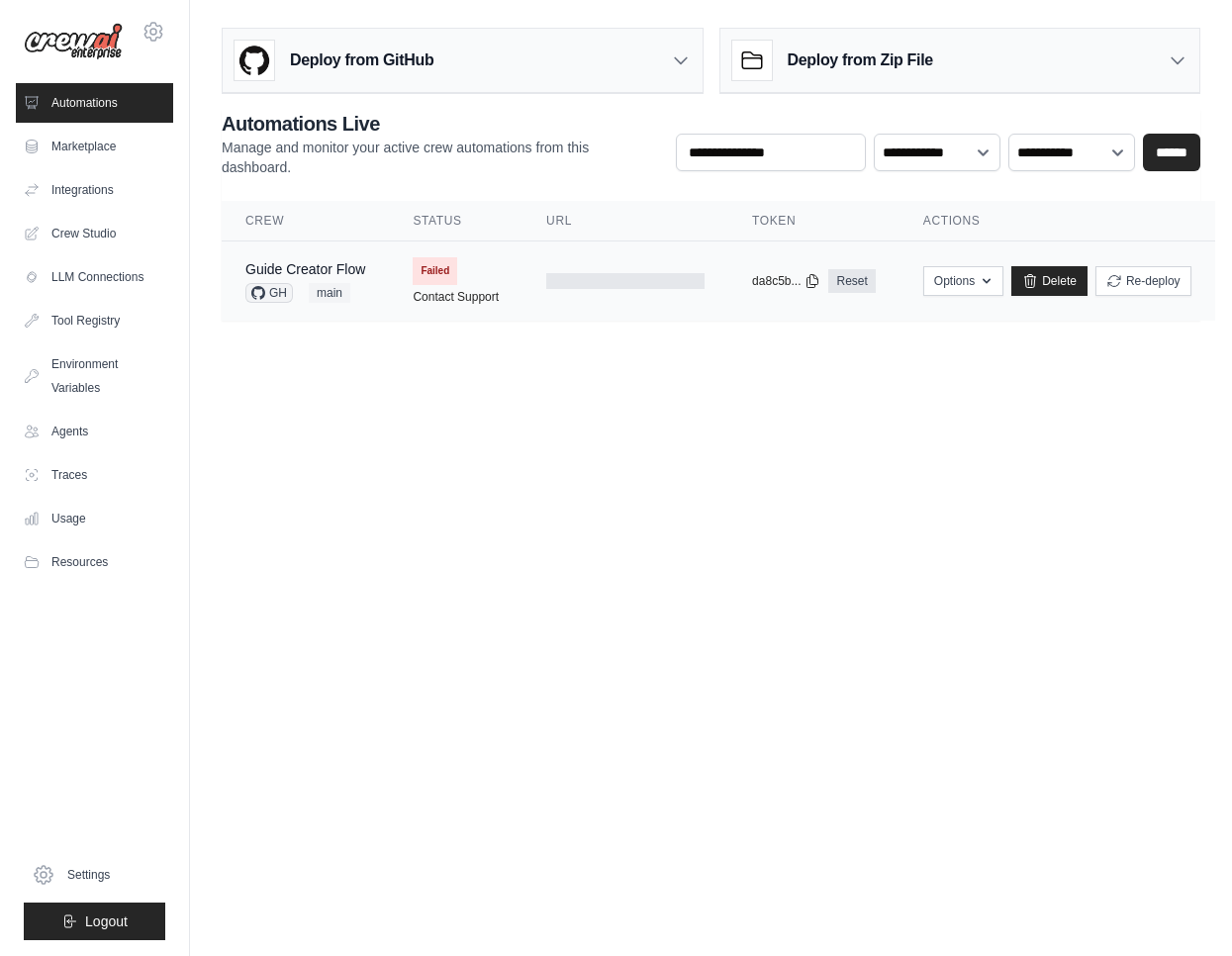 click on "Failed" at bounding box center (434, 271) 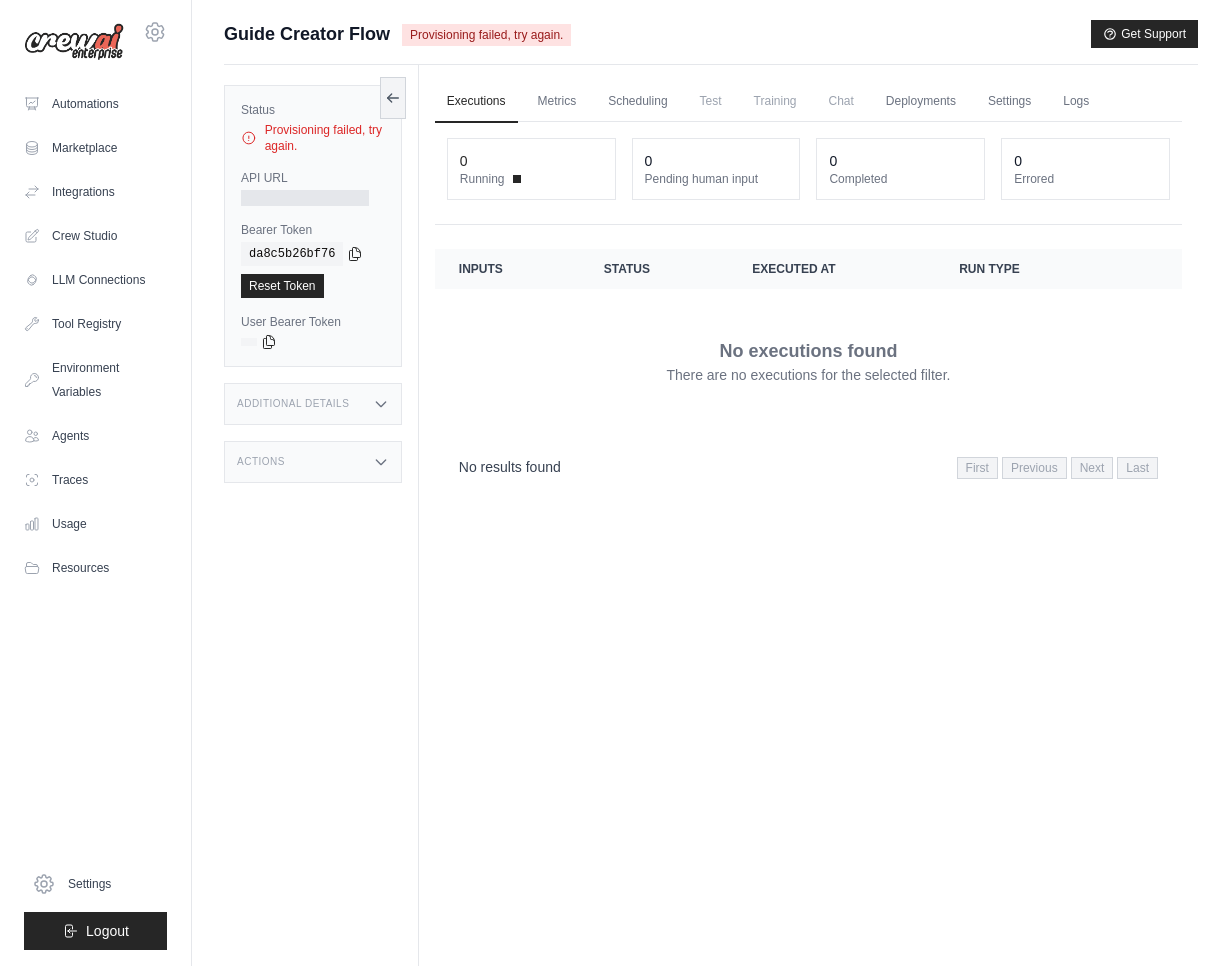 scroll, scrollTop: 0, scrollLeft: 0, axis: both 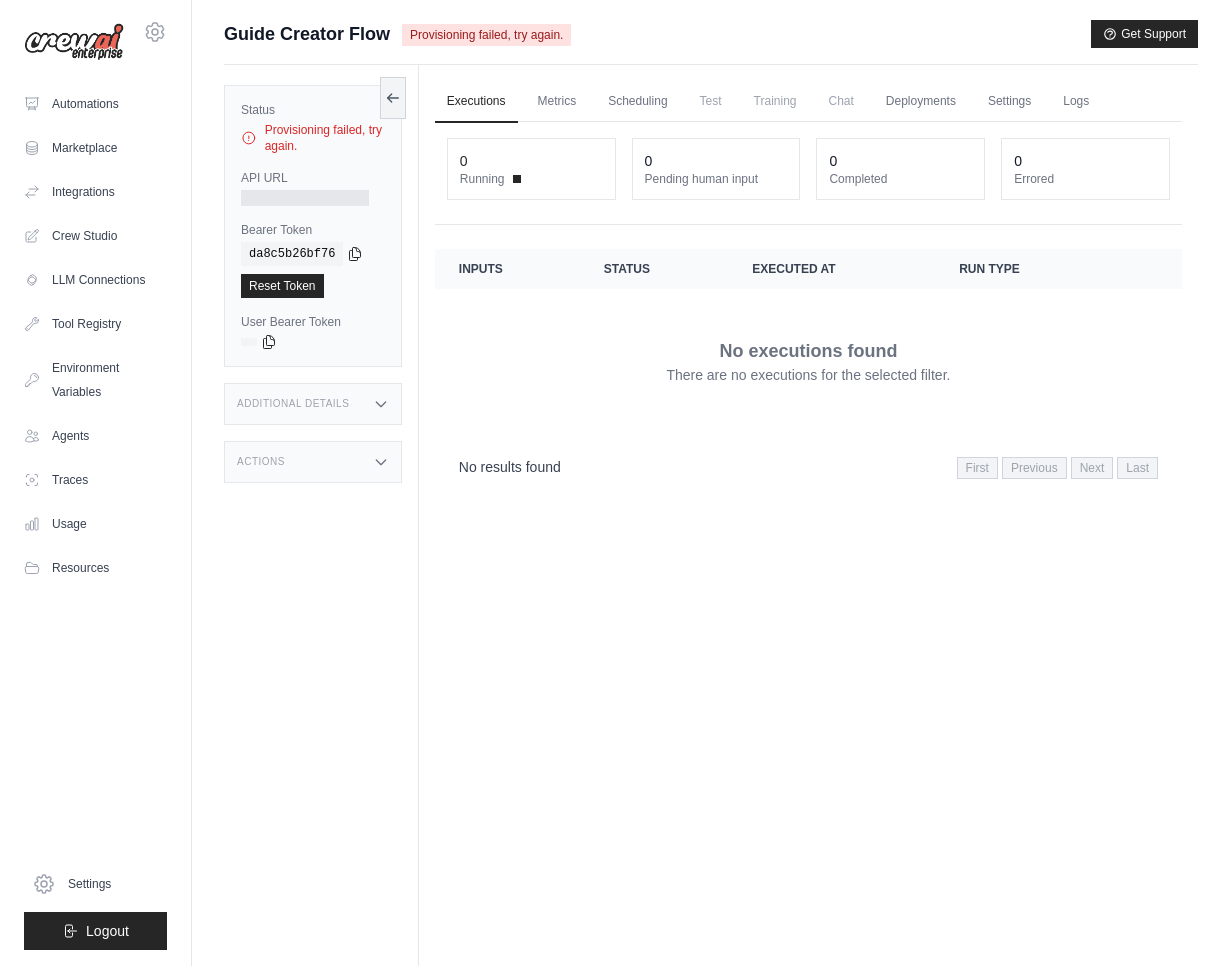 click on "Provisioning failed, try again." at bounding box center [486, 35] 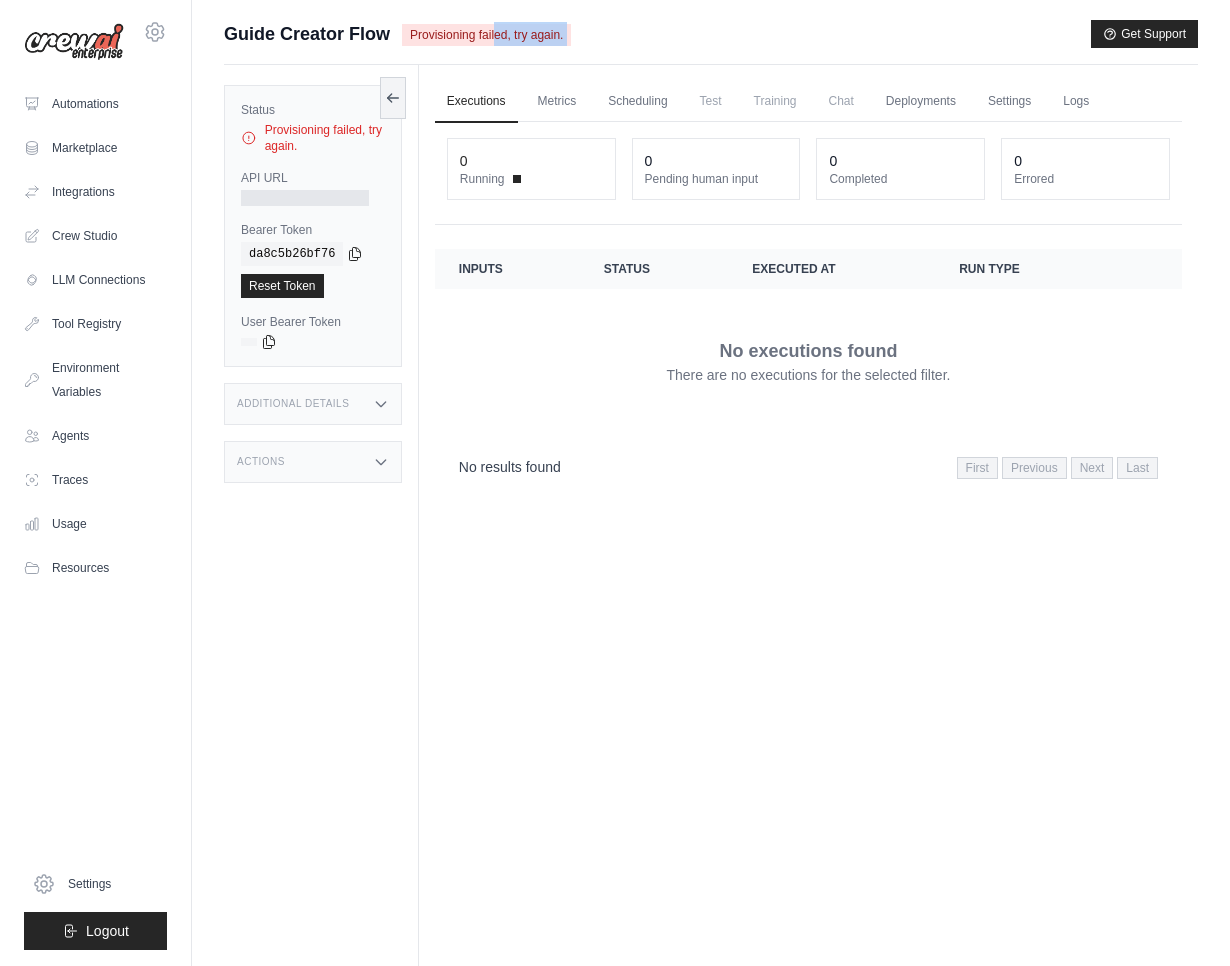 click on "Provisioning failed, try again." at bounding box center [486, 35] 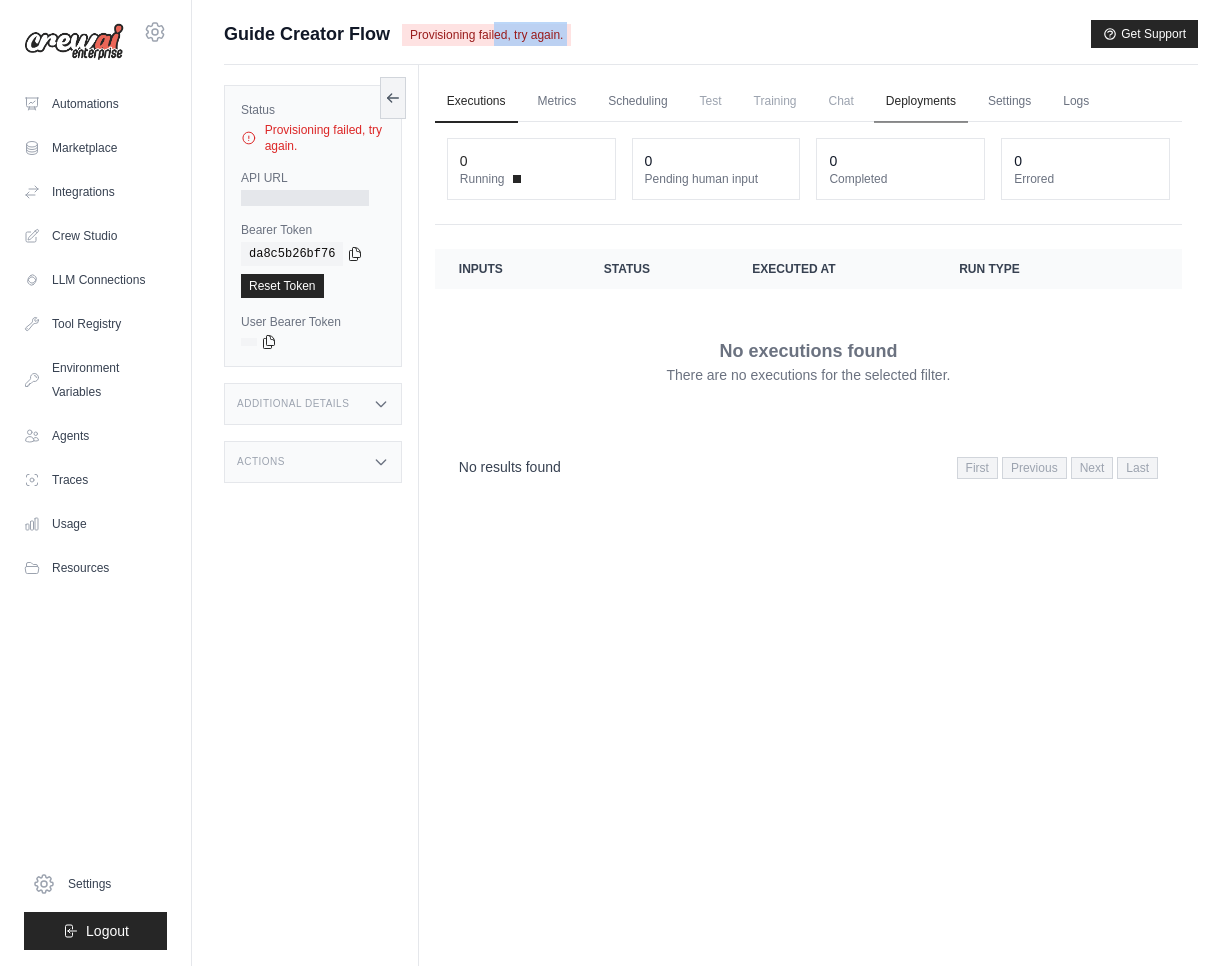 click on "Deployments" at bounding box center (921, 102) 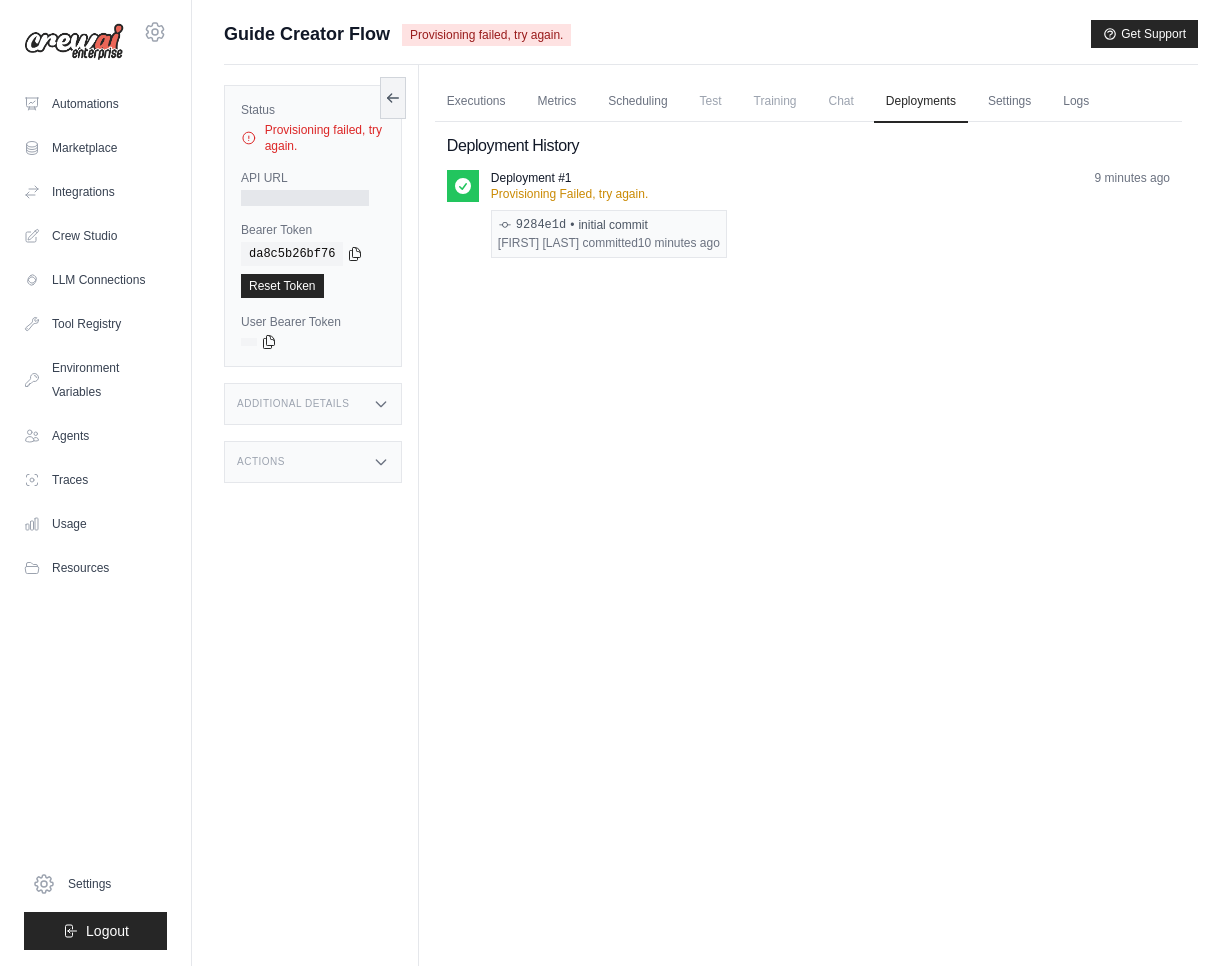 click at bounding box center (463, 214) 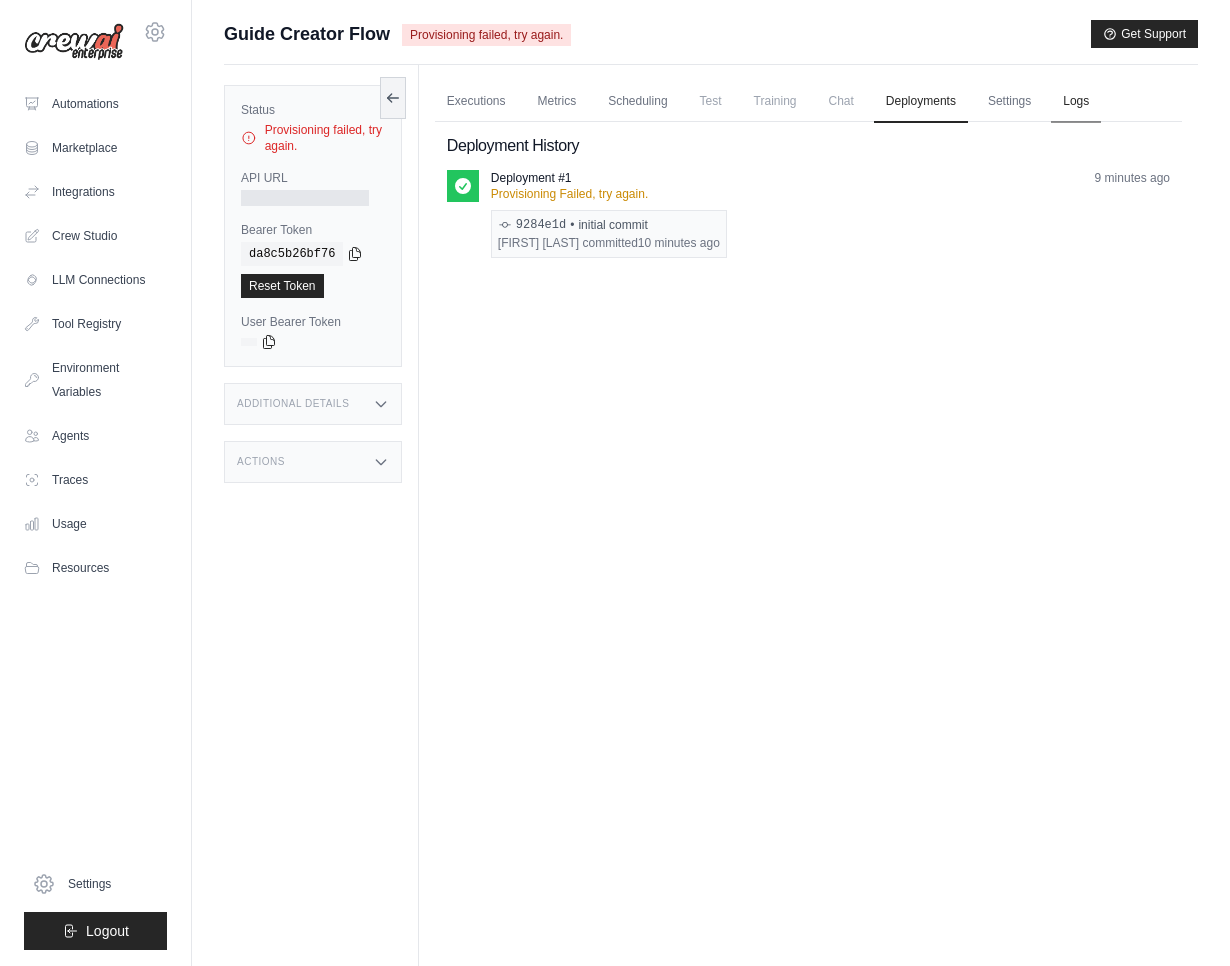 click on "Logs" at bounding box center (1076, 102) 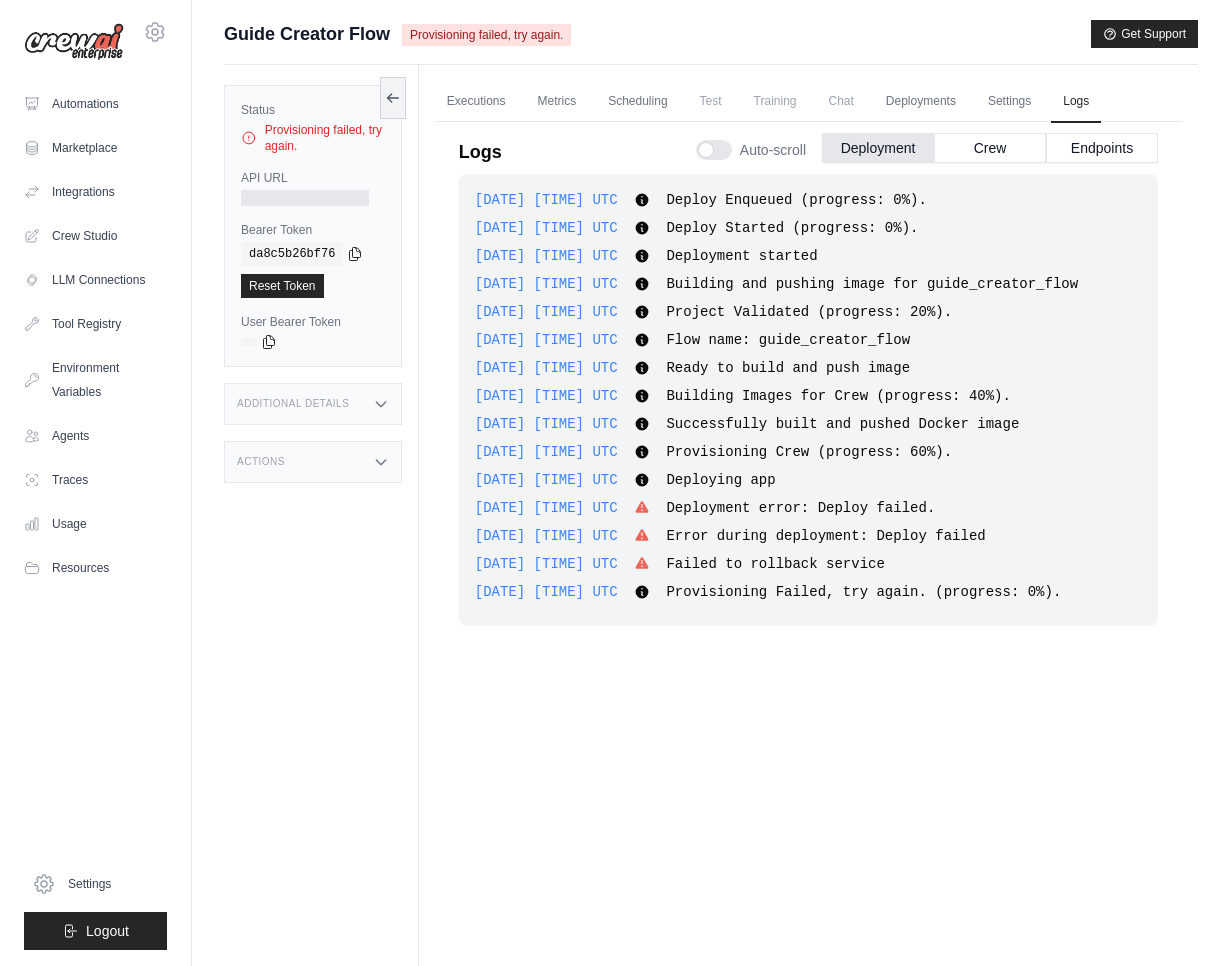 click on "[DATE] [TIME] UTC" at bounding box center [546, 564] 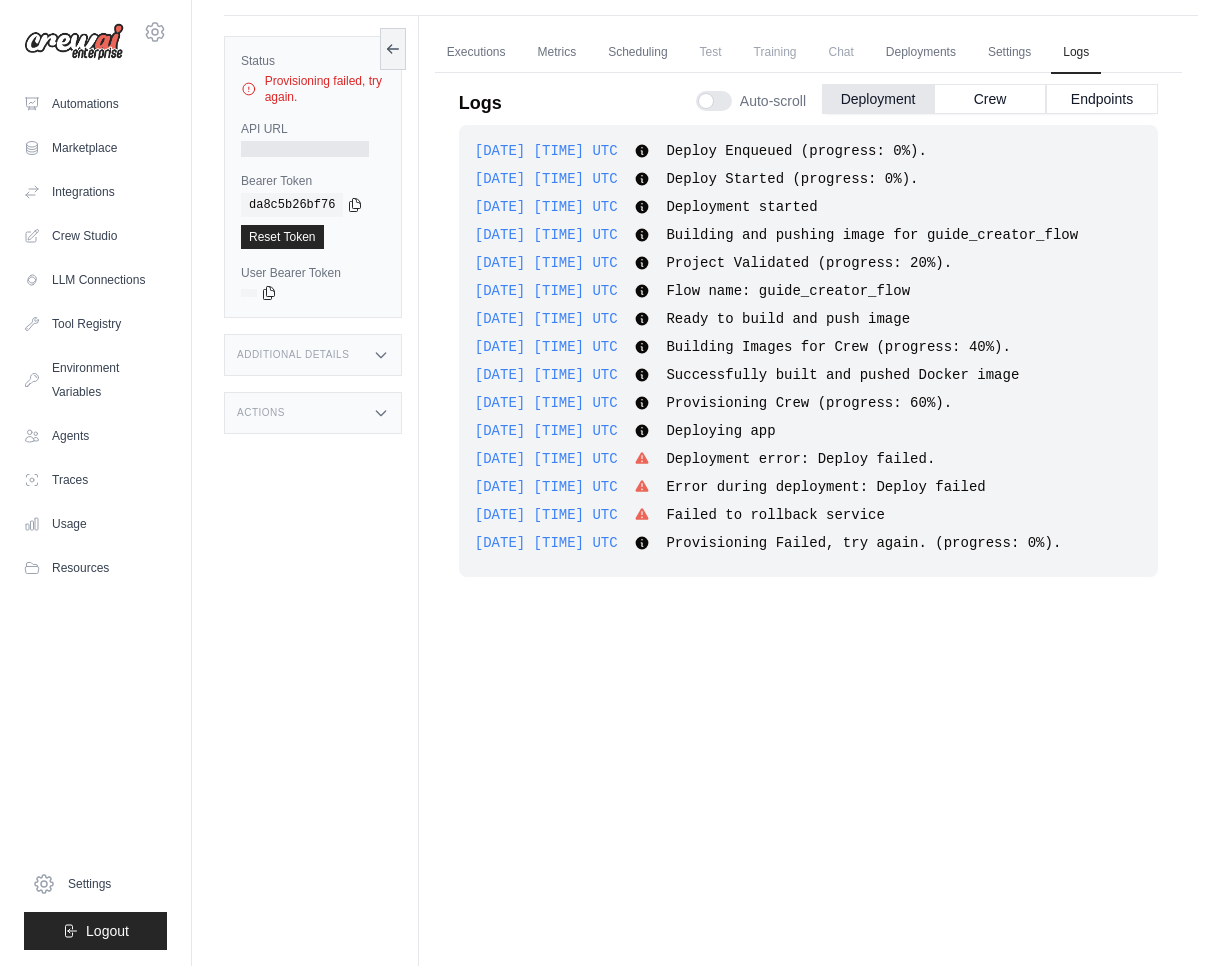 scroll, scrollTop: 85, scrollLeft: 0, axis: vertical 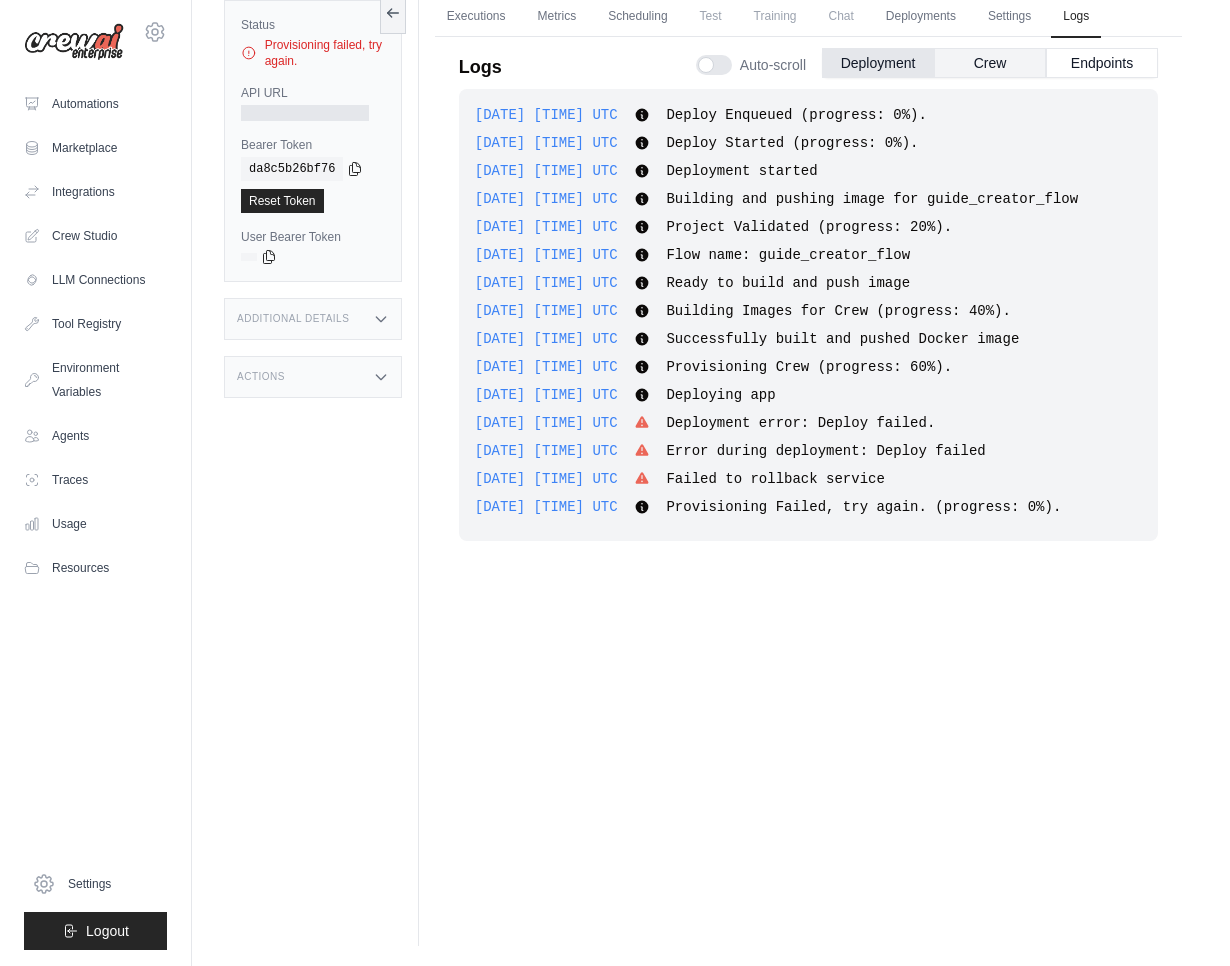 click on "Crew" at bounding box center [990, 63] 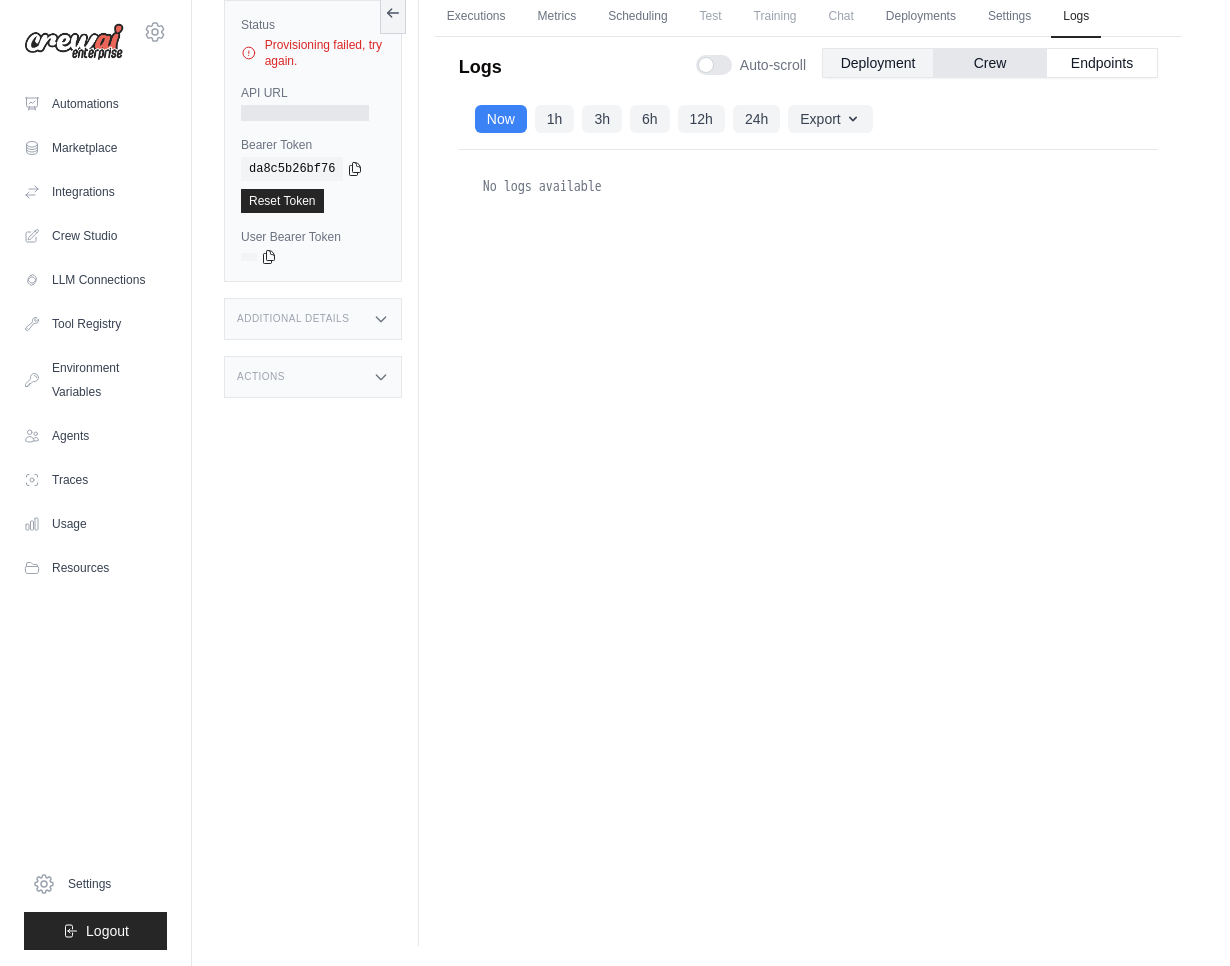 click on "Deployment" at bounding box center [878, 63] 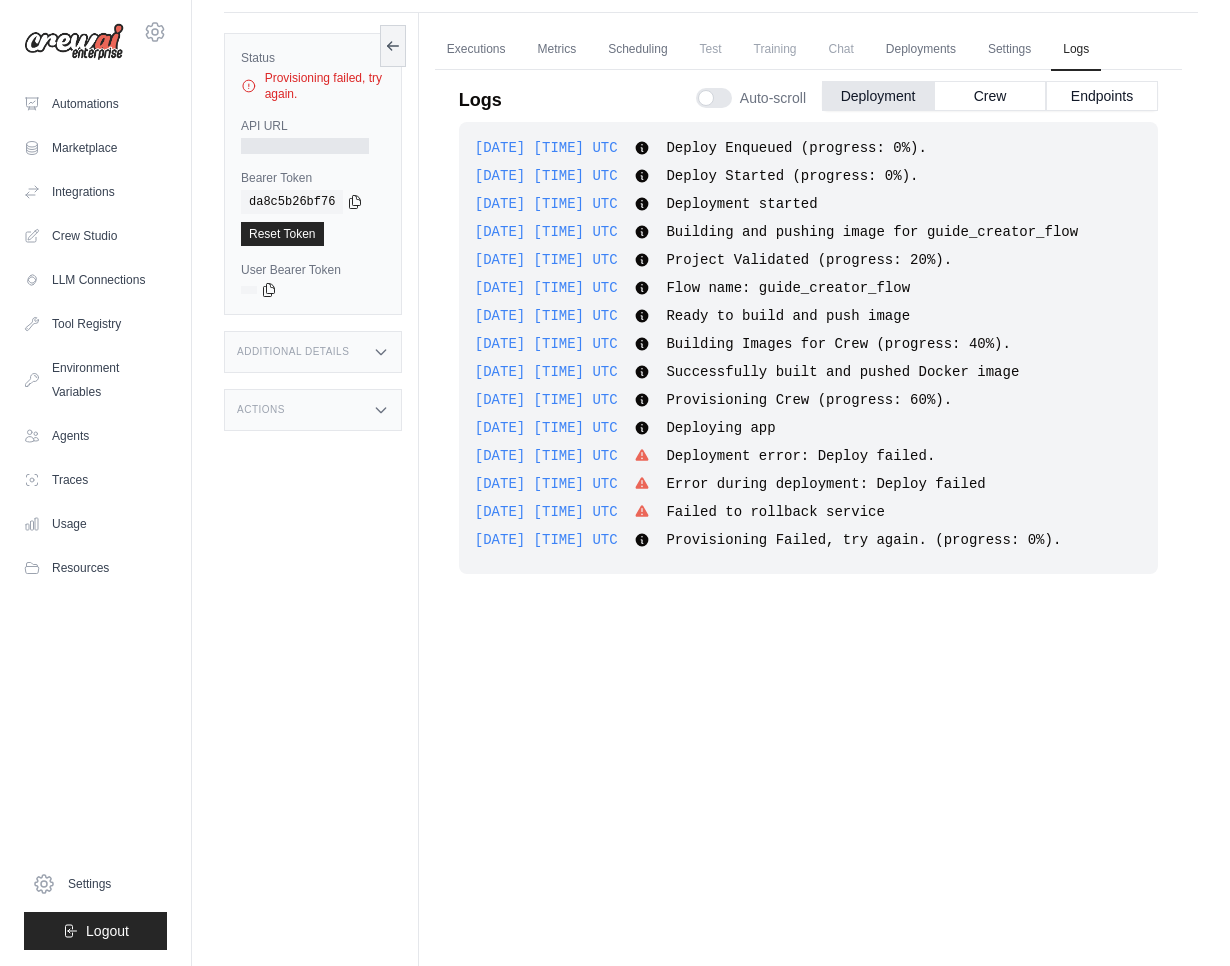 scroll, scrollTop: 0, scrollLeft: 0, axis: both 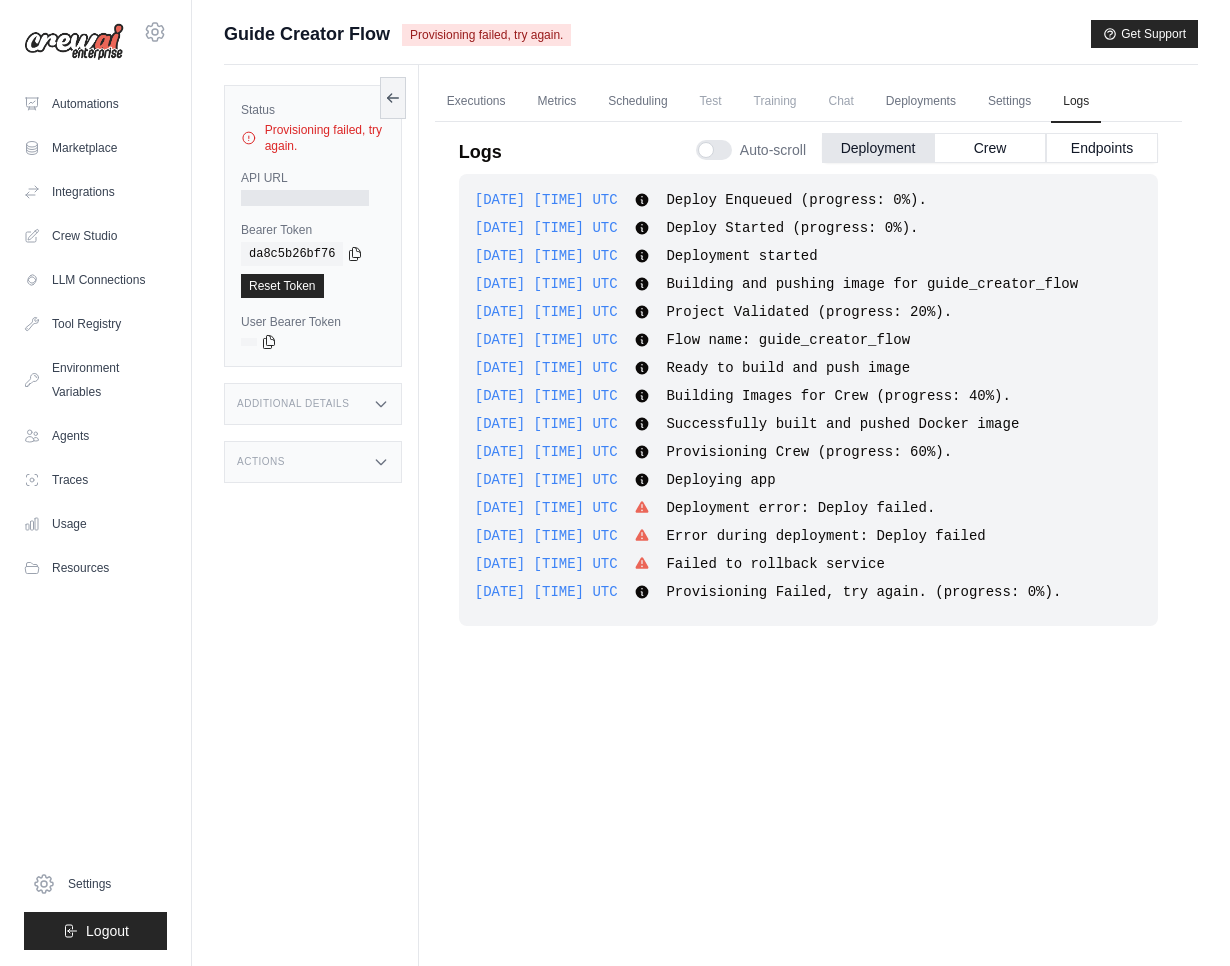 click on "Deployment error: Deploy failed." at bounding box center (800, 508) 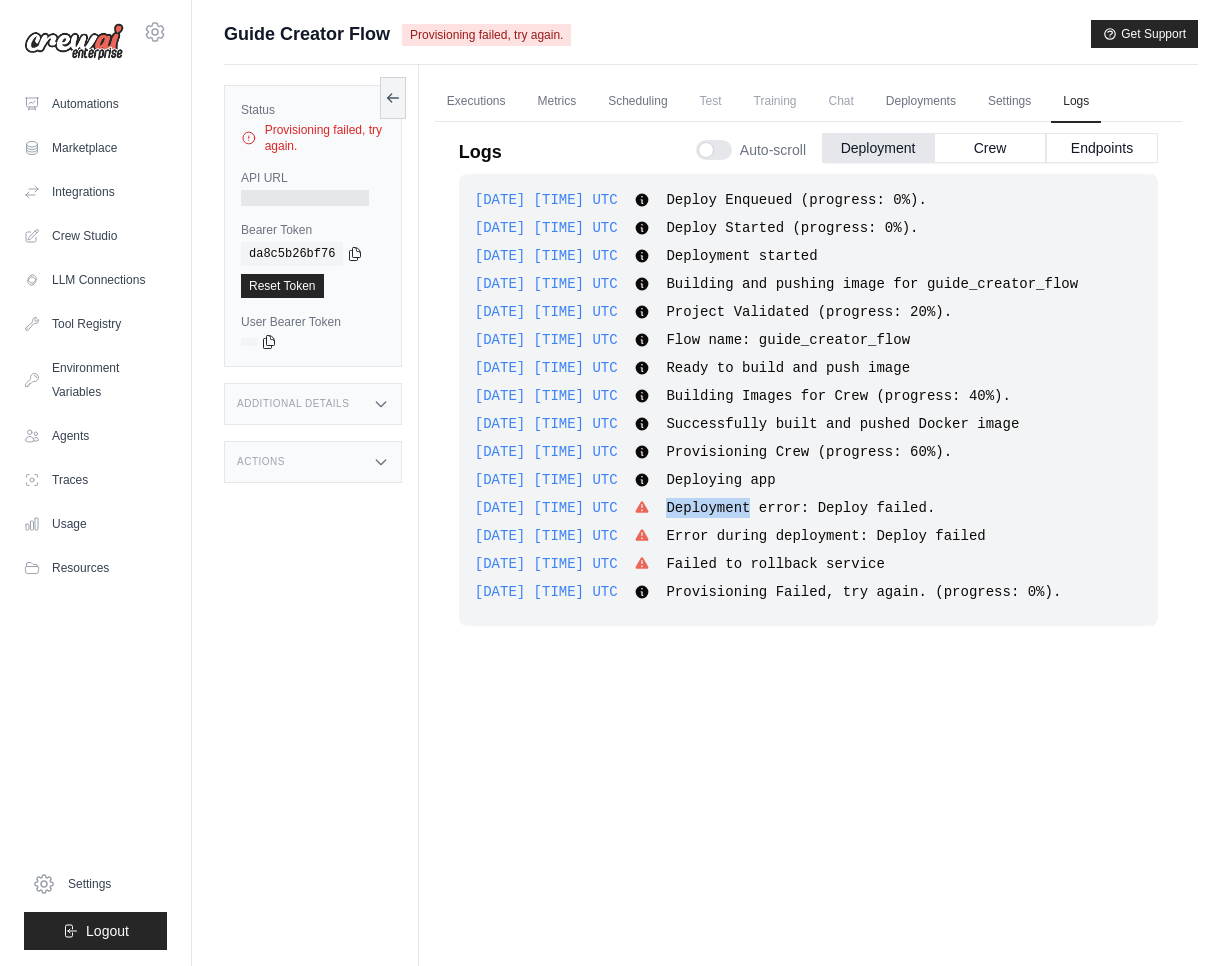 click on "Deployment error: Deploy failed." at bounding box center [800, 508] 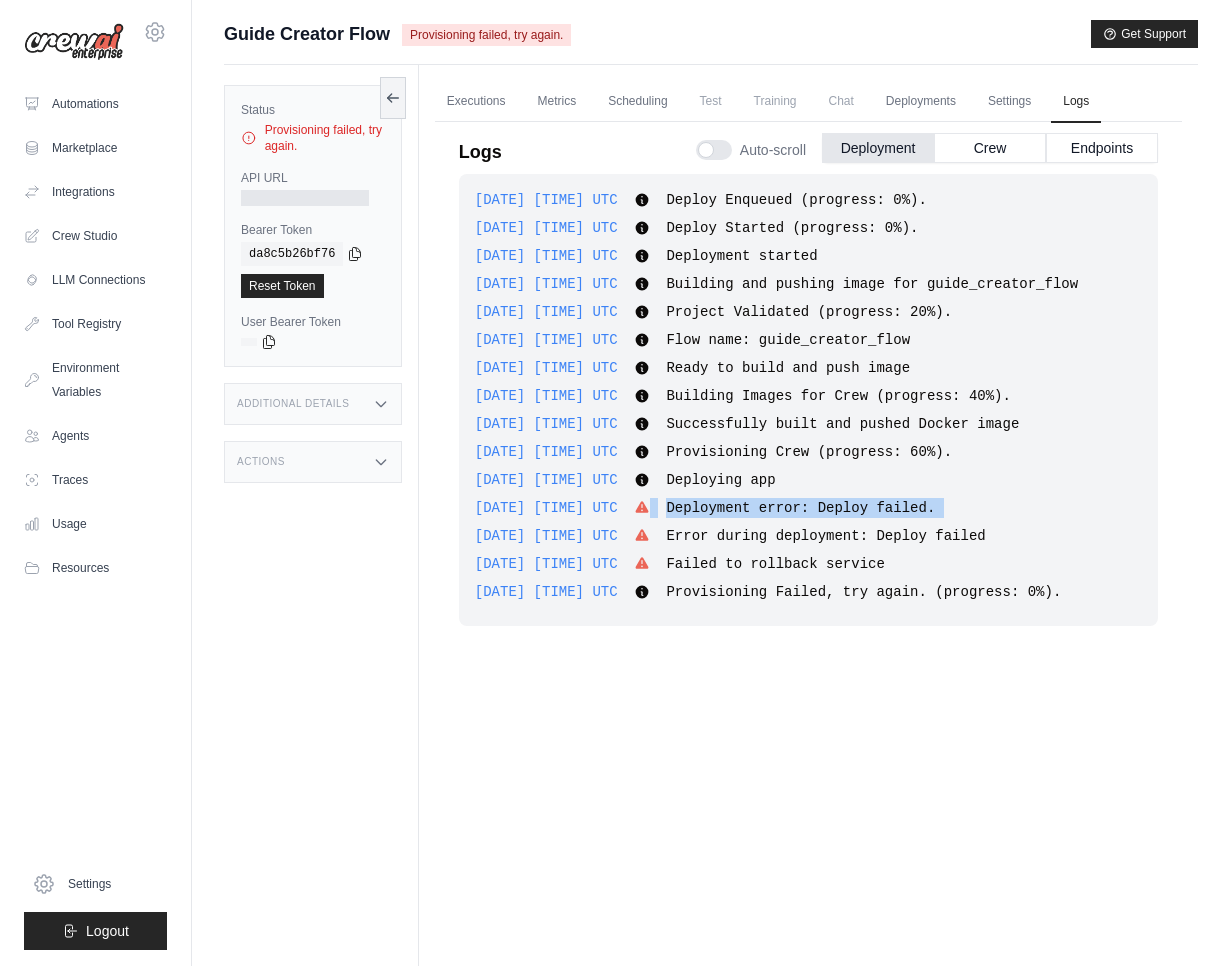 click on "Deployment error: Deploy failed." at bounding box center (800, 508) 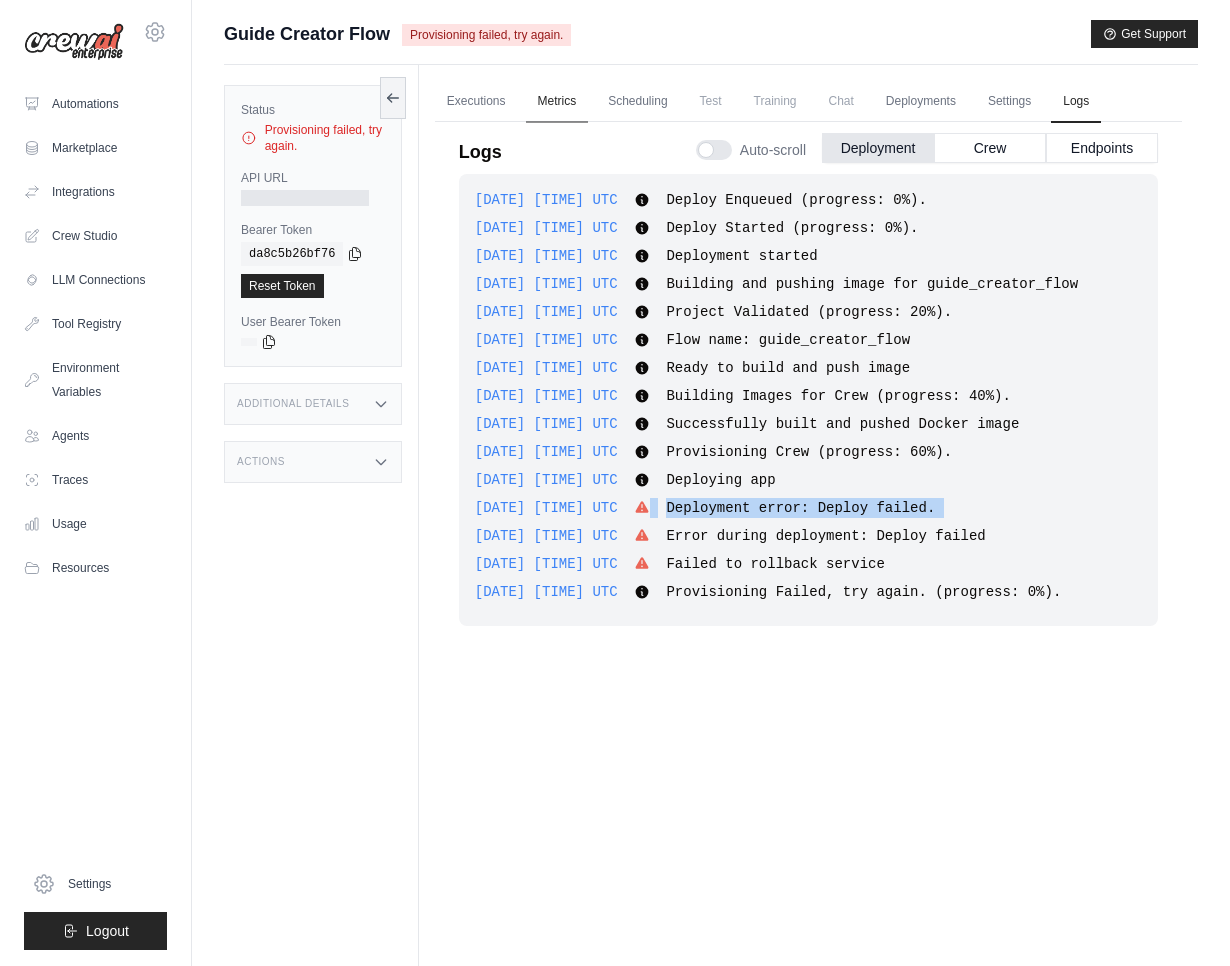 click on "Metrics" at bounding box center [557, 102] 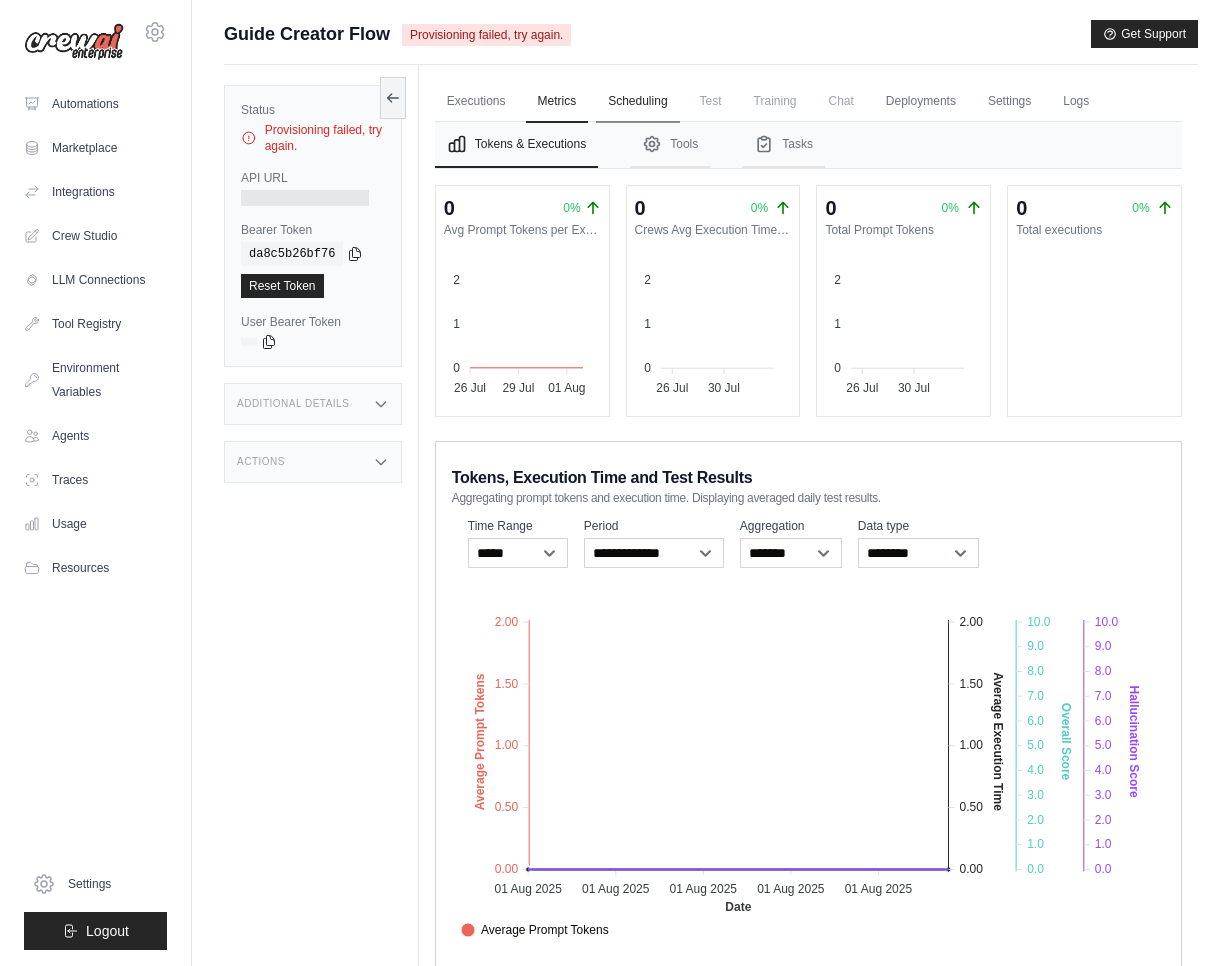 click on "Scheduling" at bounding box center [637, 102] 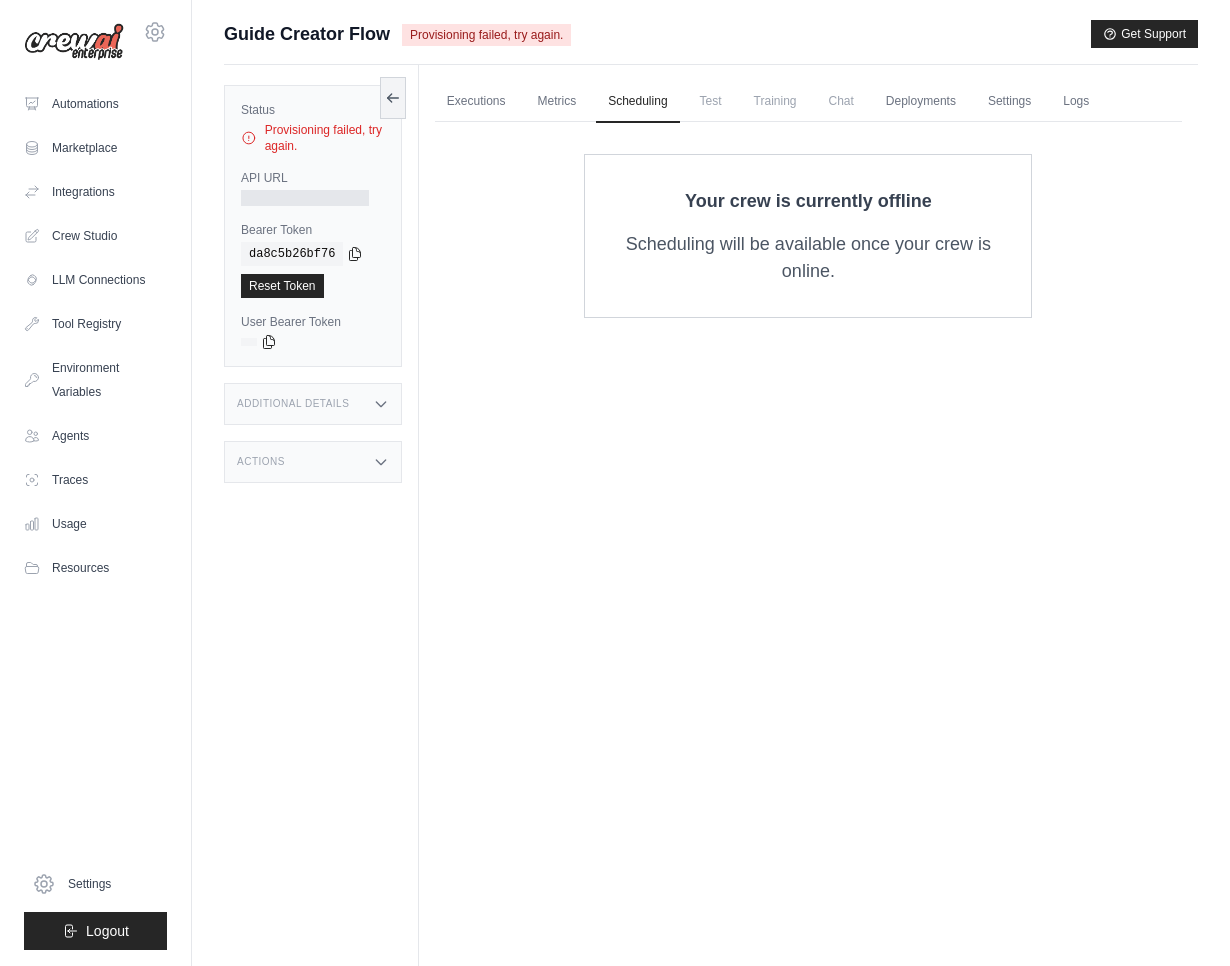 click on "Executions
Metrics
Scheduling
Test
Training
Chat
Deployments
Settings
Logs" at bounding box center [808, 101] 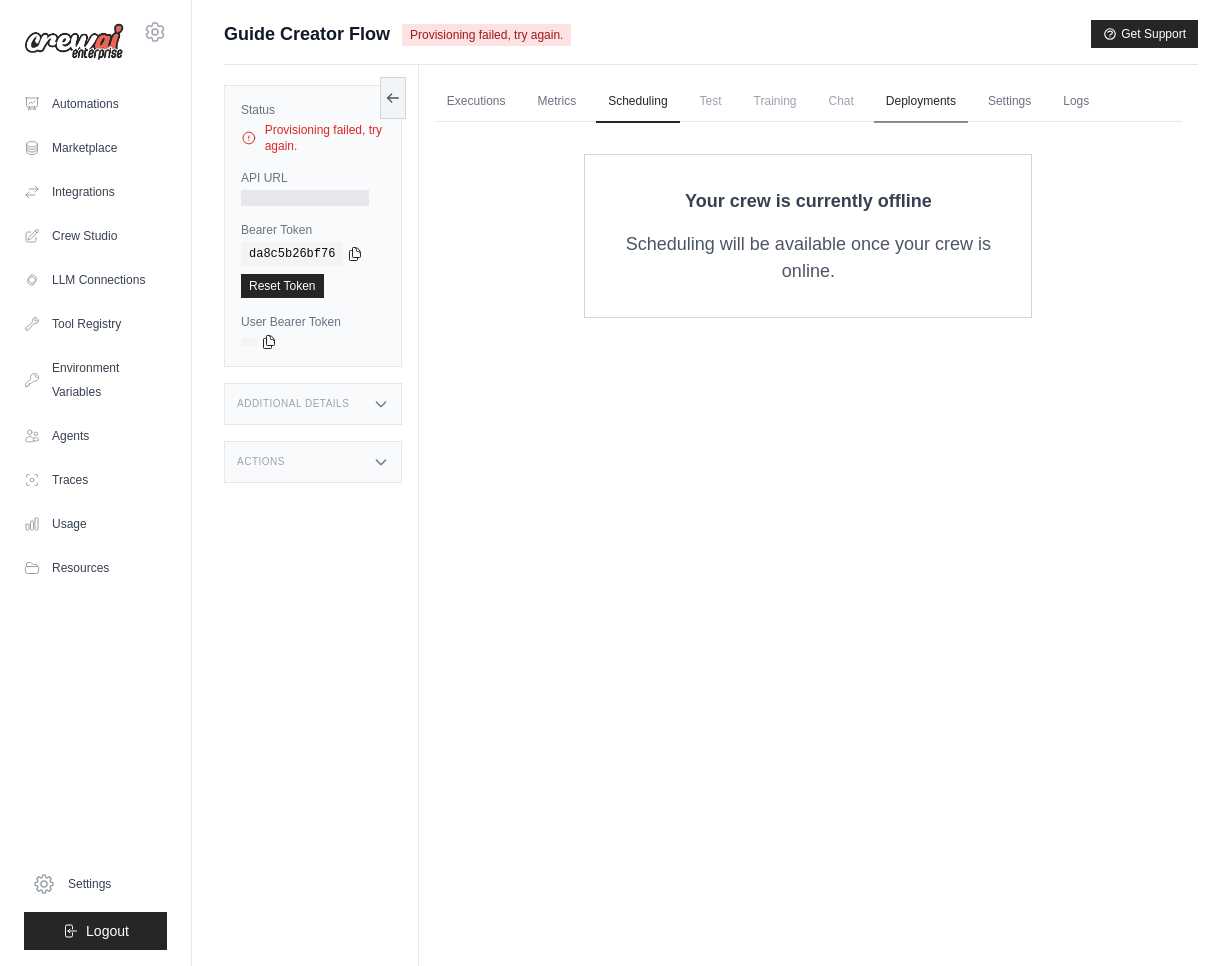 click on "Deployments" at bounding box center (921, 102) 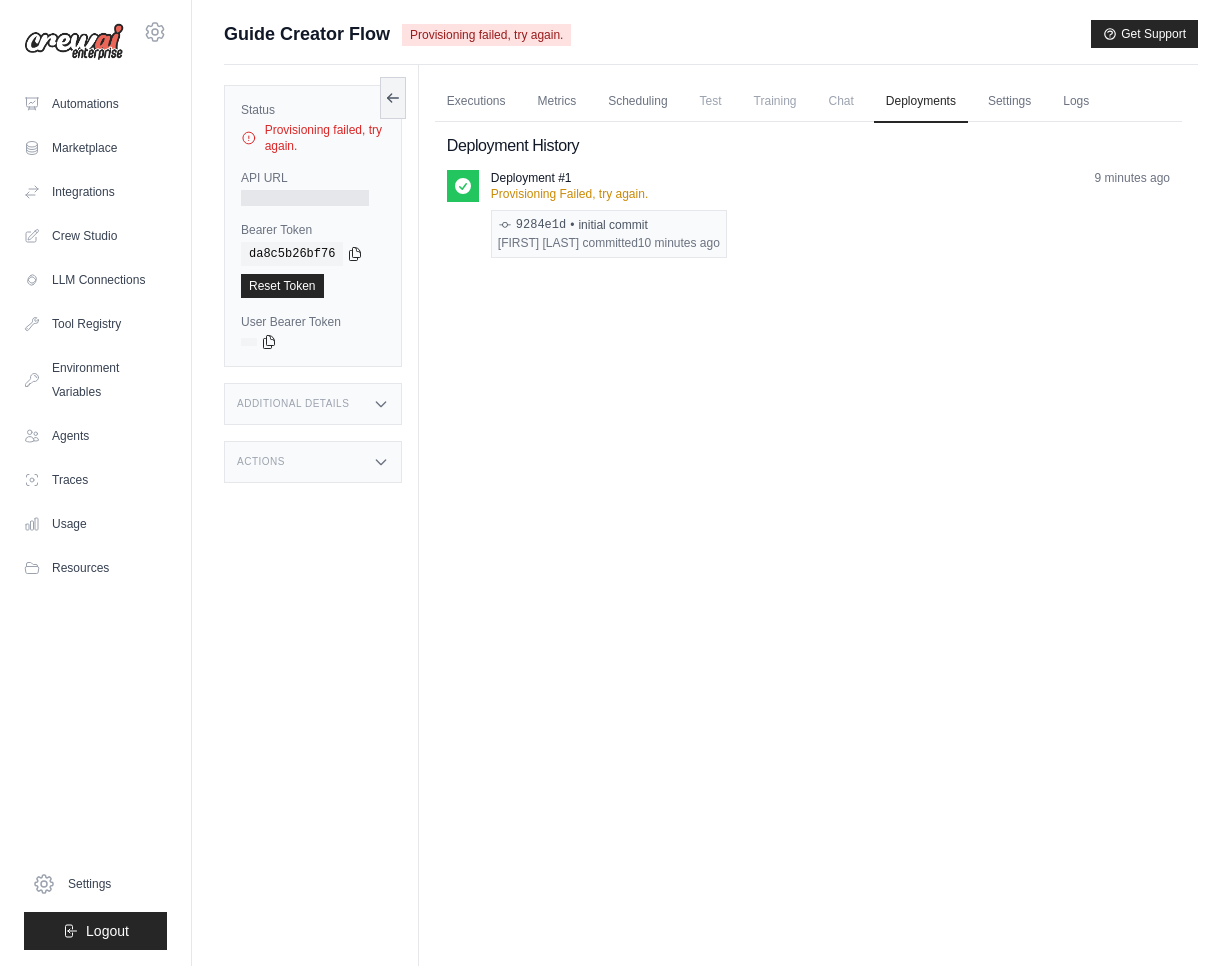 click 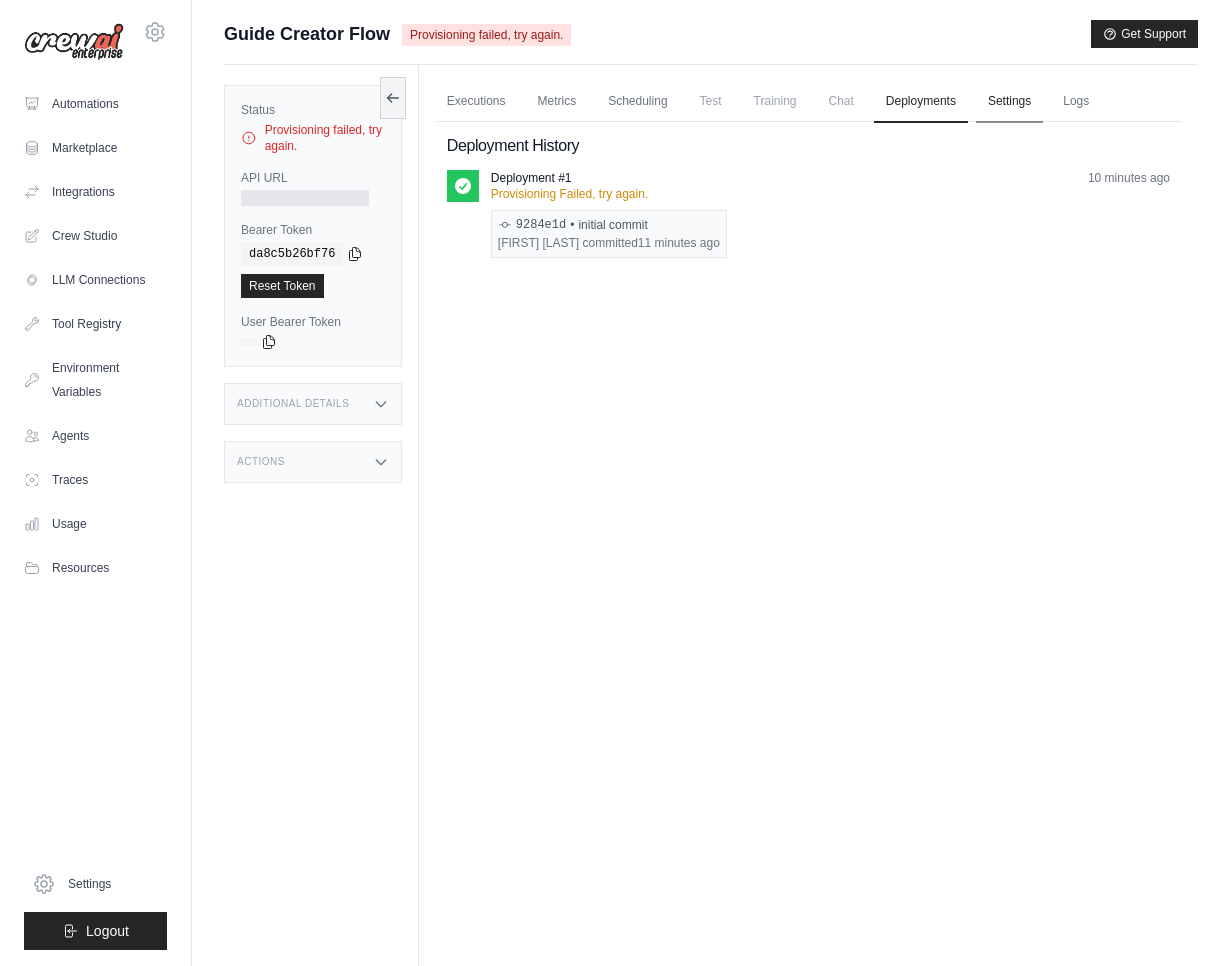click on "Settings" at bounding box center [1009, 102] 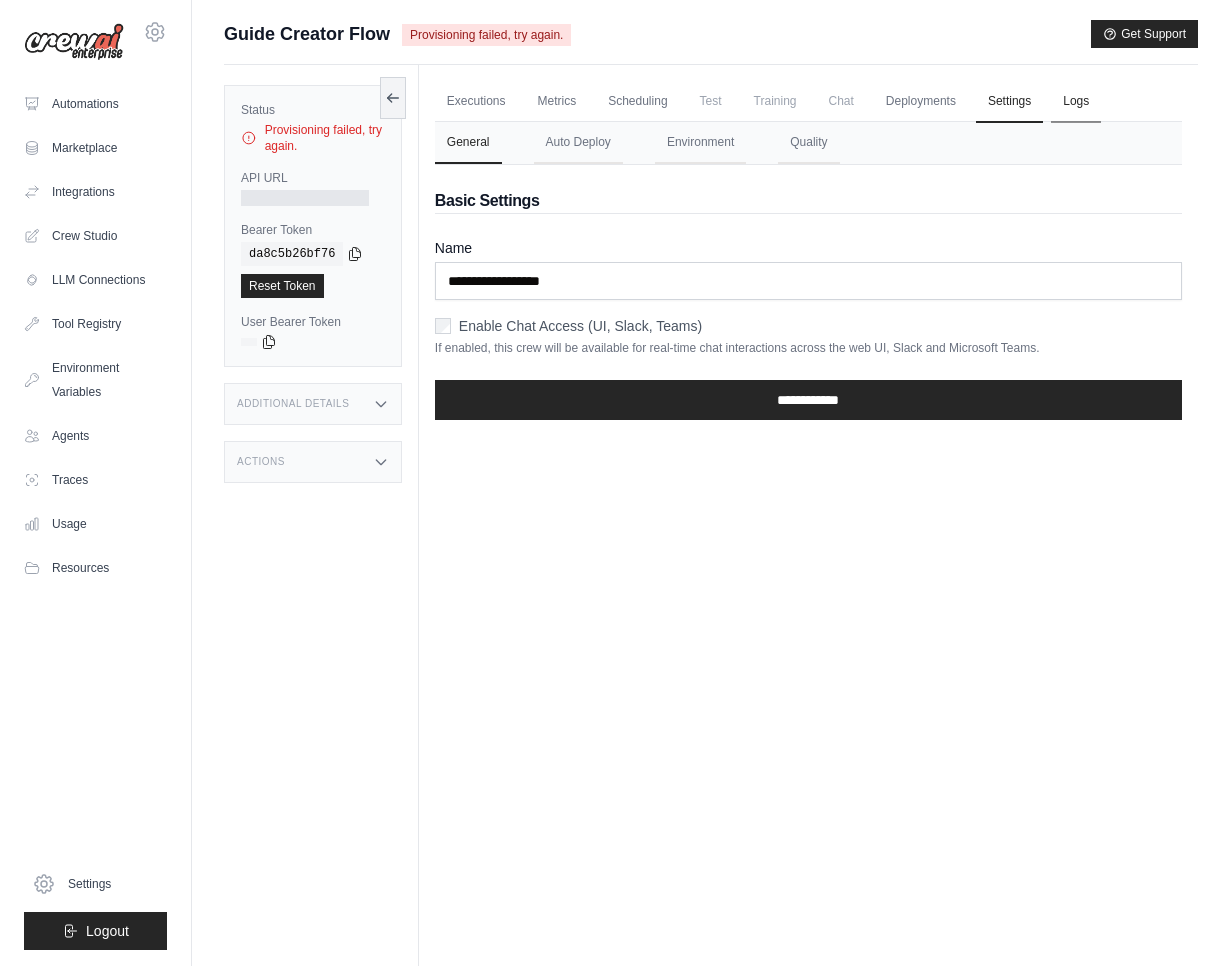 click on "Logs" at bounding box center (1076, 102) 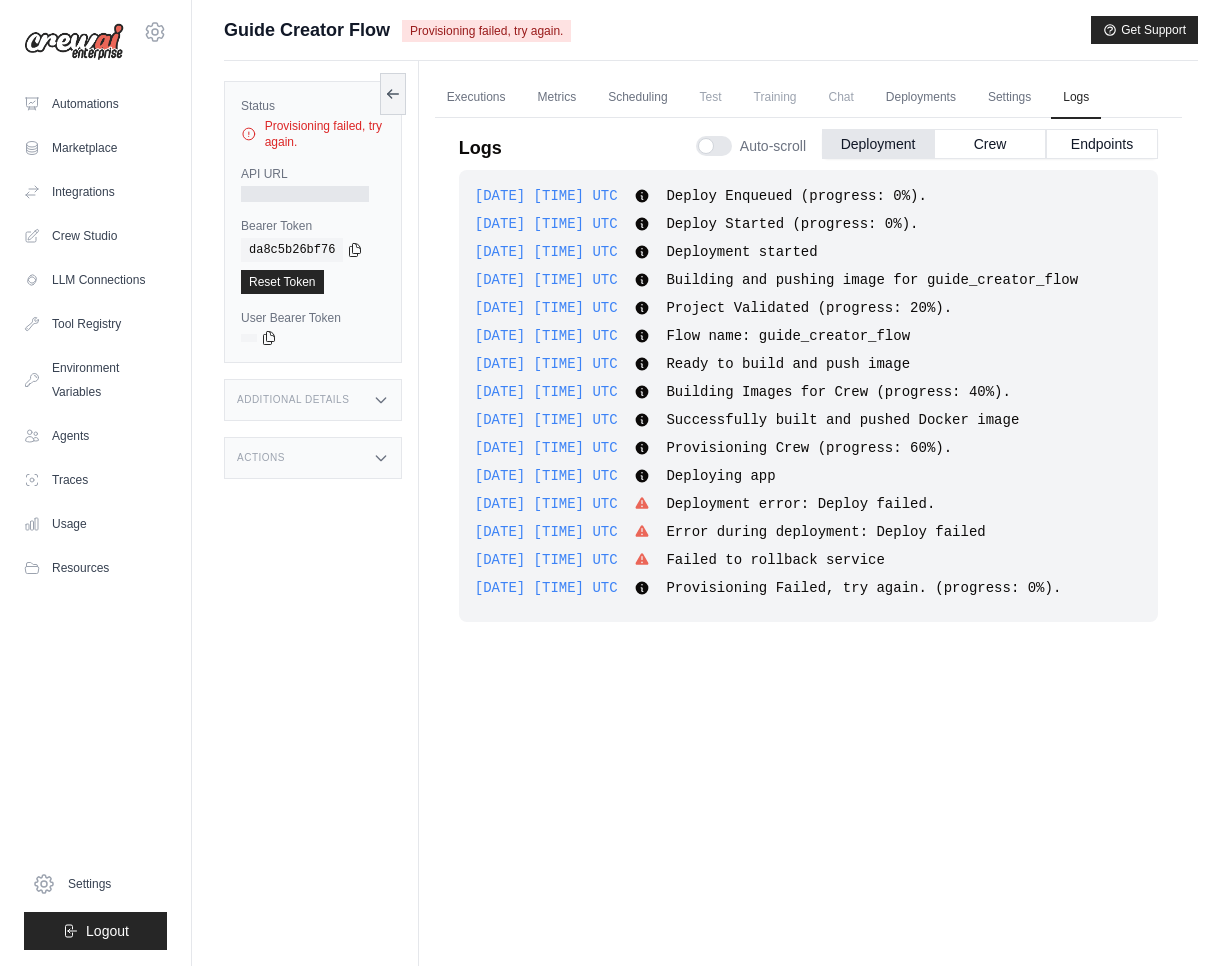 scroll, scrollTop: 0, scrollLeft: 0, axis: both 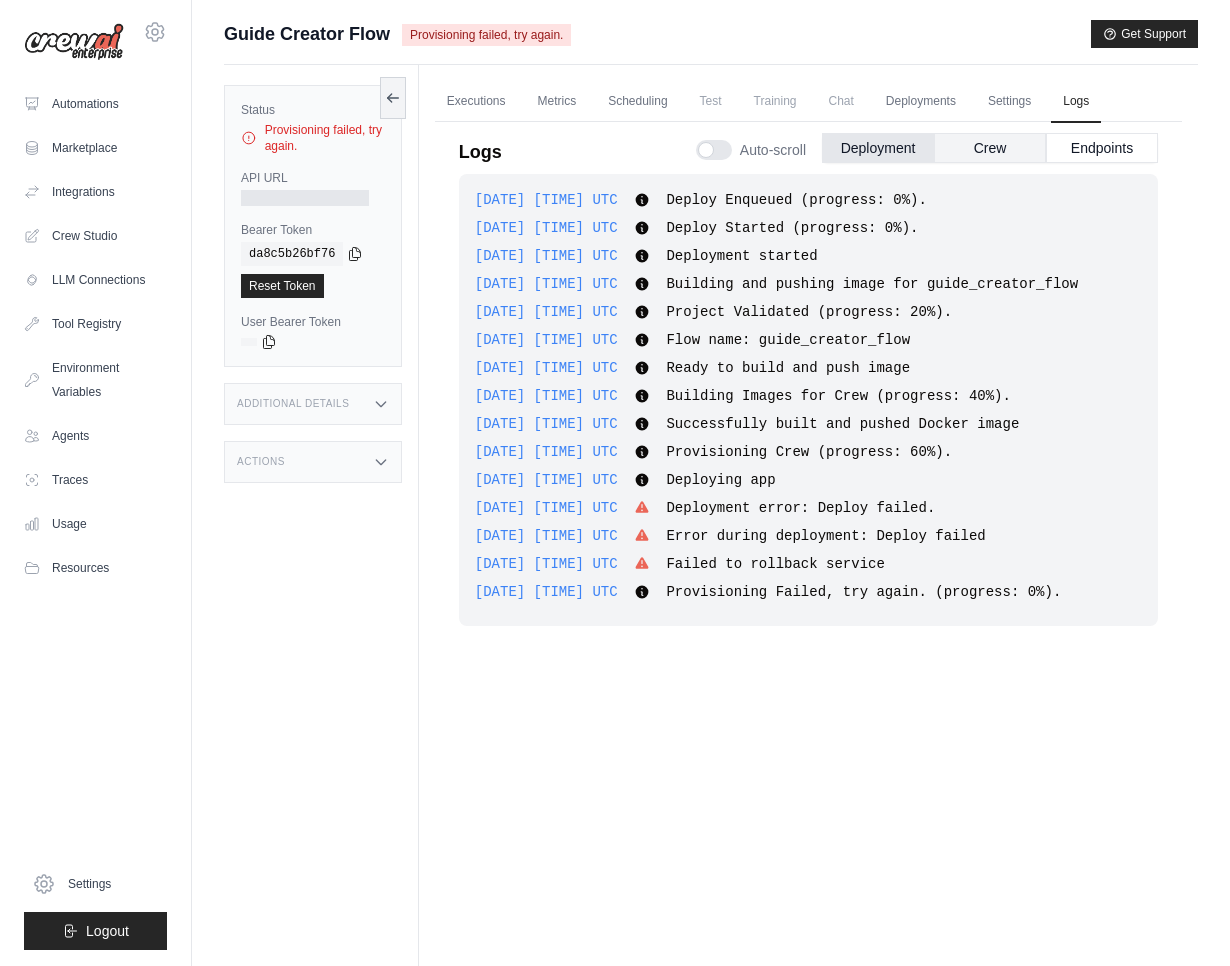 click on "Crew" at bounding box center (990, 148) 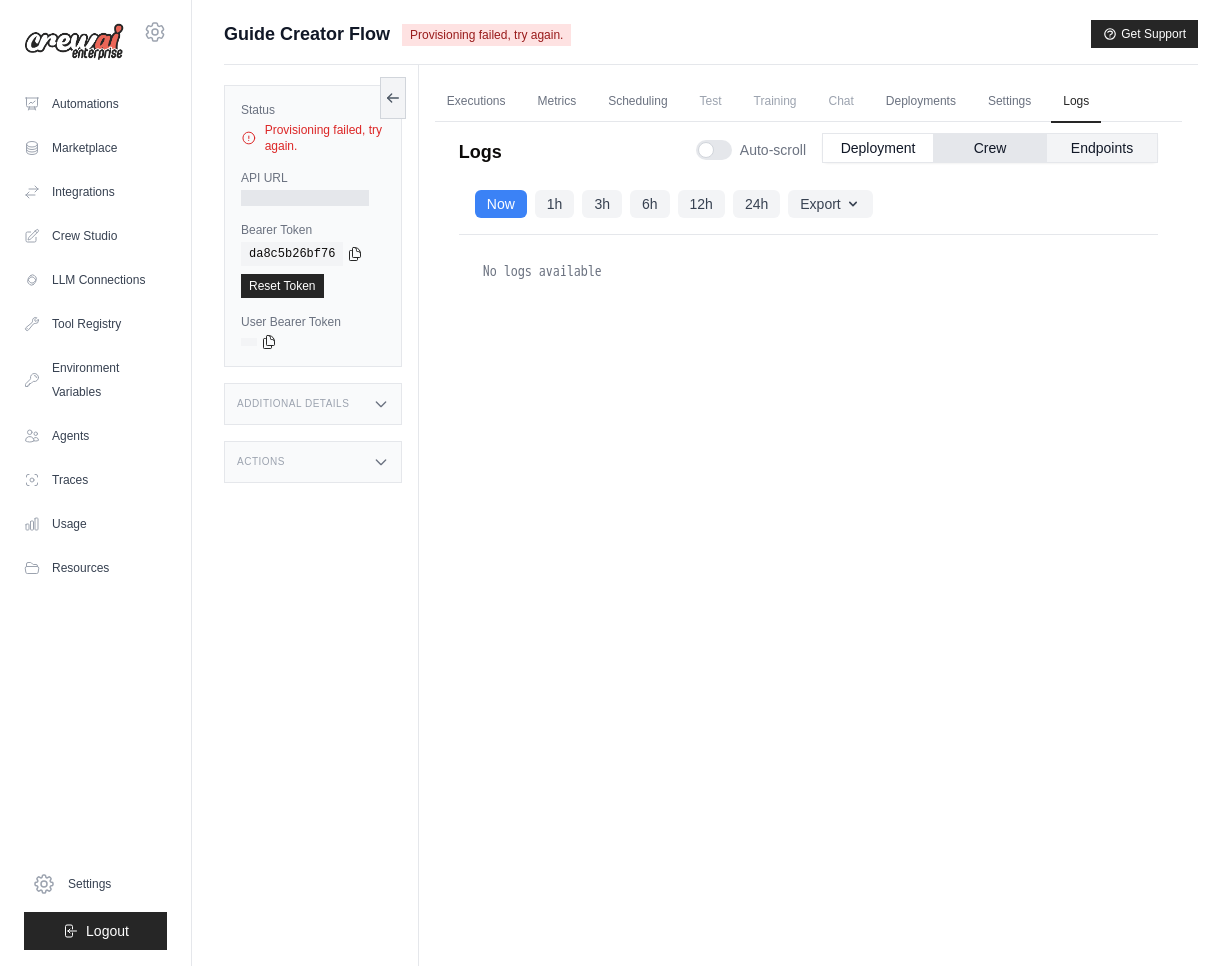 click on "Endpoints" at bounding box center (1102, 148) 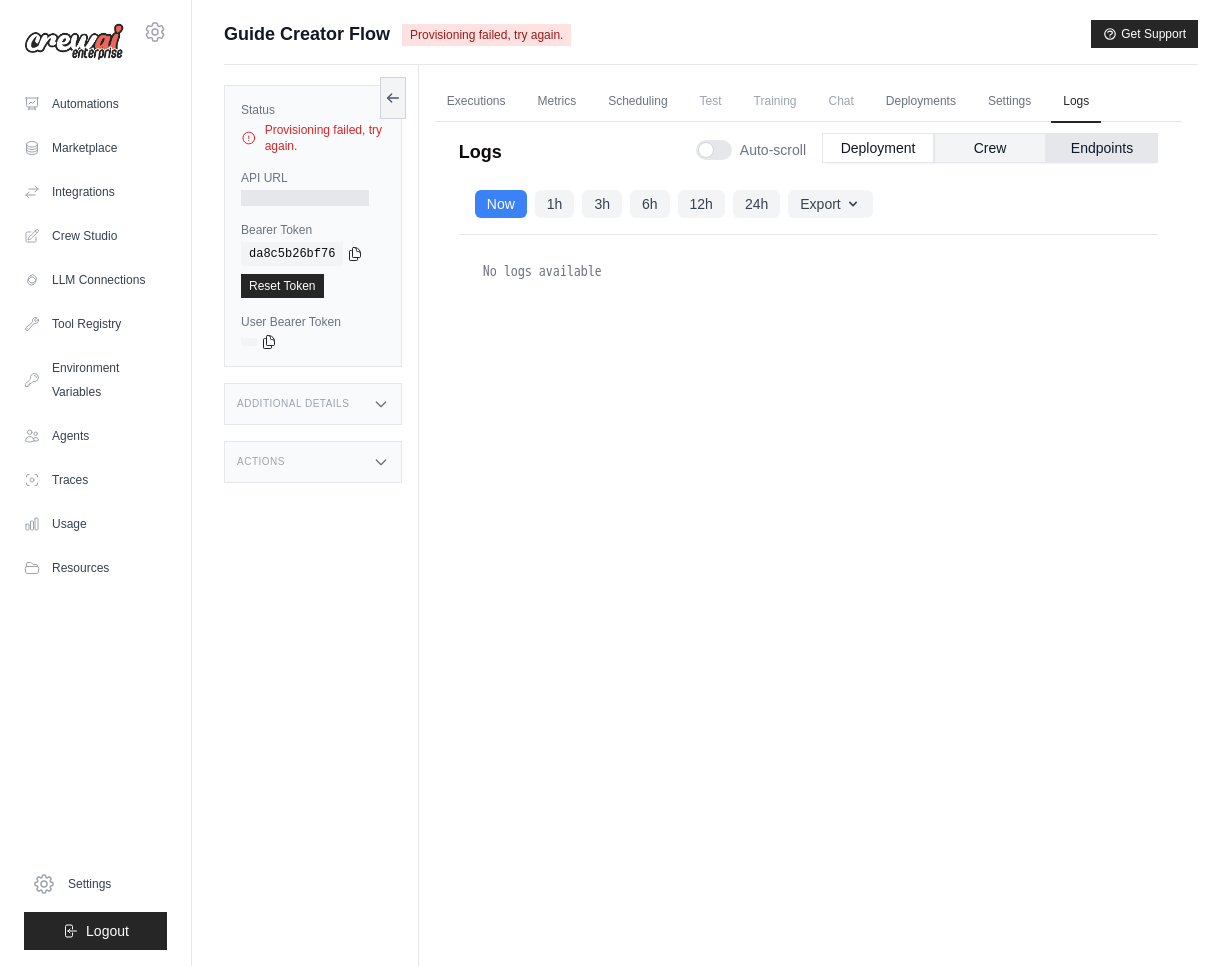 click on "Crew" at bounding box center [990, 148] 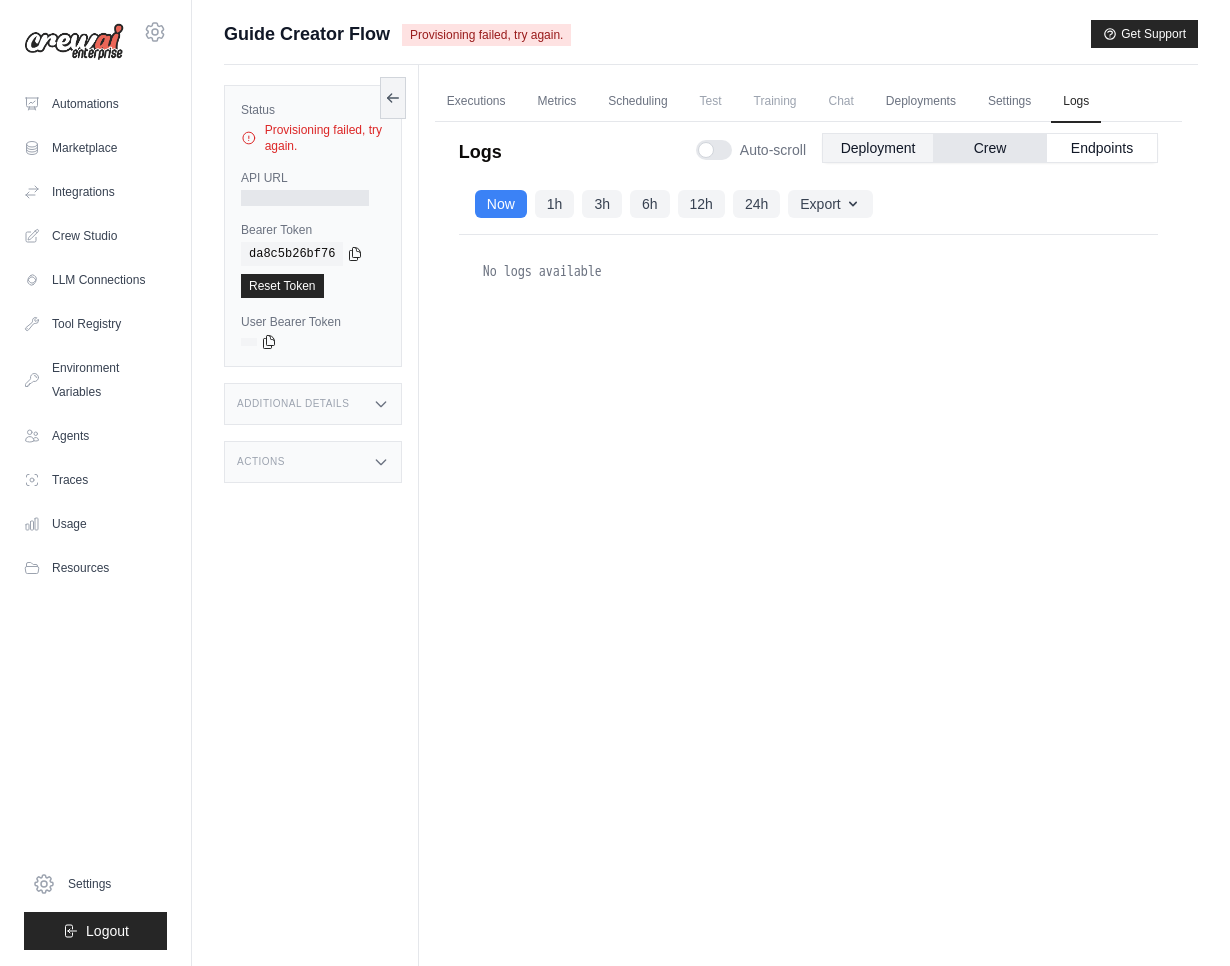click on "Deployment" at bounding box center (878, 148) 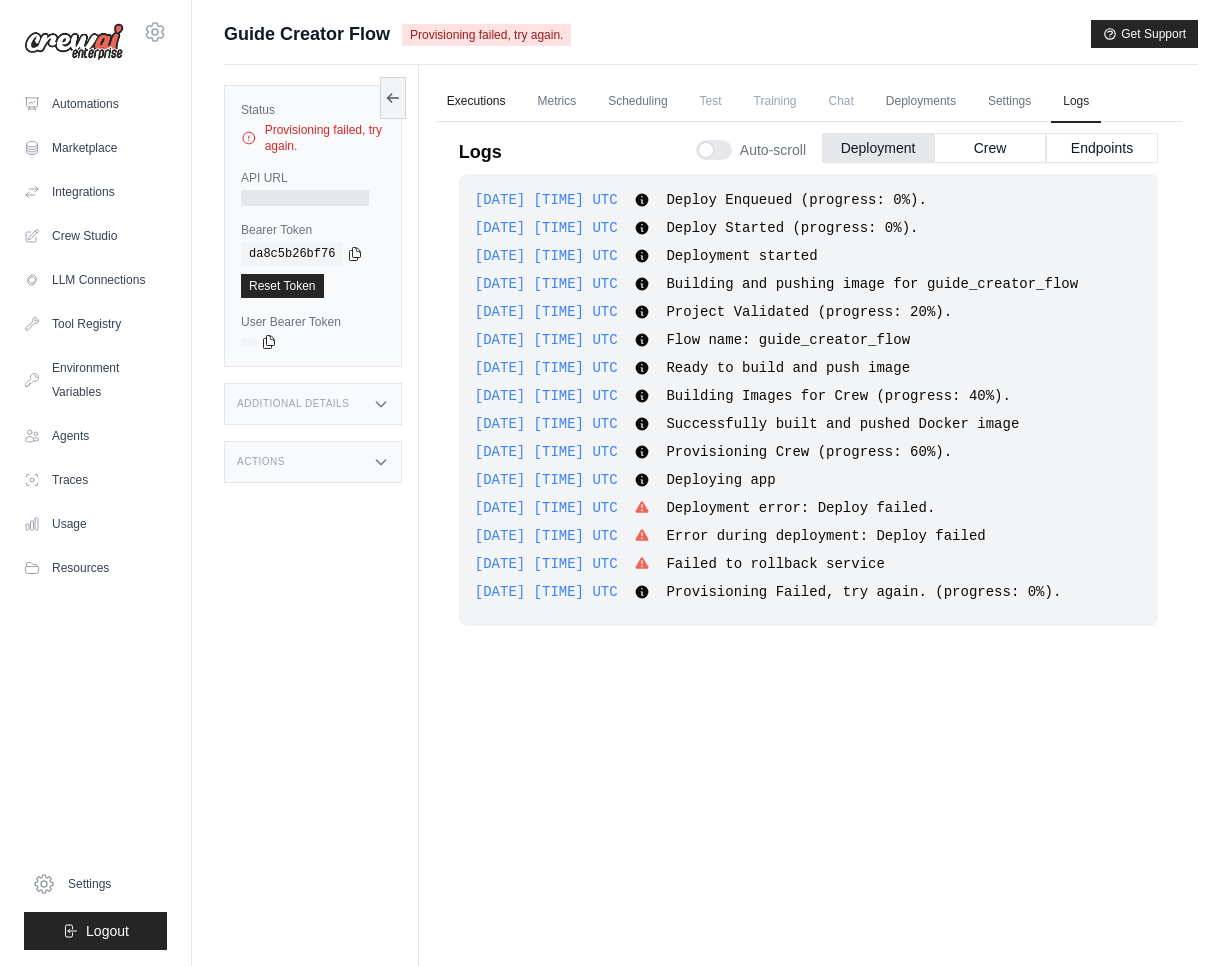 click on "Executions" at bounding box center (476, 102) 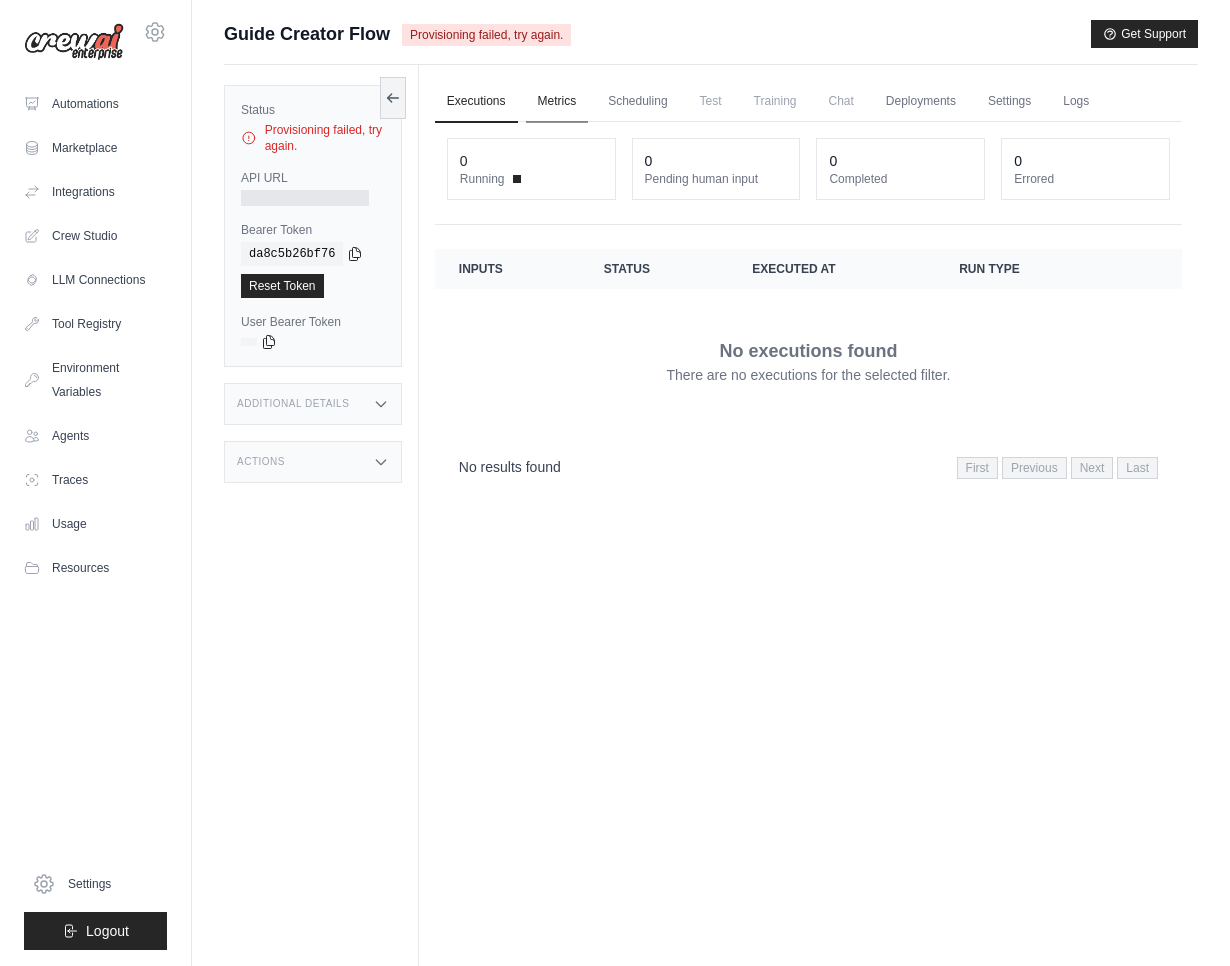 click on "Metrics" at bounding box center (557, 102) 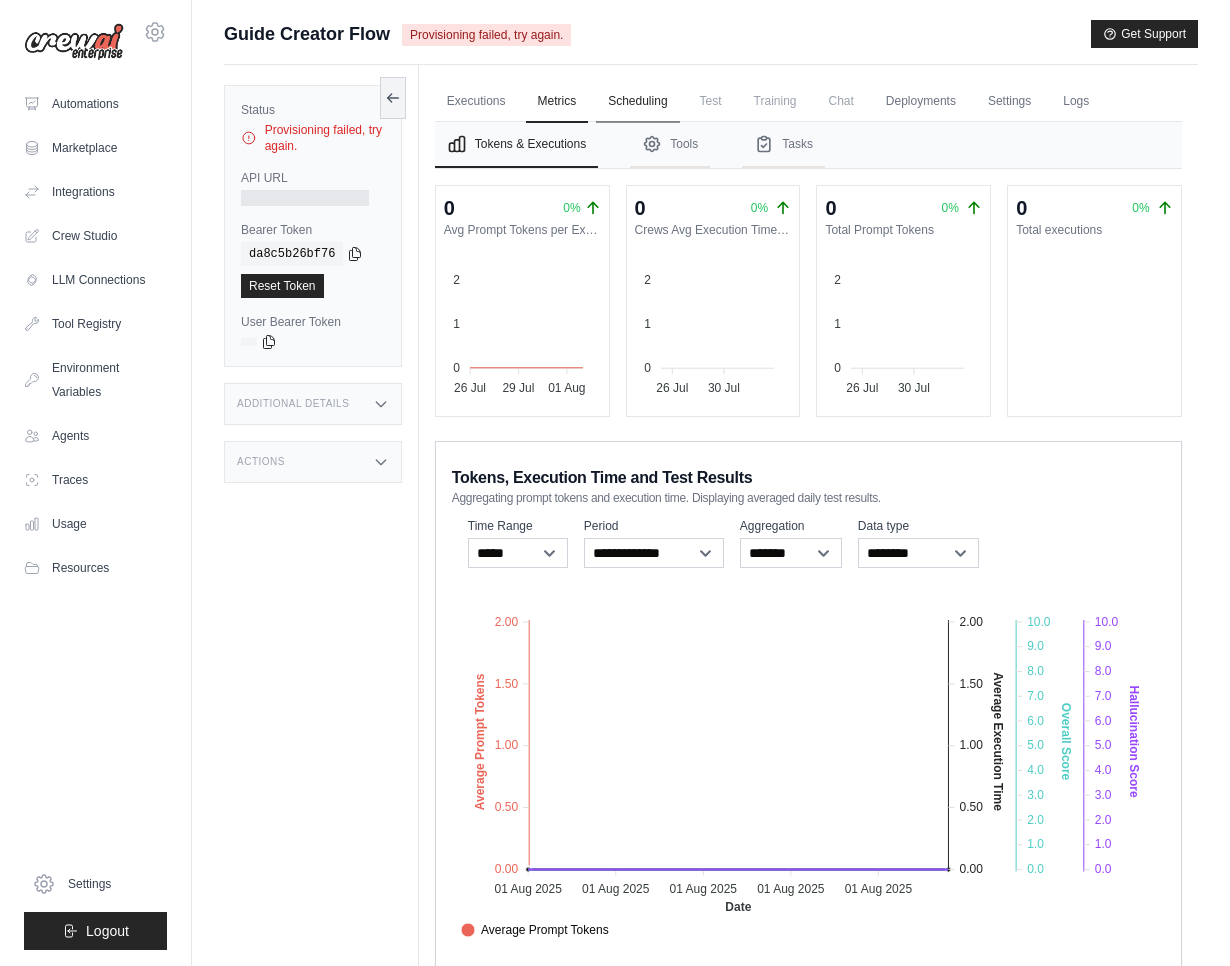 click on "Scheduling" at bounding box center [637, 102] 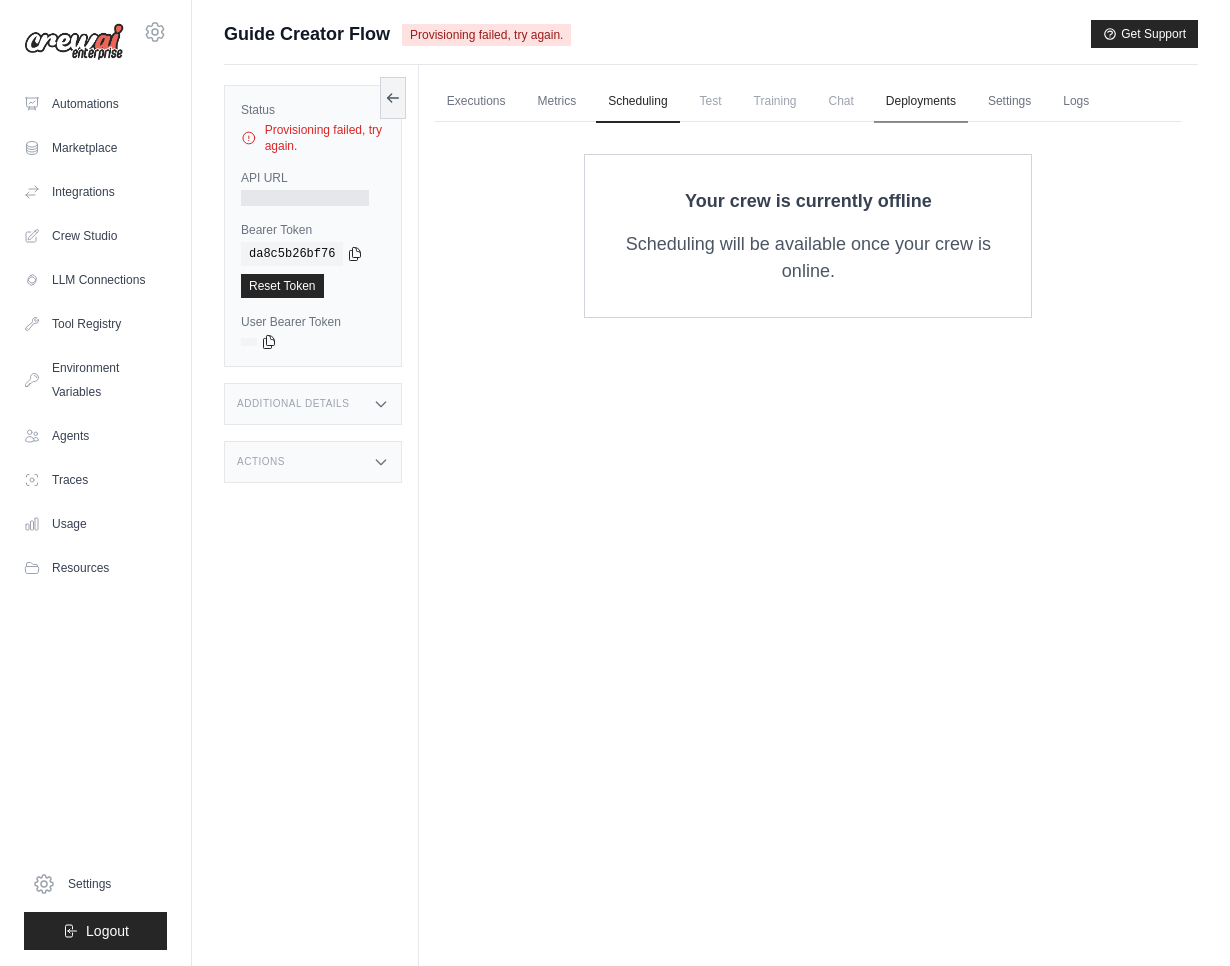 click on "Deployments" at bounding box center (921, 102) 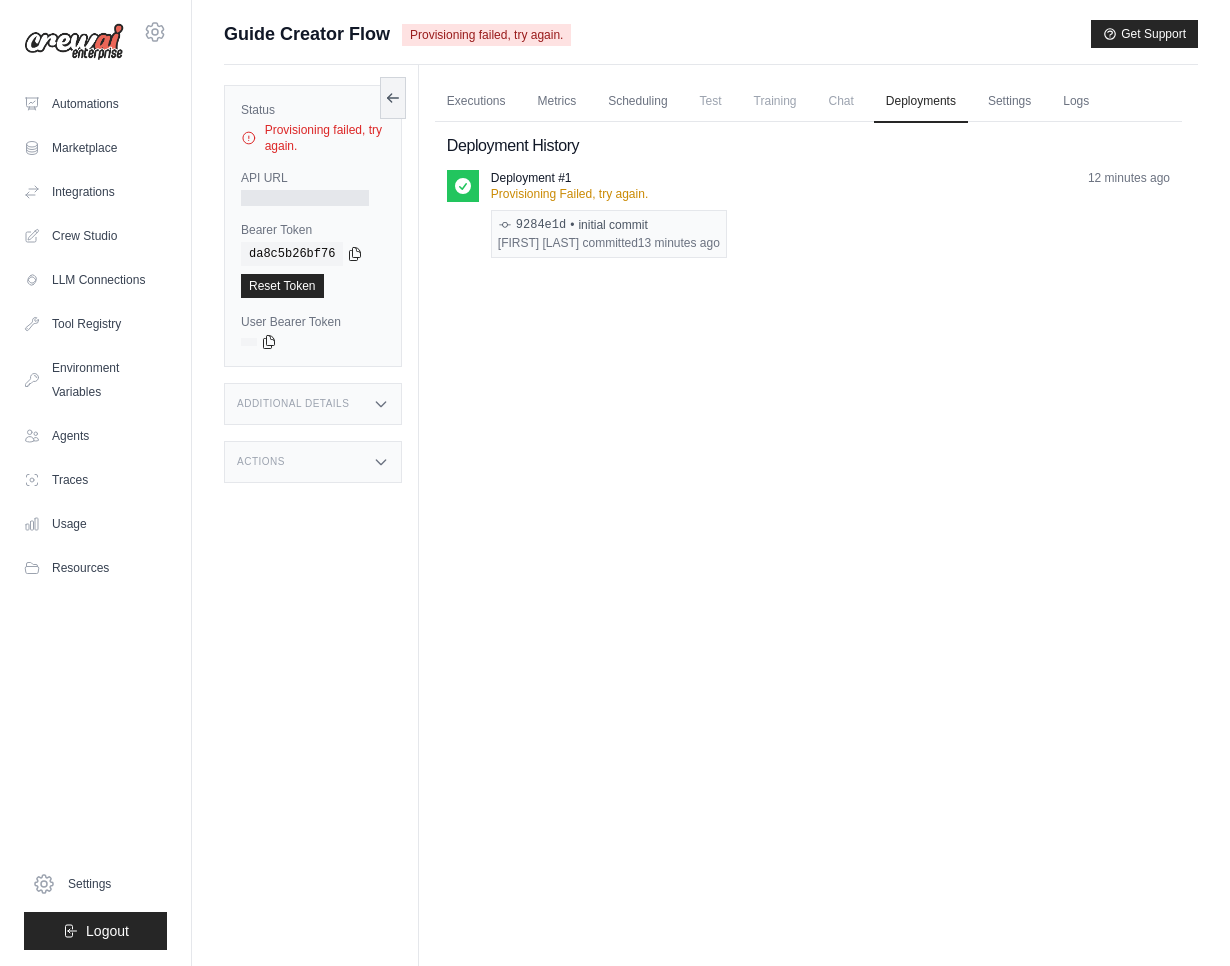 click on "Deployment #1" at bounding box center (609, 178) 